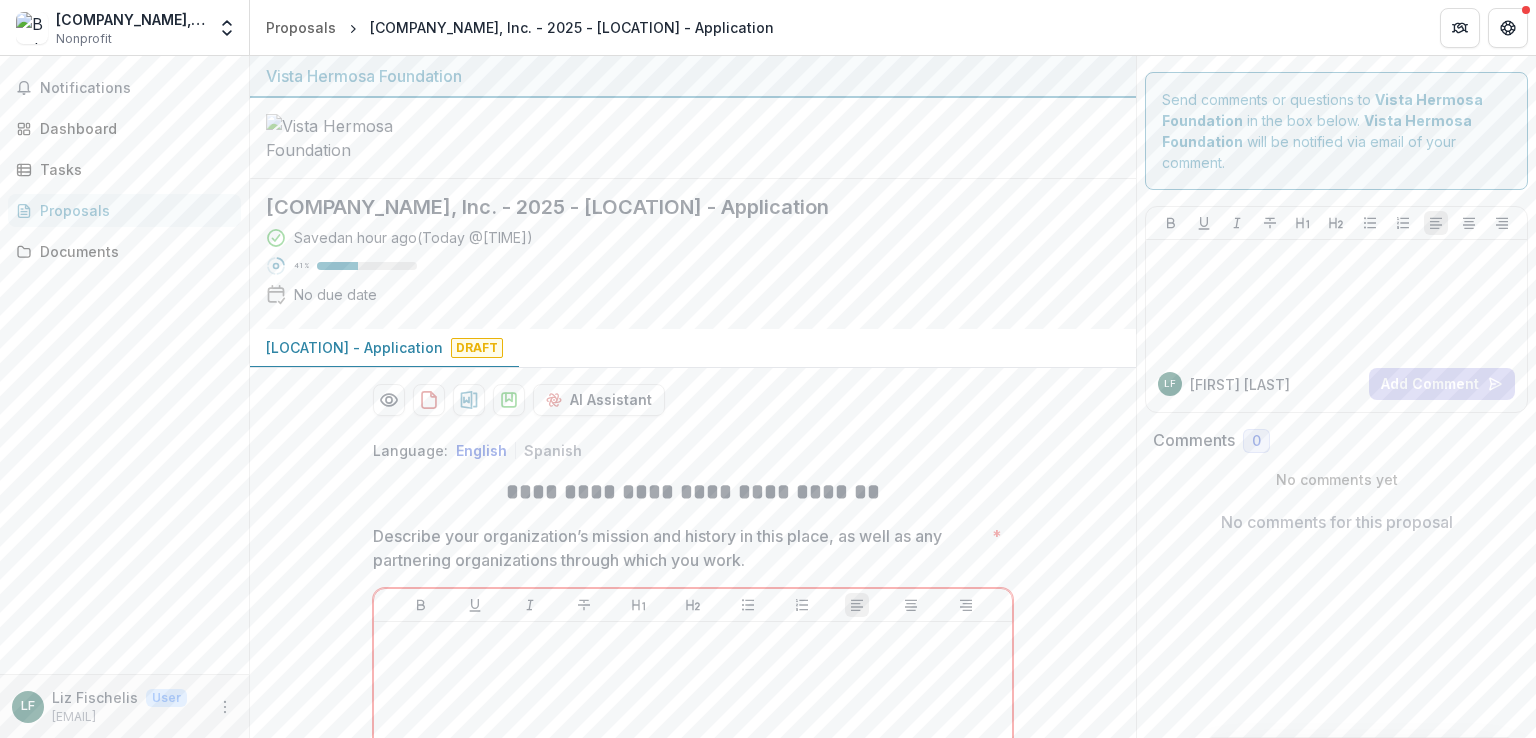 scroll, scrollTop: 0, scrollLeft: 0, axis: both 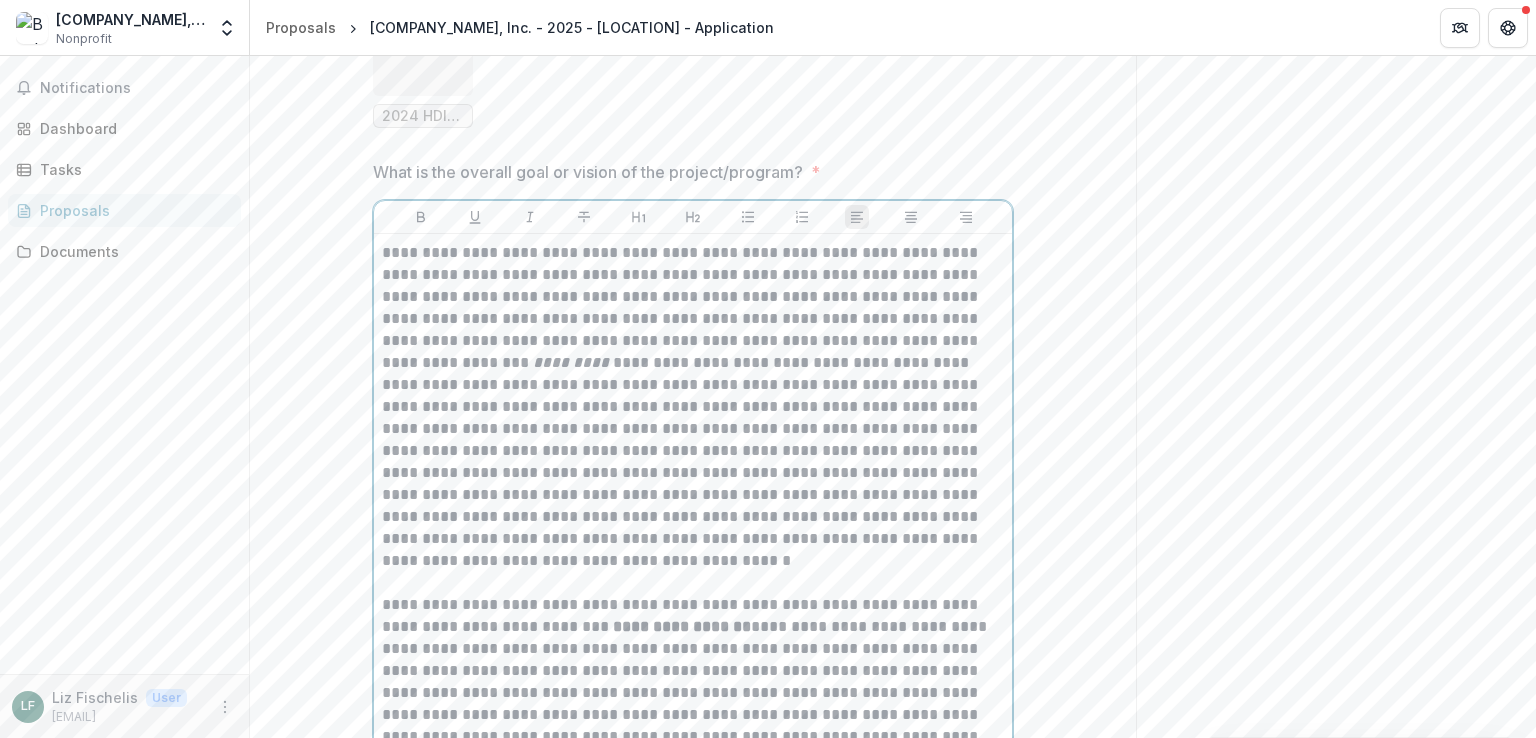 click on "**********" at bounding box center (693, 913) 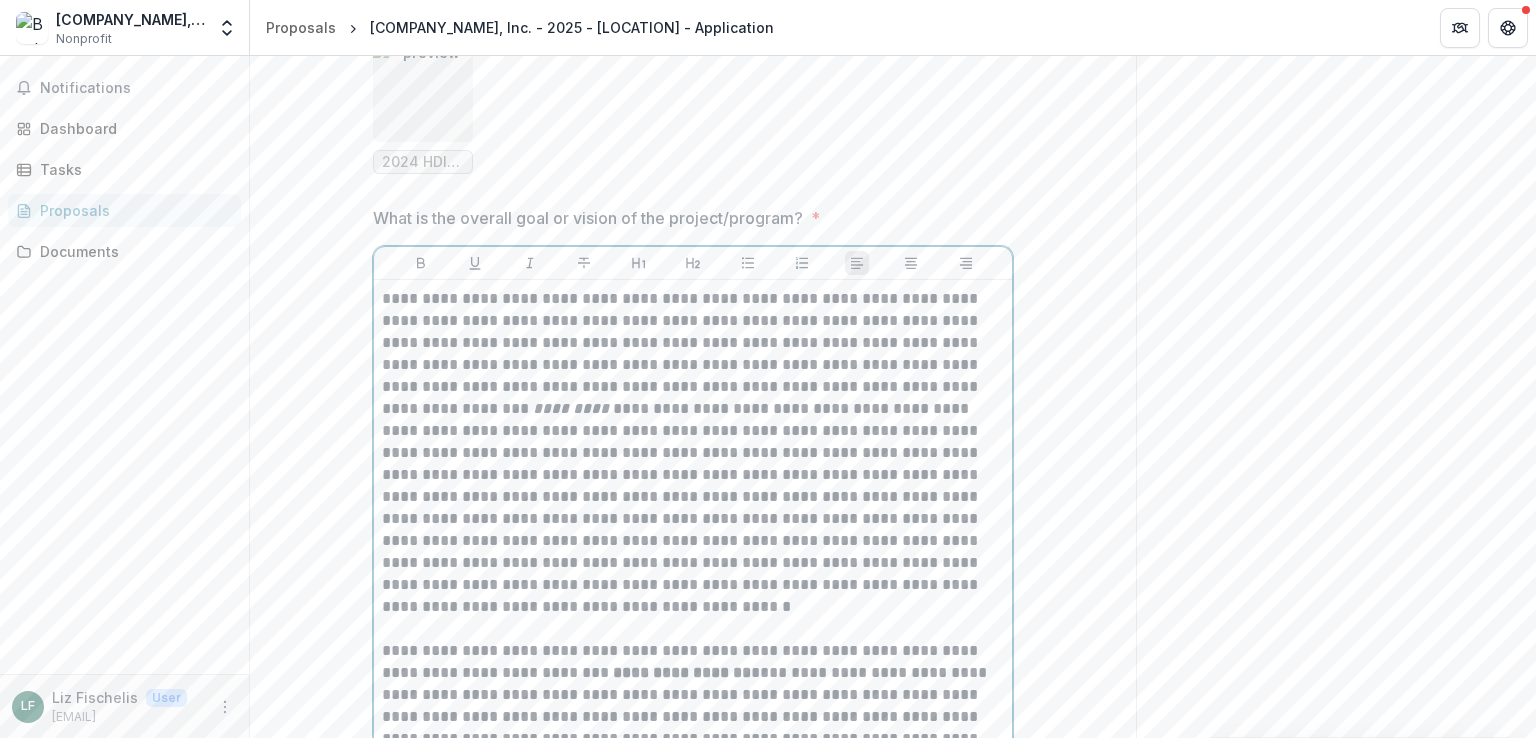 scroll, scrollTop: 3352, scrollLeft: 0, axis: vertical 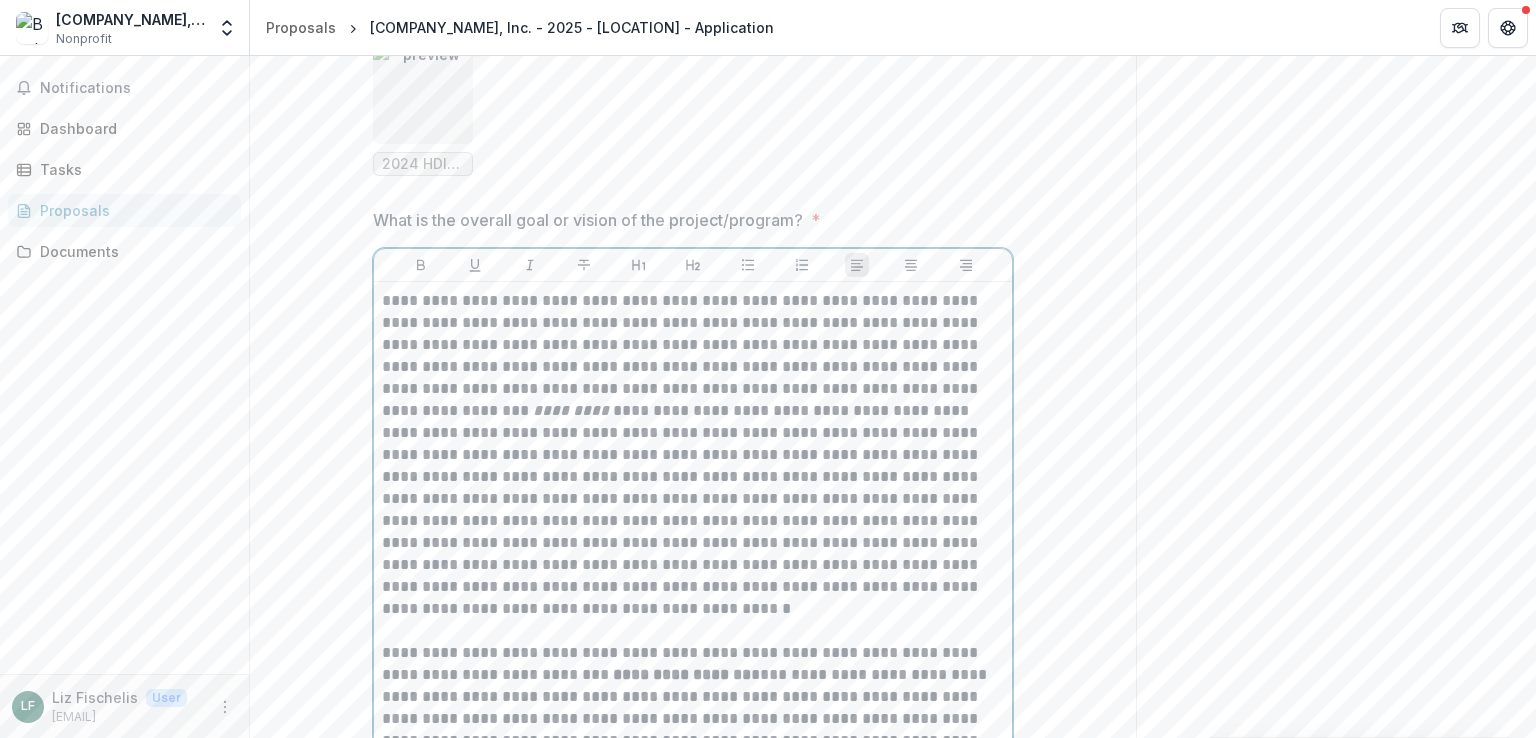 click on "**********" at bounding box center (693, 455) 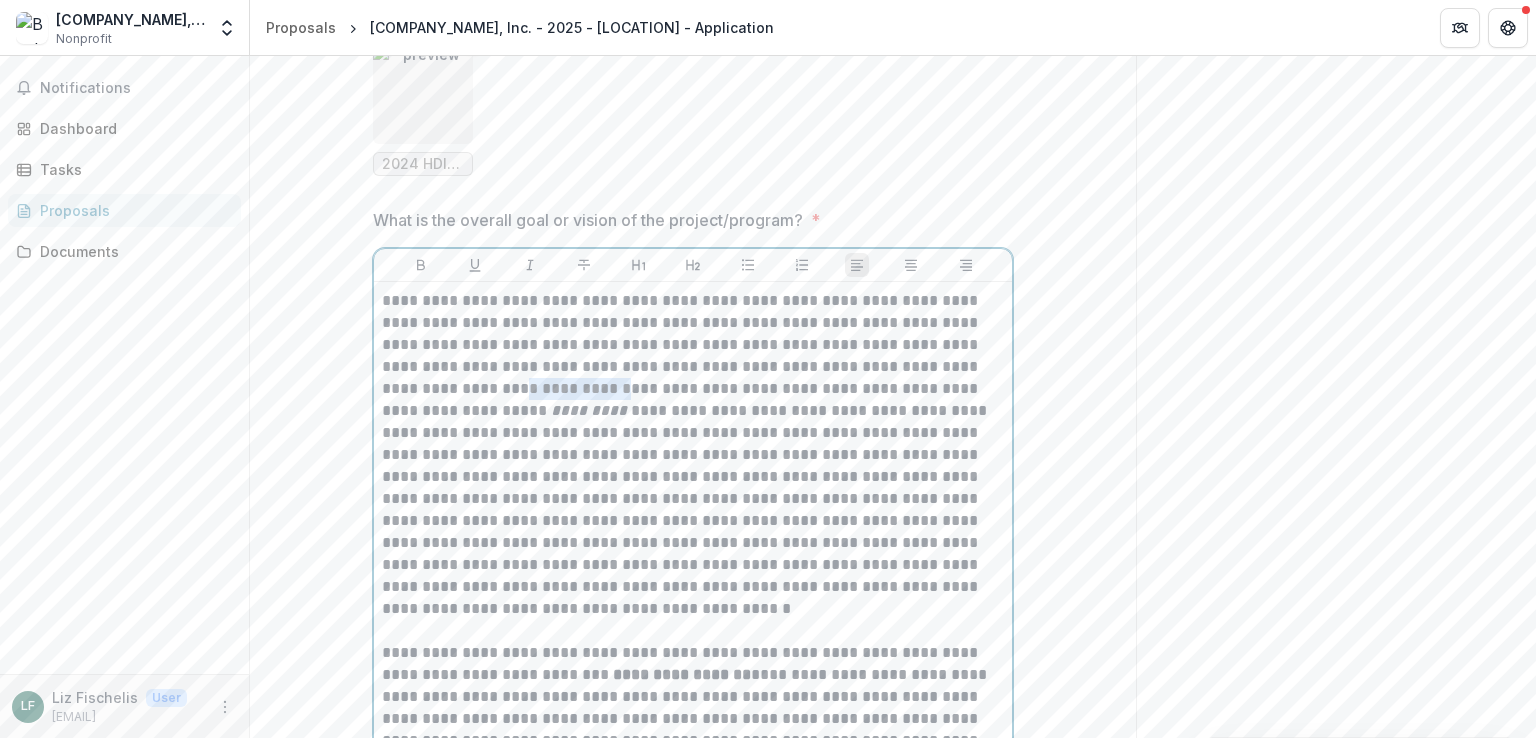 drag, startPoint x: 379, startPoint y: 425, endPoint x: 469, endPoint y: 431, distance: 90.199776 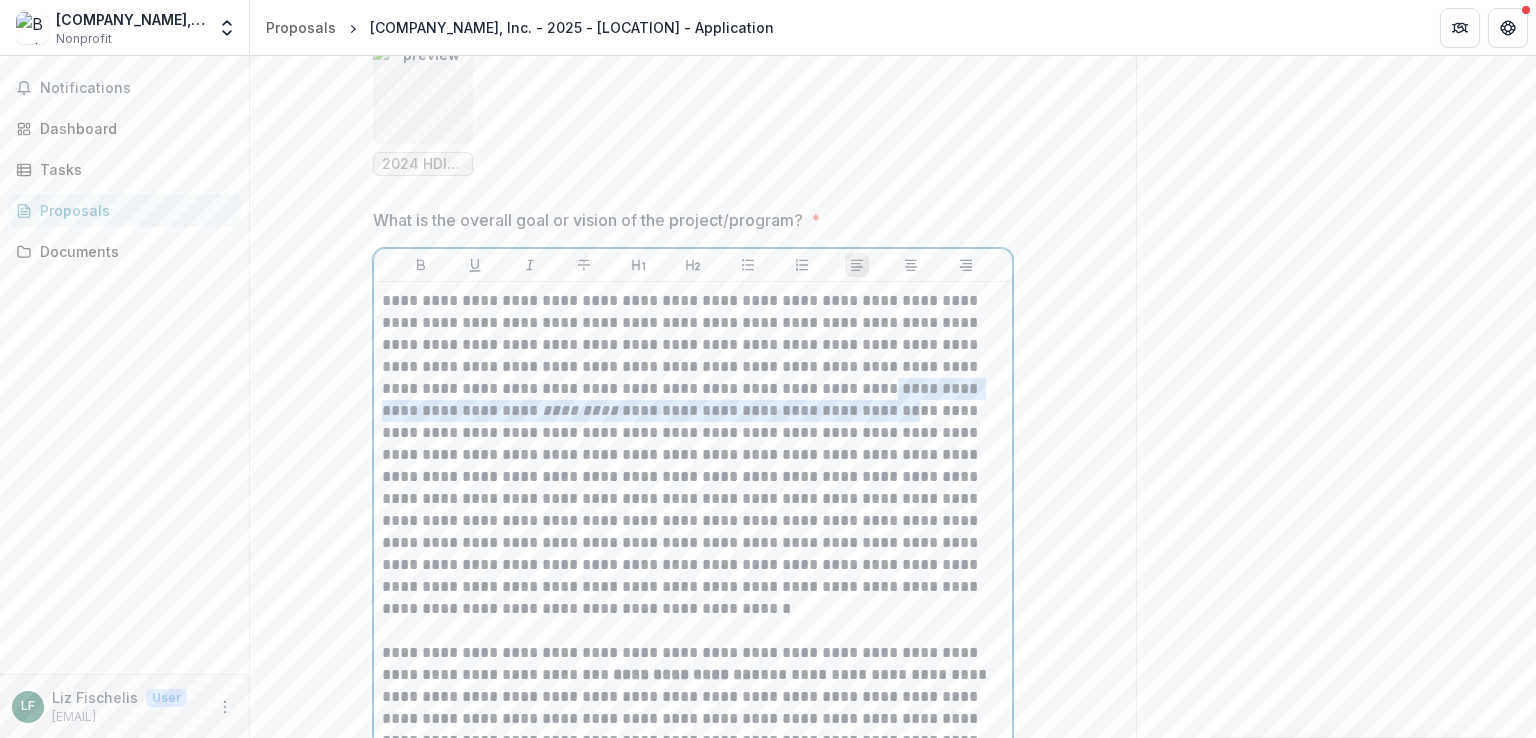 drag, startPoint x: 699, startPoint y: 424, endPoint x: 710, endPoint y: 433, distance: 14.21267 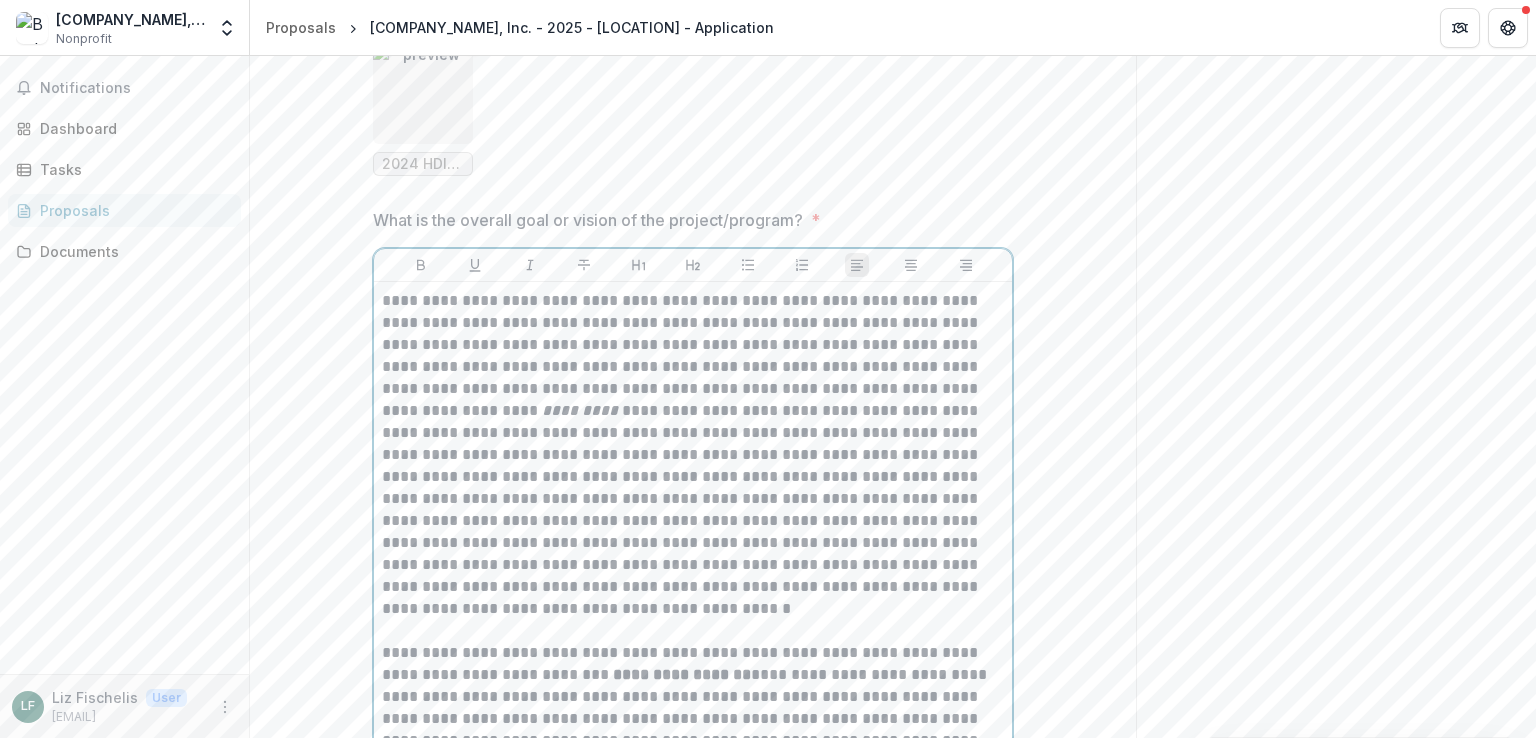 click on "**********" at bounding box center [693, 455] 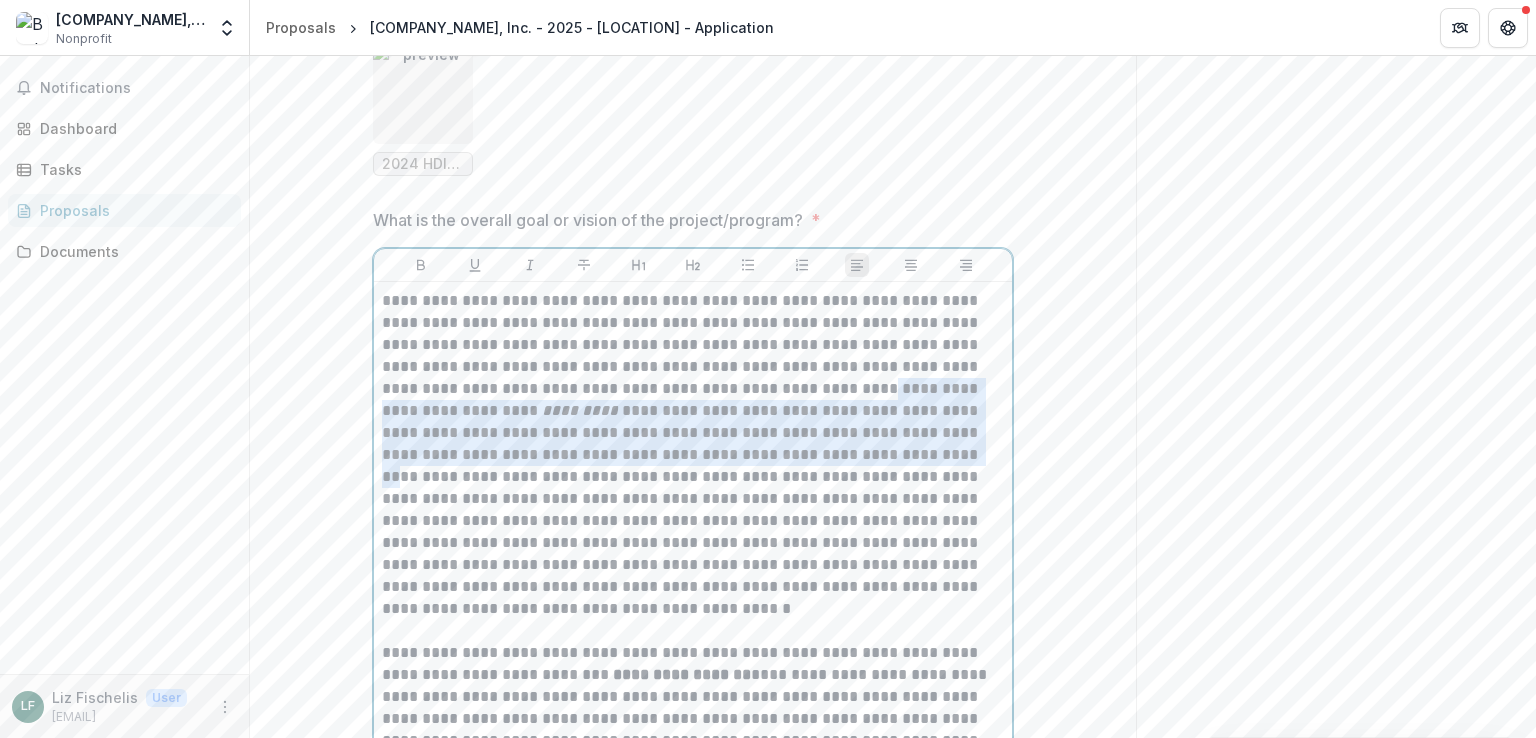 drag, startPoint x: 701, startPoint y: 421, endPoint x: 839, endPoint y: 494, distance: 156.11855 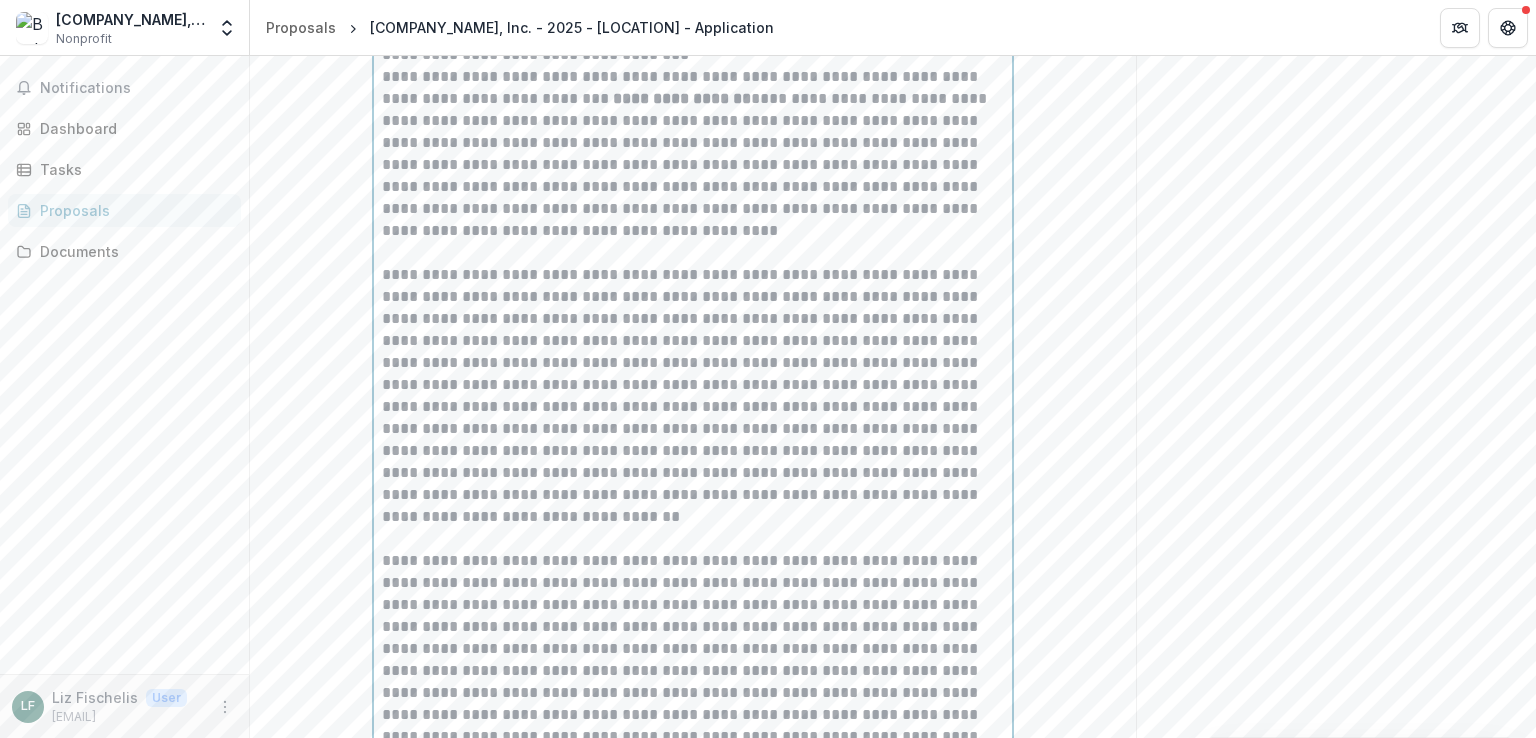 scroll, scrollTop: 3962, scrollLeft: 0, axis: vertical 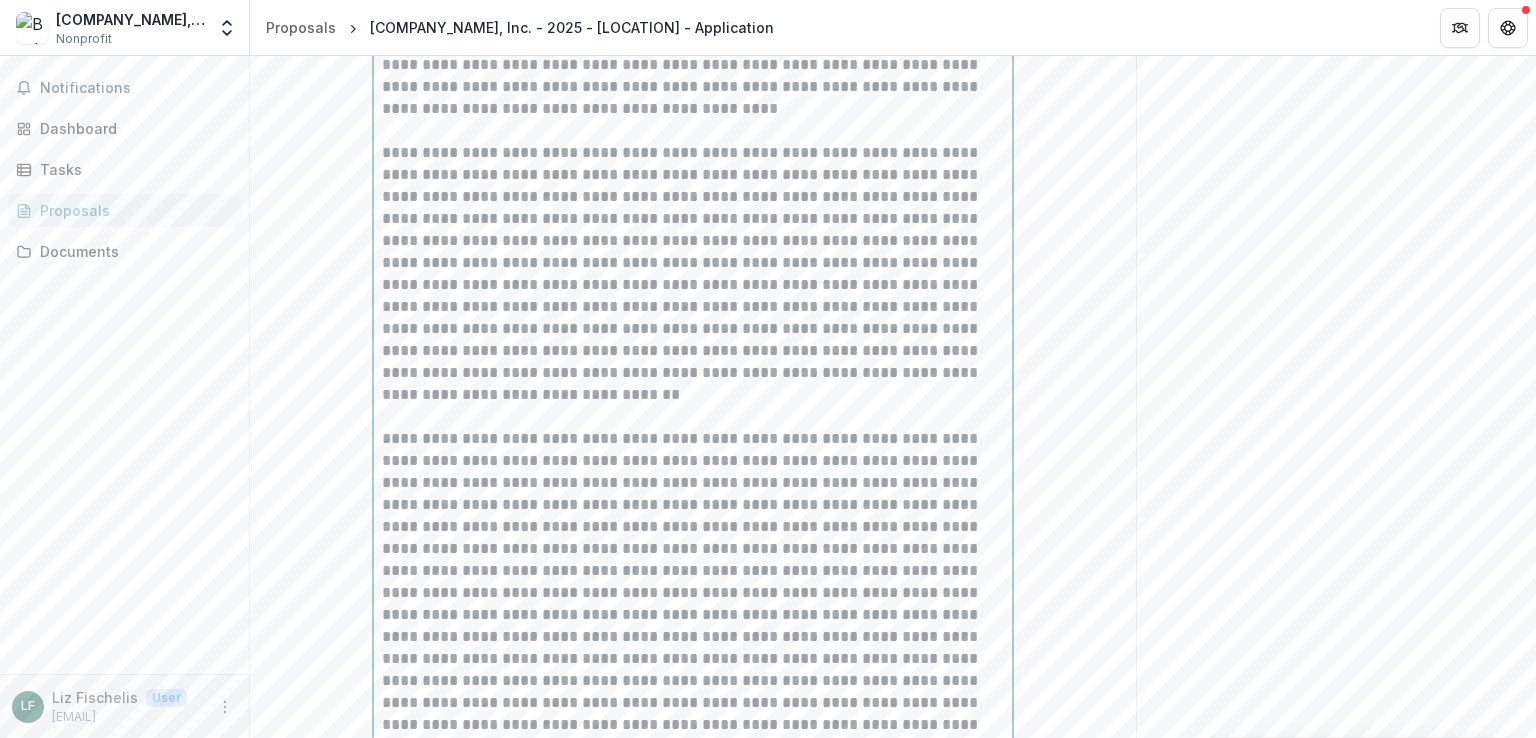 click at bounding box center [693, 681] 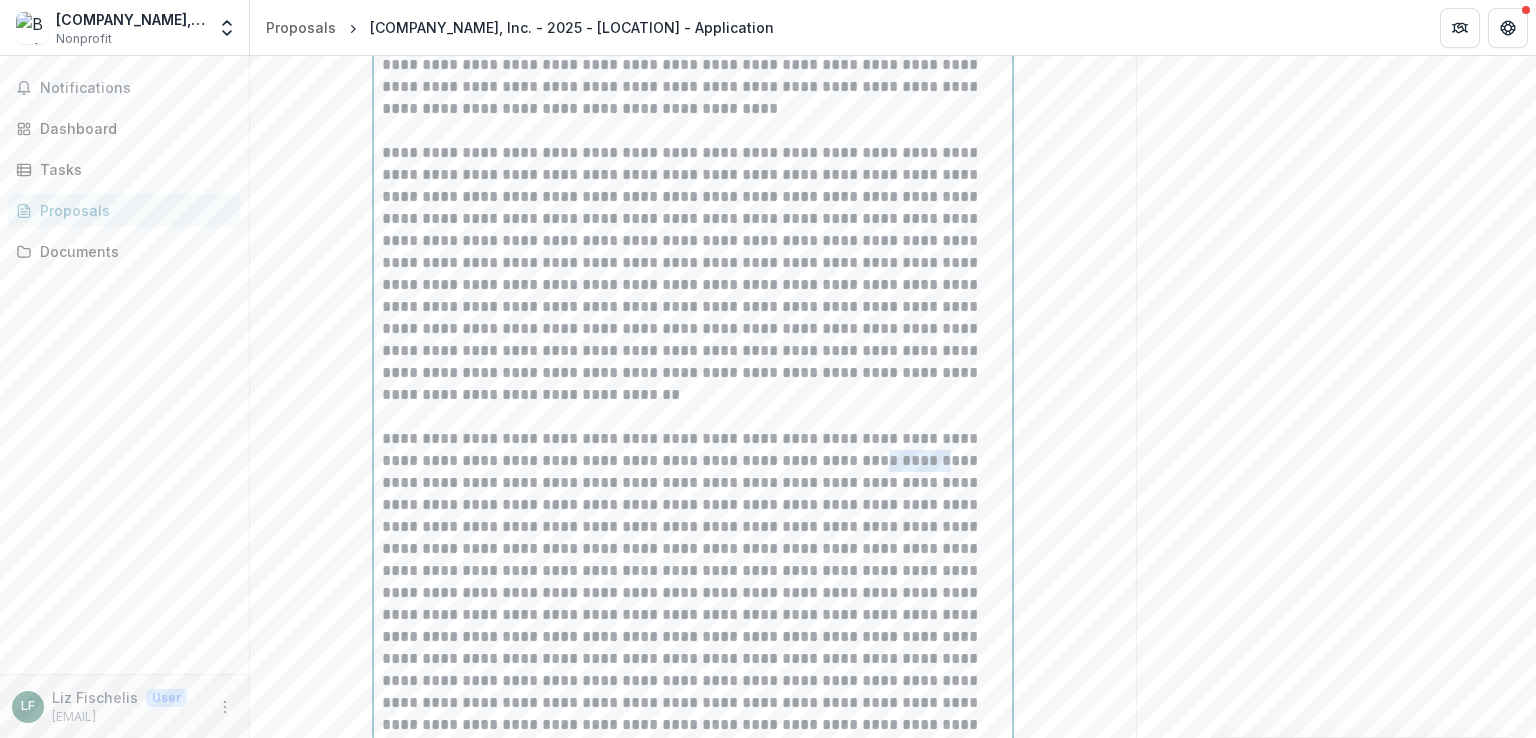 click at bounding box center [693, 681] 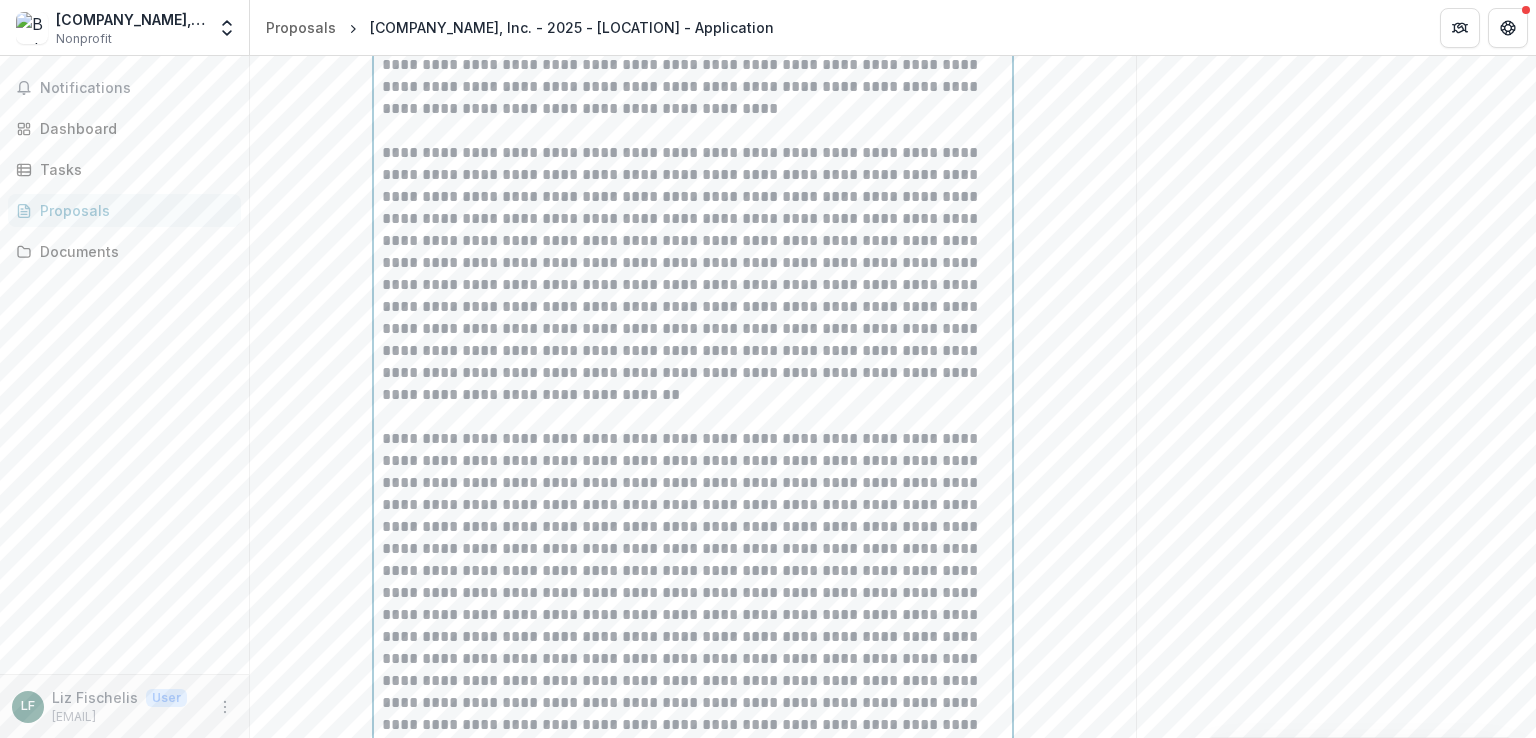 click at bounding box center (693, 681) 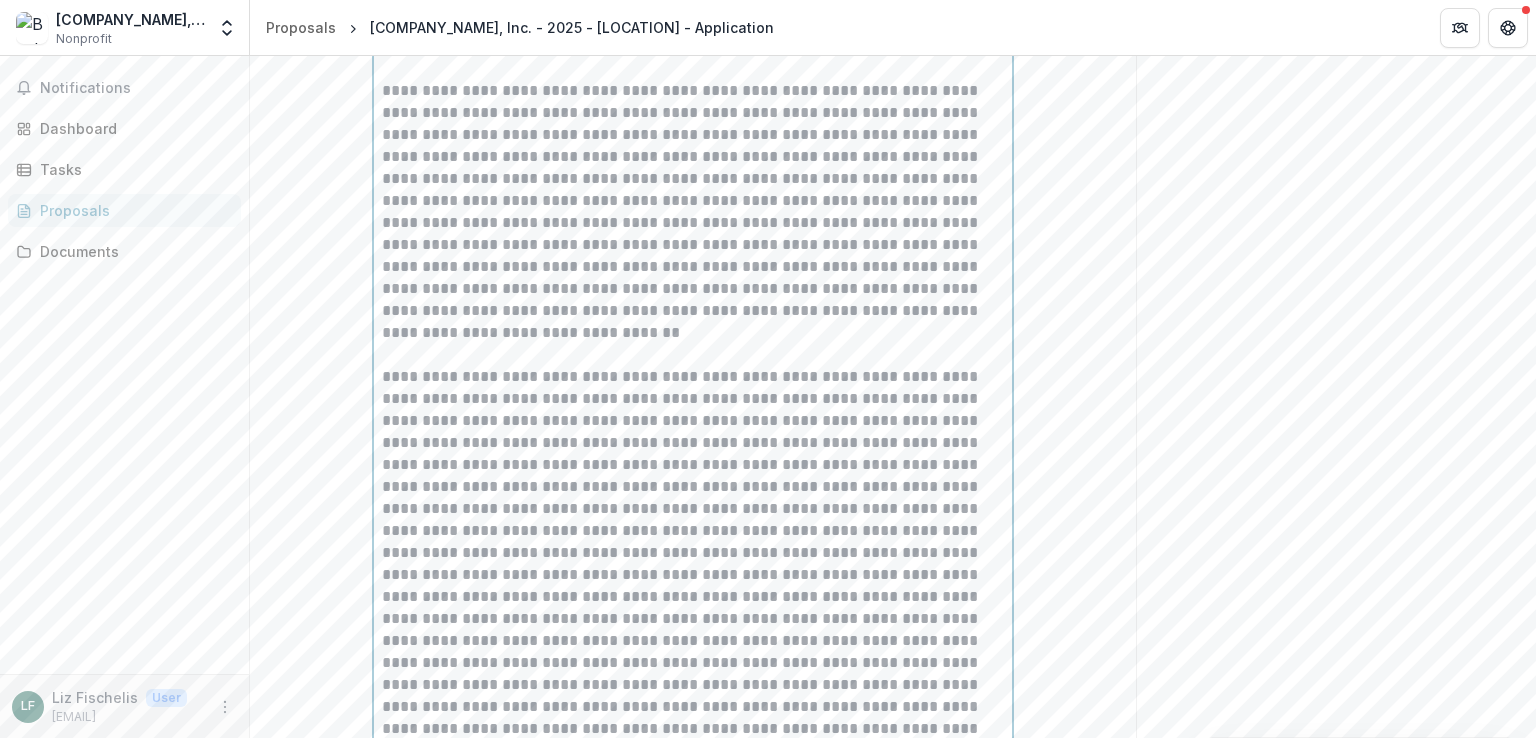 scroll, scrollTop: 4119, scrollLeft: 0, axis: vertical 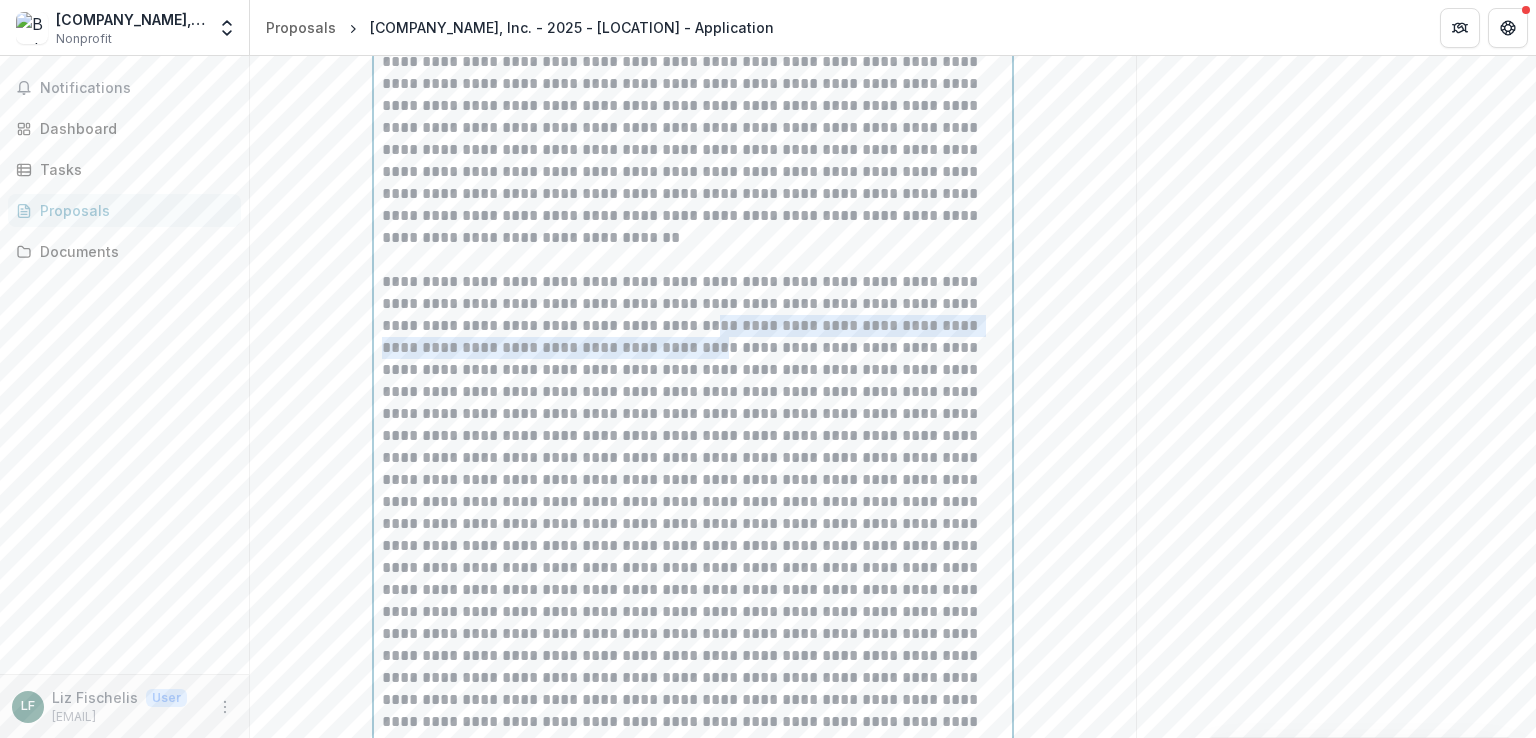 drag, startPoint x: 612, startPoint y: 360, endPoint x: 663, endPoint y: 389, distance: 58.66856 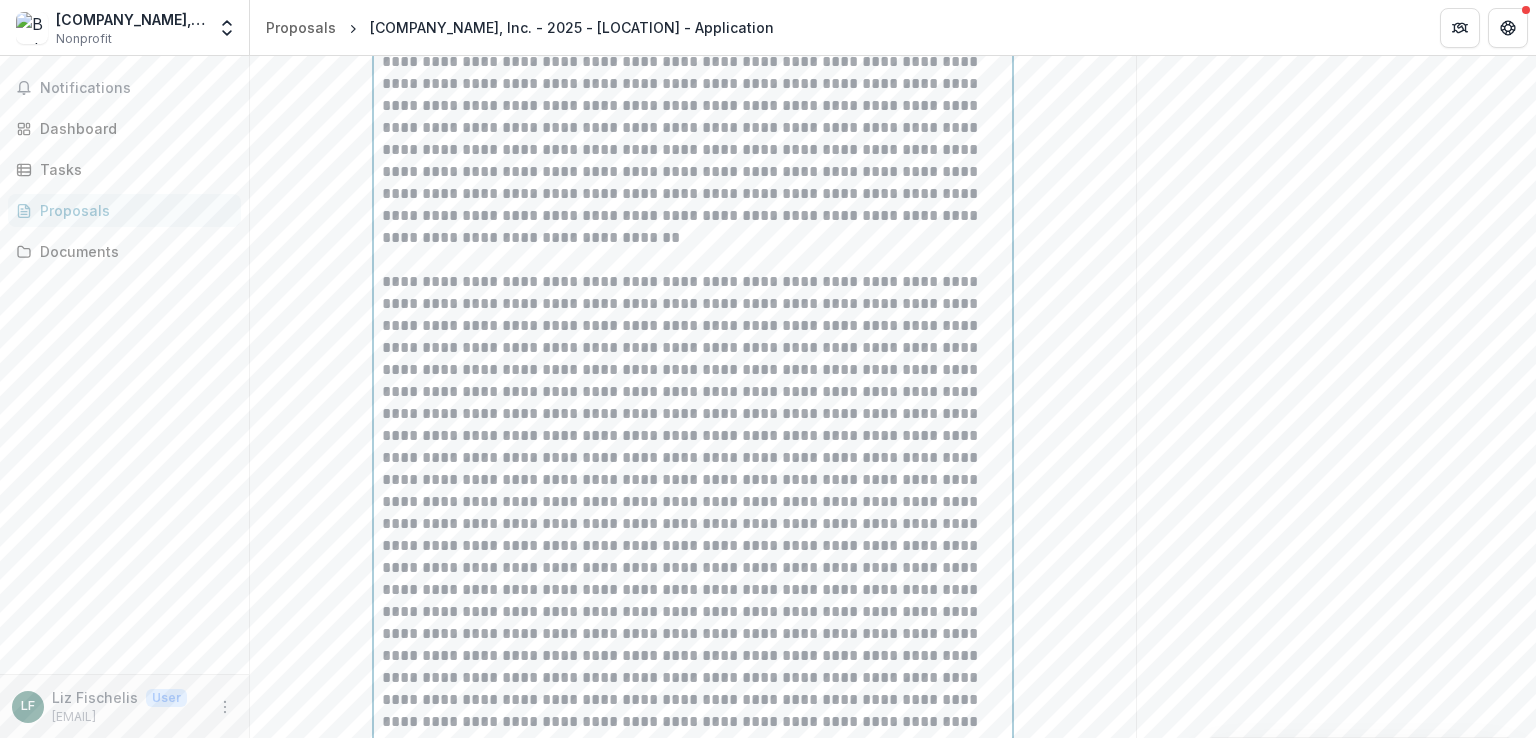 click at bounding box center [693, 513] 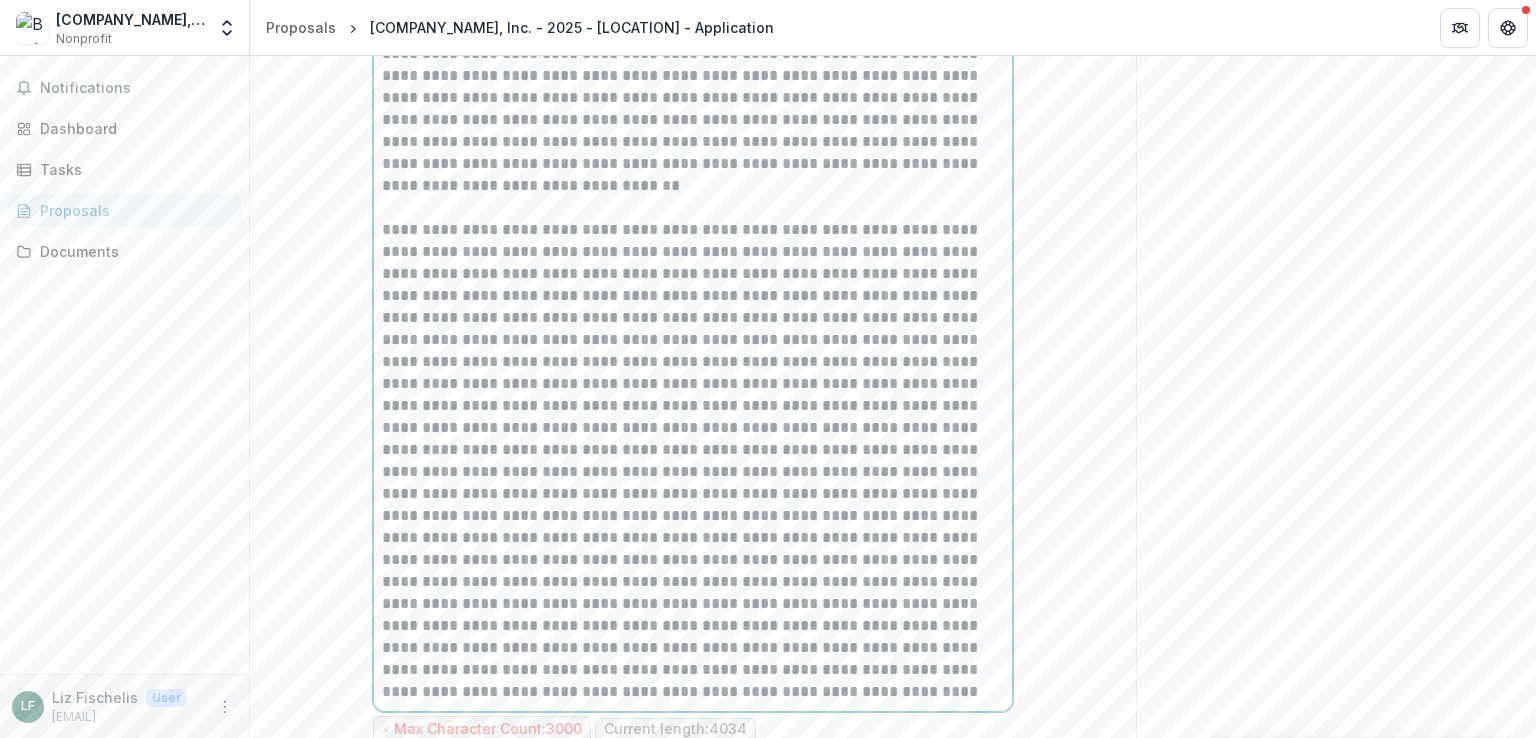 click at bounding box center (693, 461) 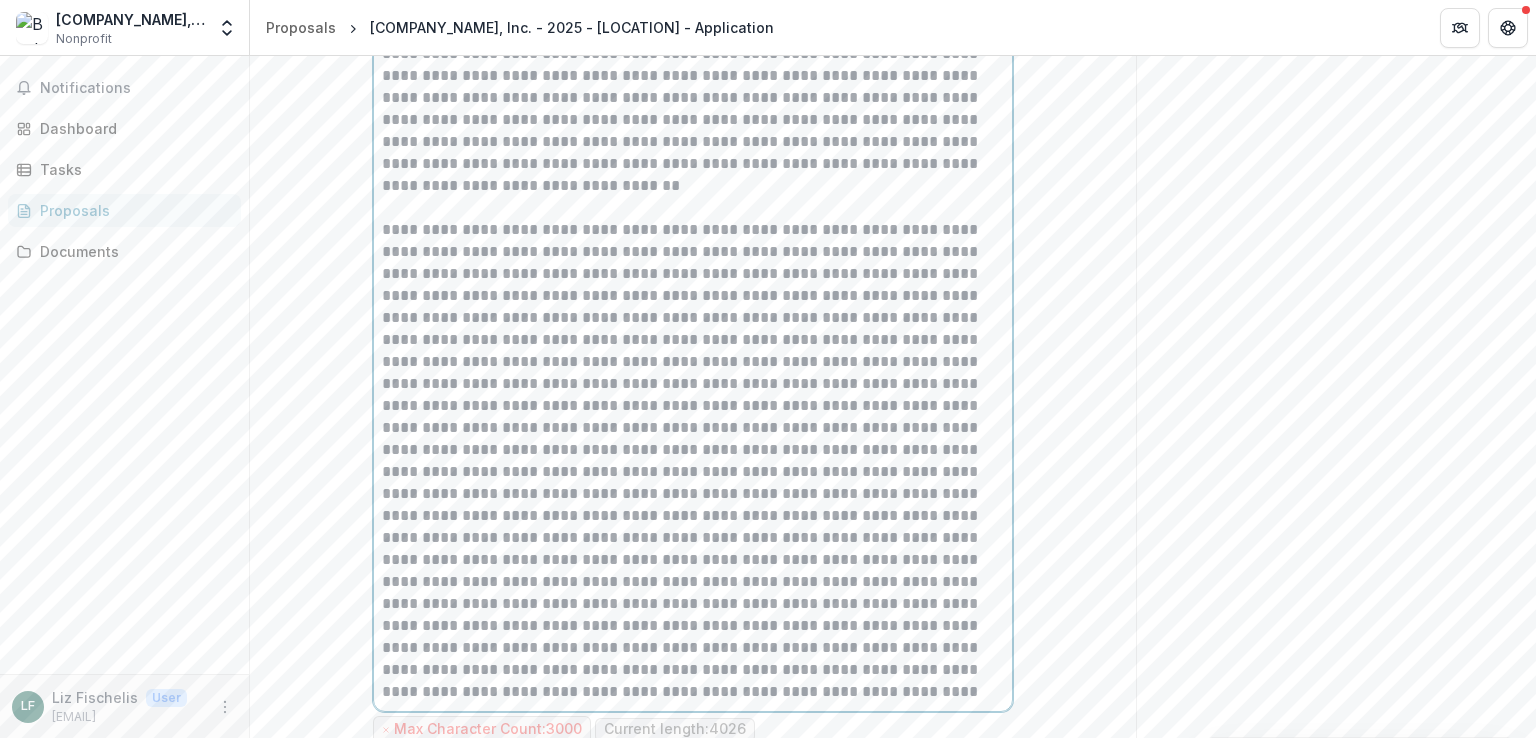 click at bounding box center (693, 461) 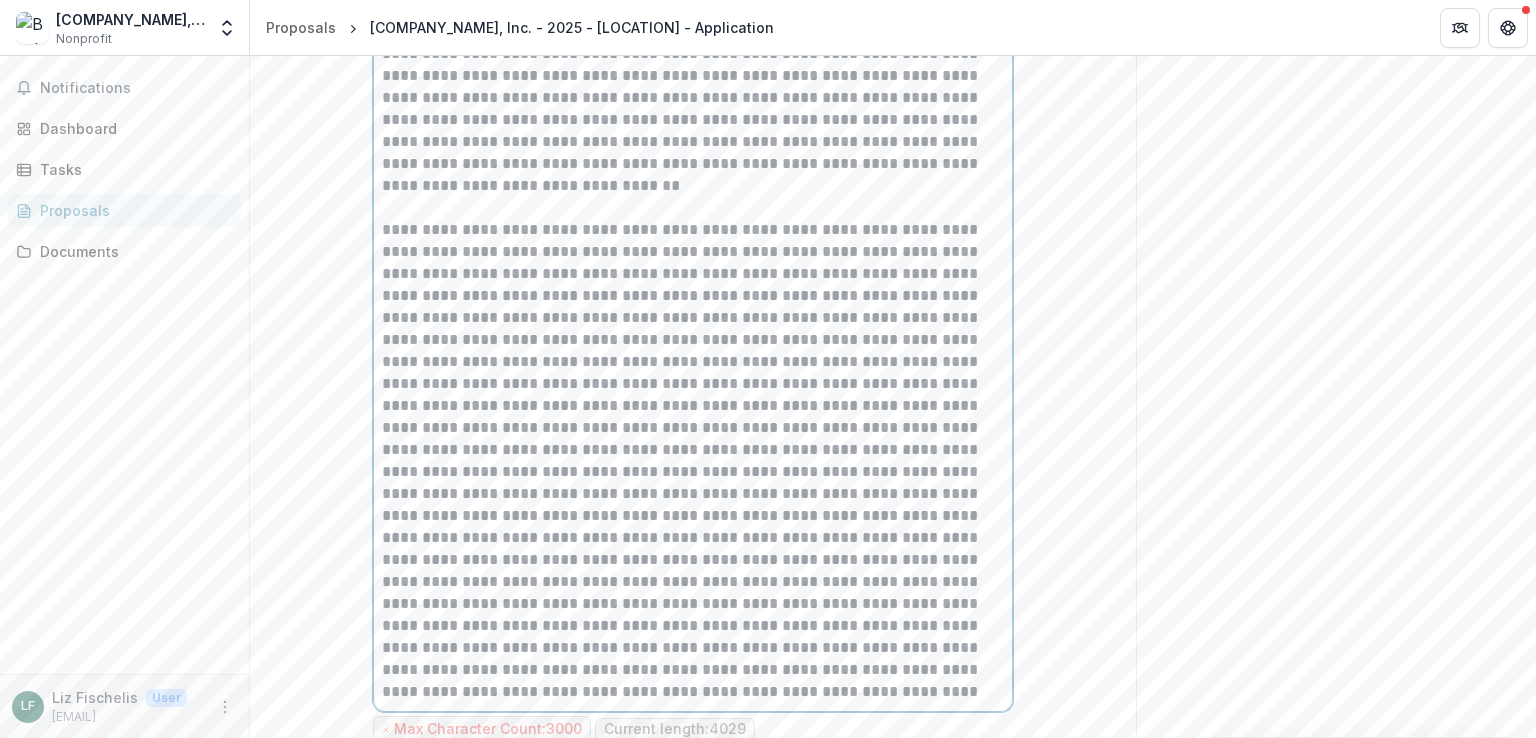 click at bounding box center (693, 461) 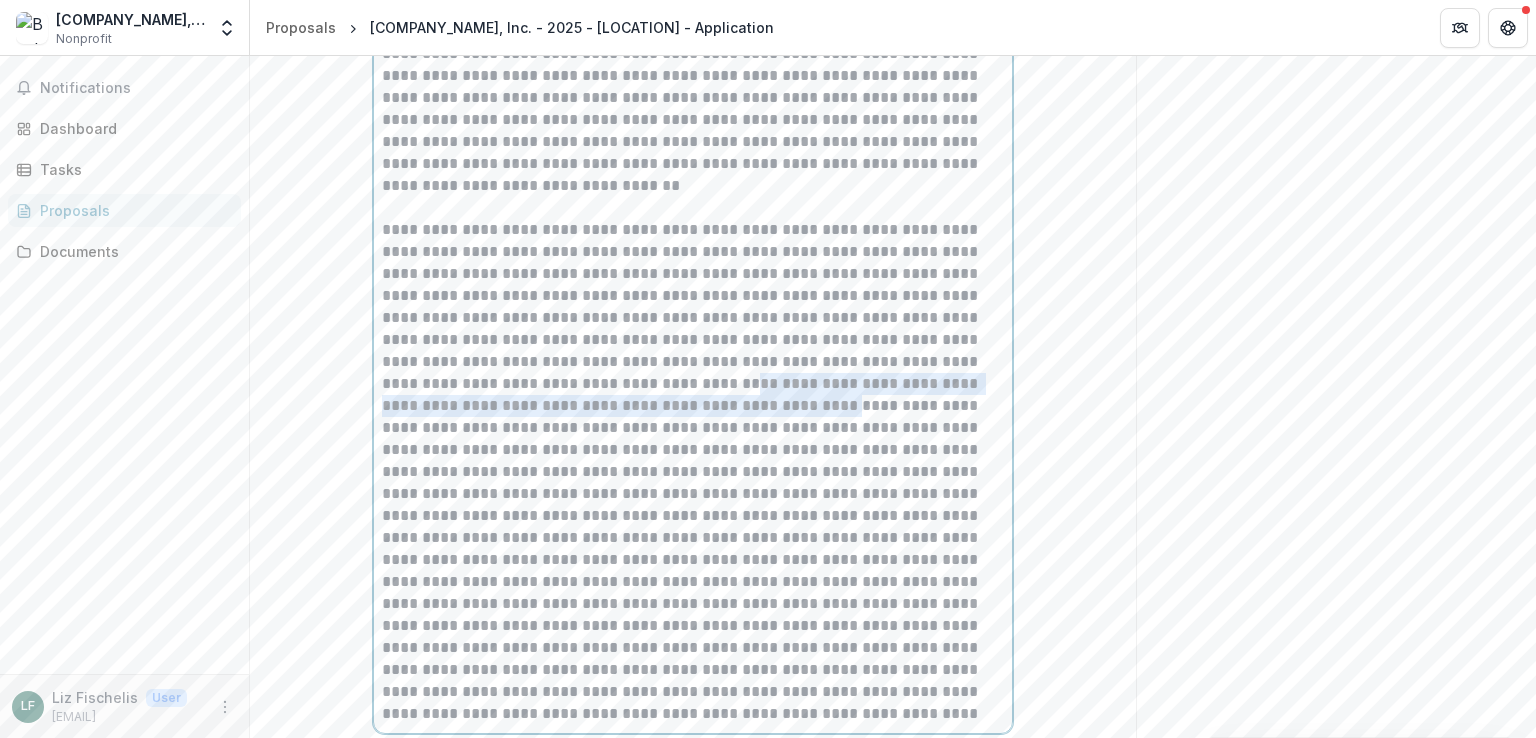 drag, startPoint x: 552, startPoint y: 416, endPoint x: 616, endPoint y: 431, distance: 65.734314 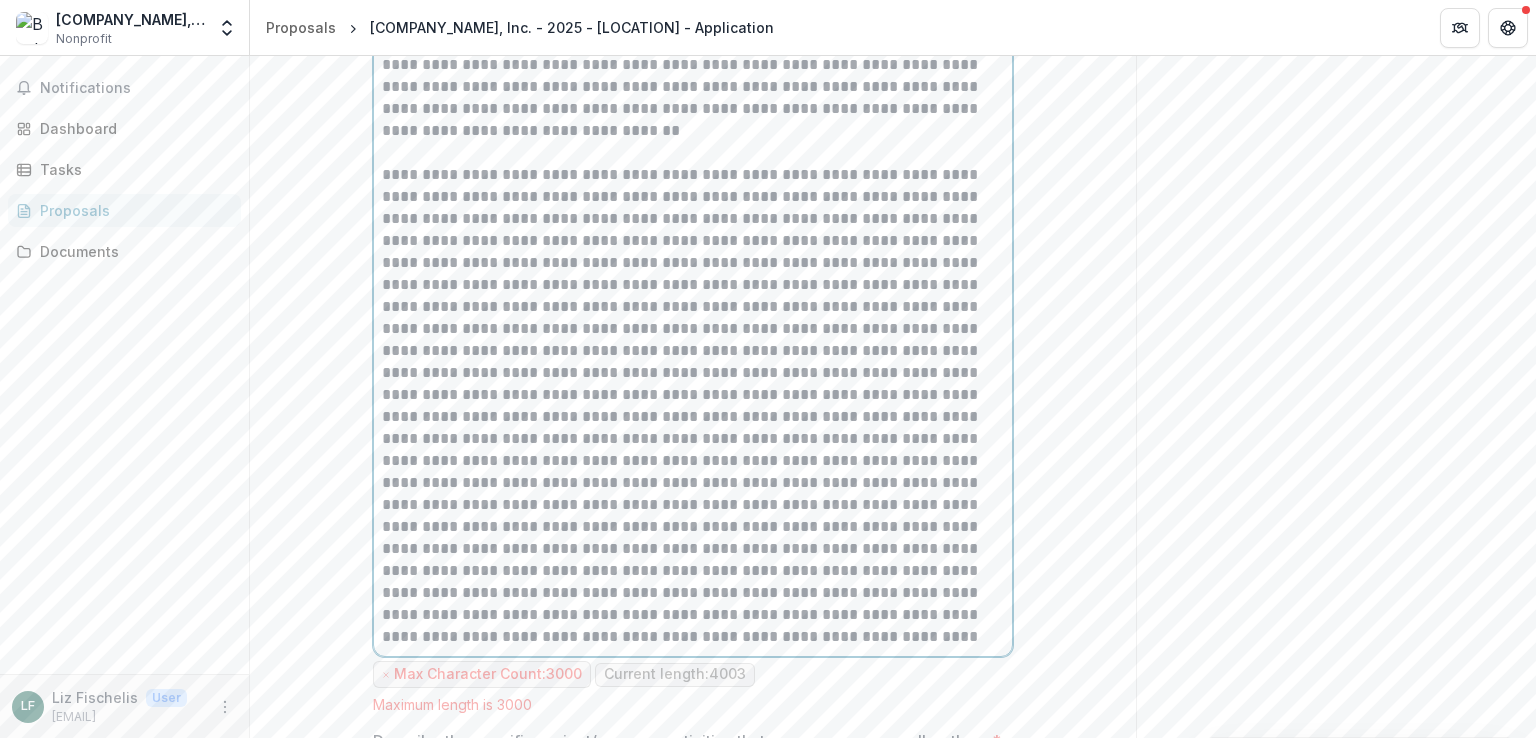 scroll, scrollTop: 4231, scrollLeft: 0, axis: vertical 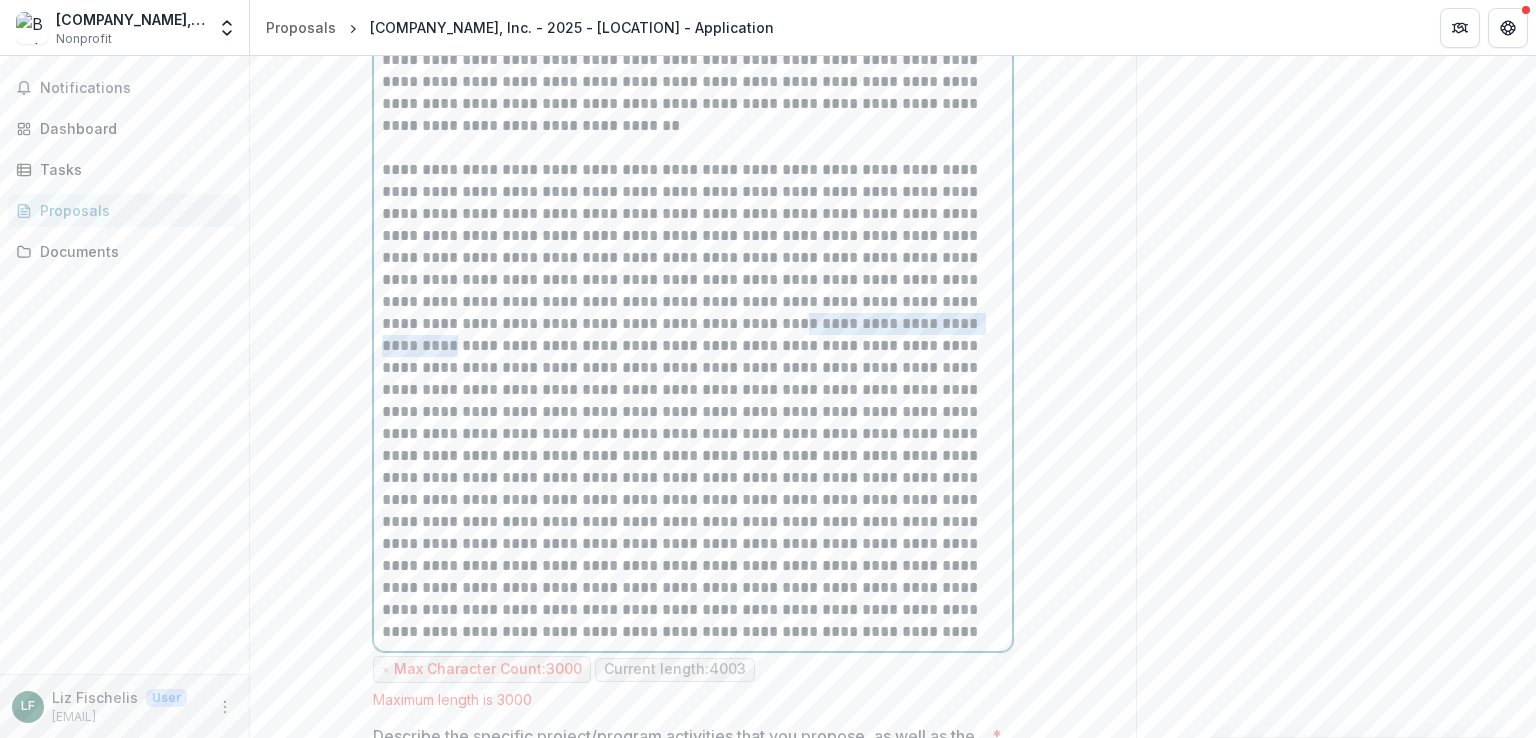 drag, startPoint x: 599, startPoint y: 357, endPoint x: 813, endPoint y: 361, distance: 214.03738 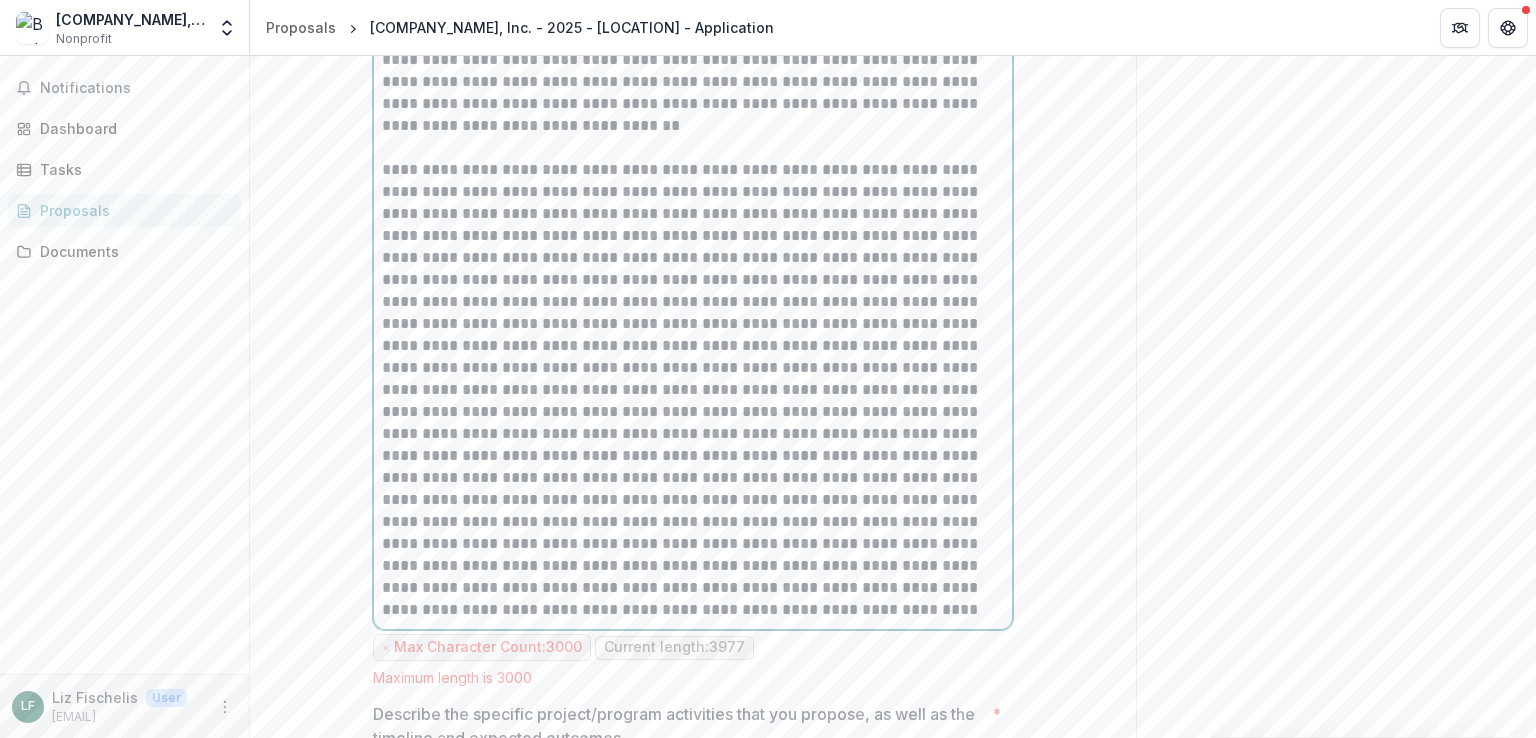 scroll, scrollTop: 4260, scrollLeft: 0, axis: vertical 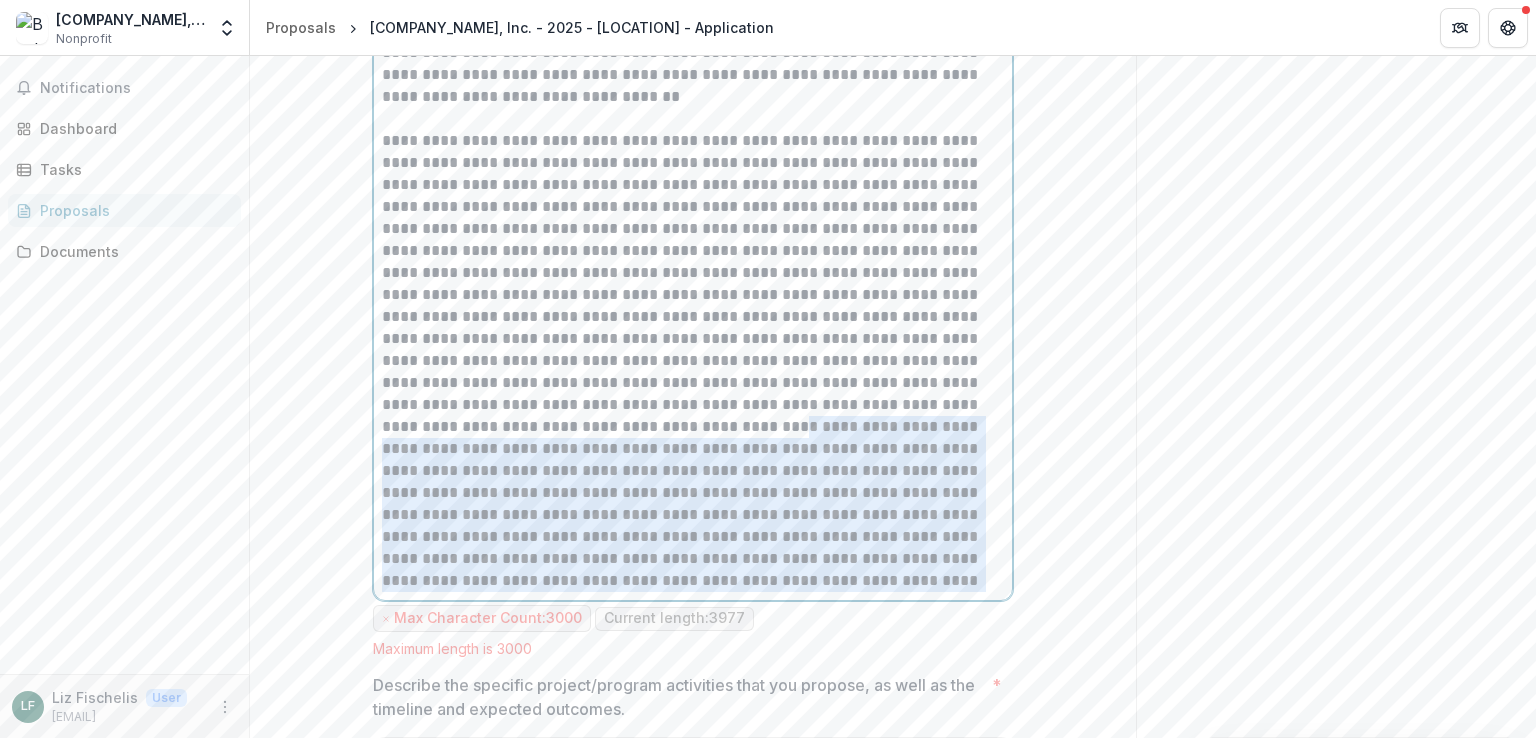 drag, startPoint x: 452, startPoint y: 463, endPoint x: 1019, endPoint y: 616, distance: 587.28015 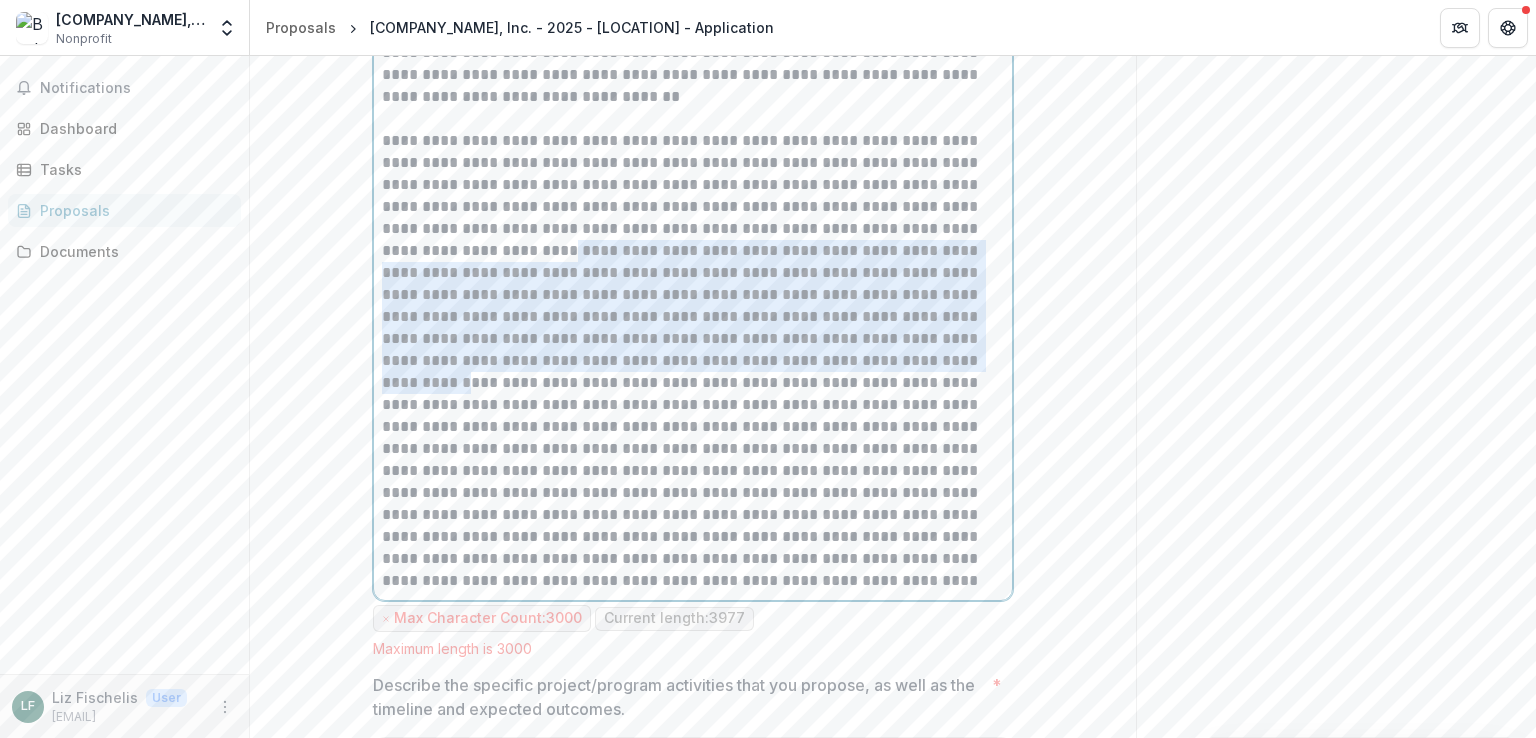 drag, startPoint x: 428, startPoint y: 284, endPoint x: 816, endPoint y: 395, distance: 403.56537 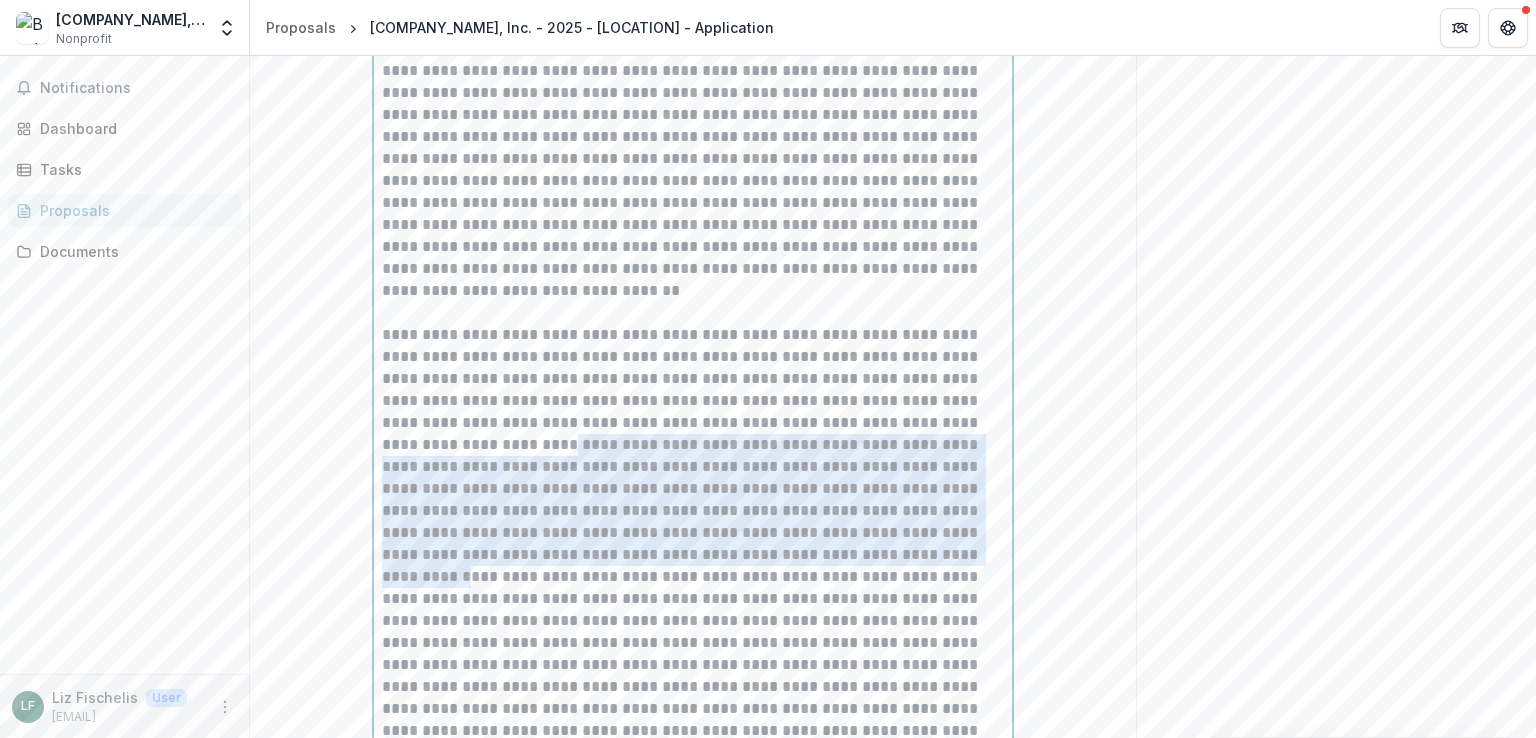 scroll, scrollTop: 4067, scrollLeft: 0, axis: vertical 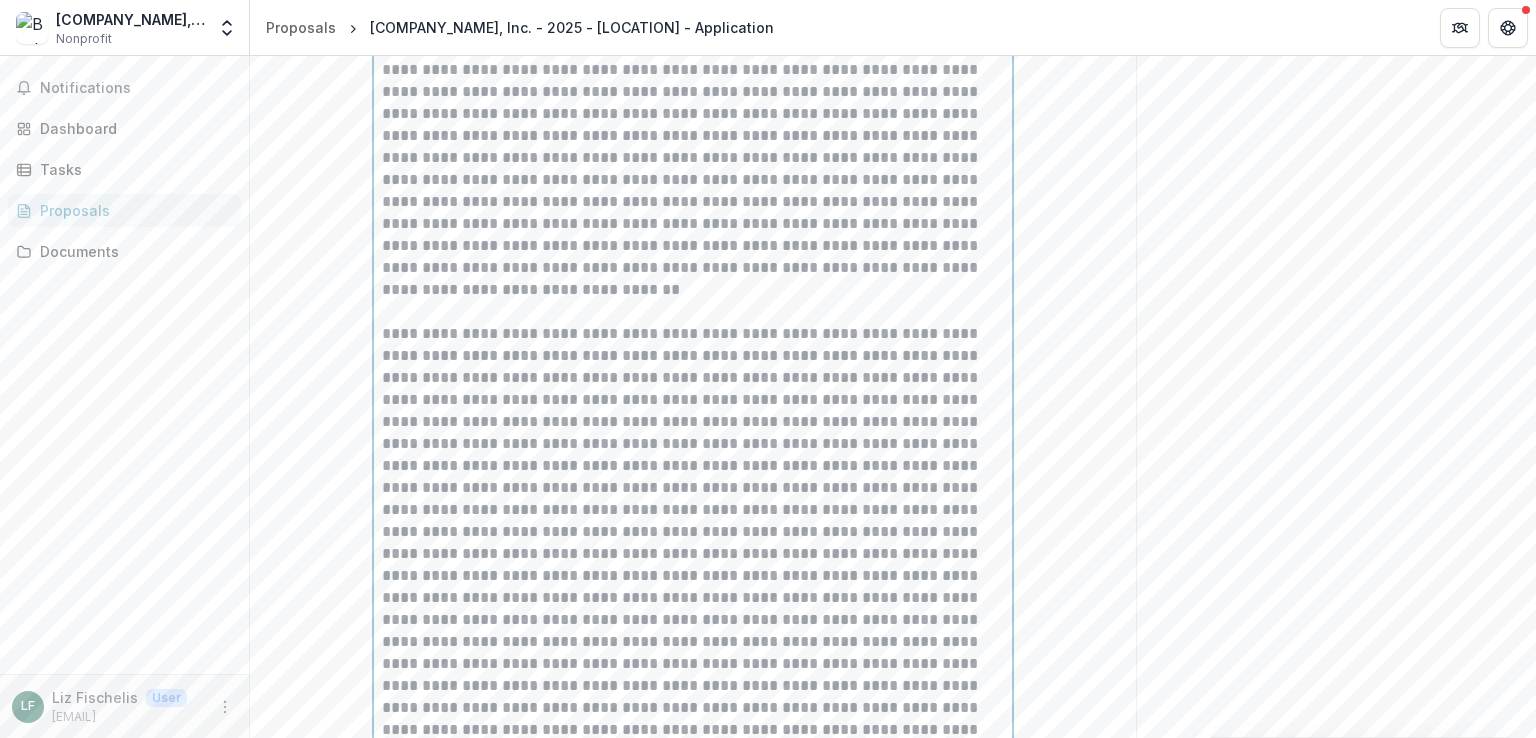 click on "**********" at bounding box center (693, 169) 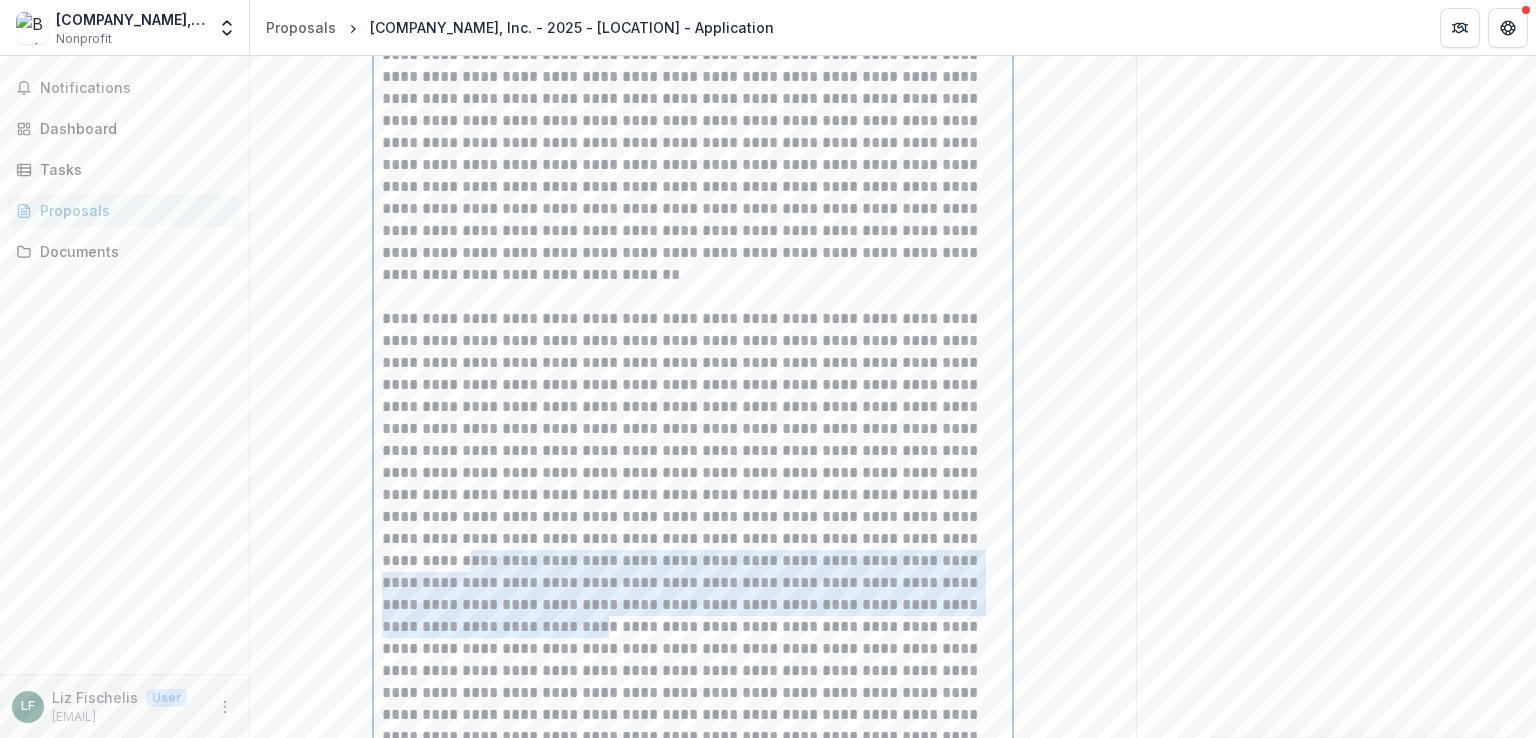 drag, startPoint x: 816, startPoint y: 575, endPoint x: 847, endPoint y: 644, distance: 75.643906 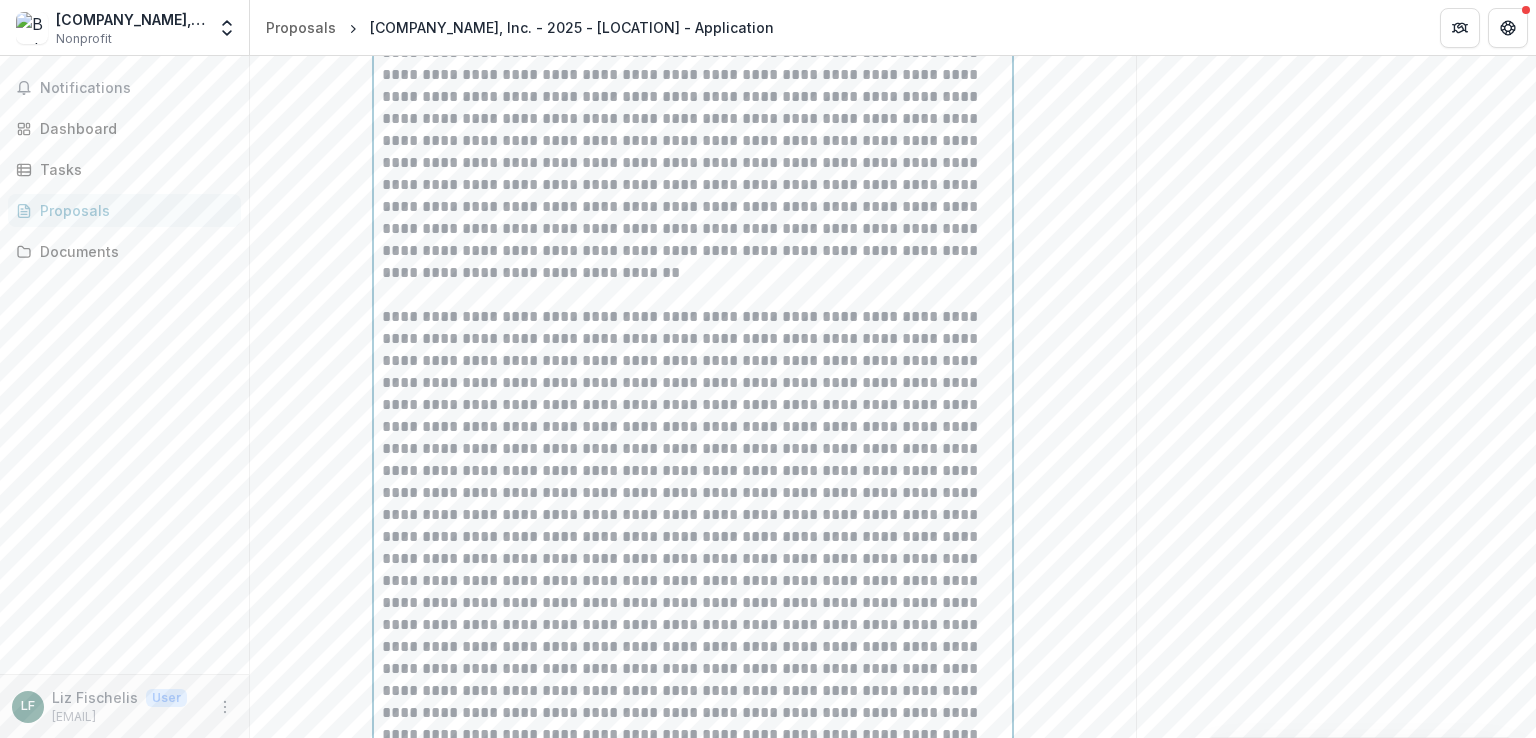 click at bounding box center (693, 537) 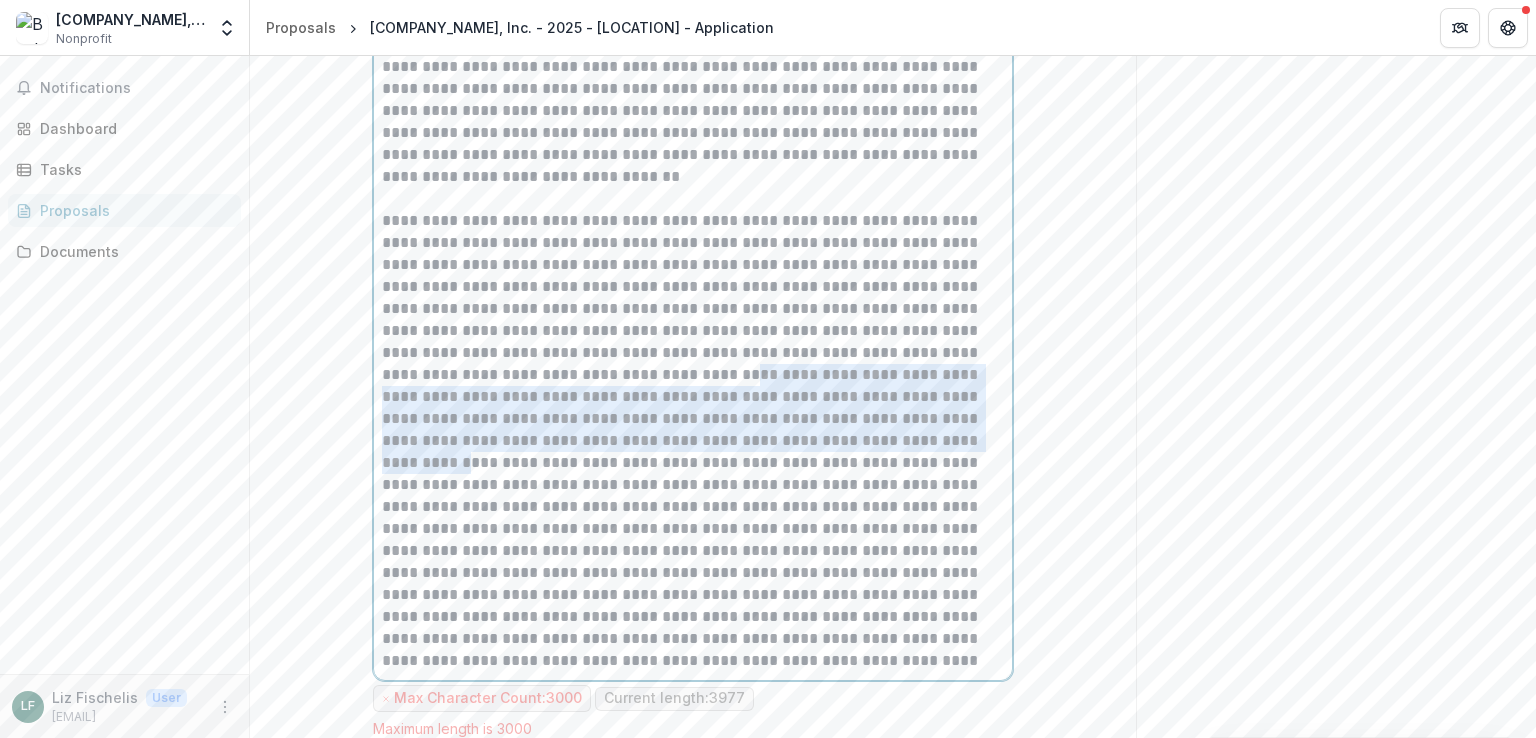 drag, startPoint x: 557, startPoint y: 407, endPoint x: 818, endPoint y: 481, distance: 271.28766 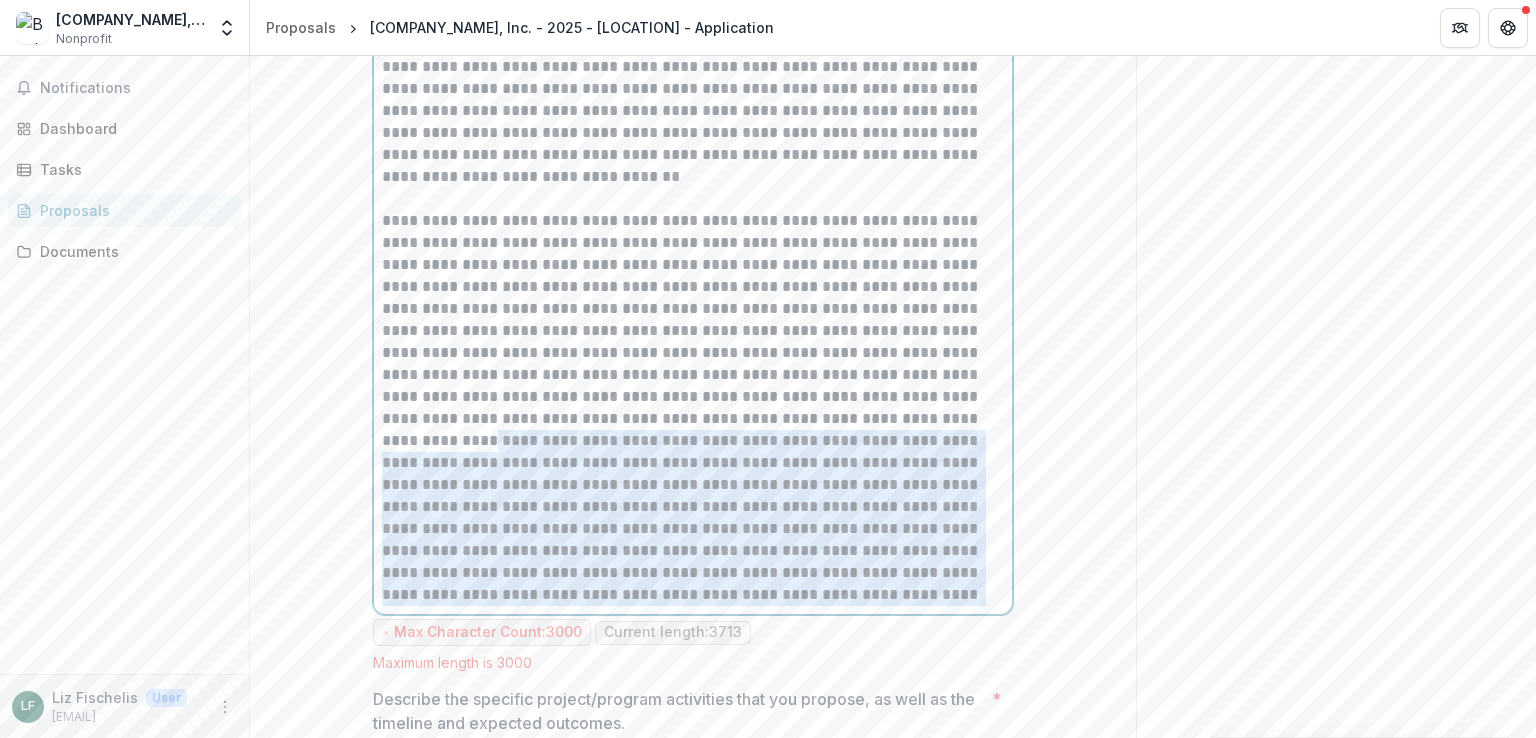 drag, startPoint x: 776, startPoint y: 453, endPoint x: 762, endPoint y: 628, distance: 175.55911 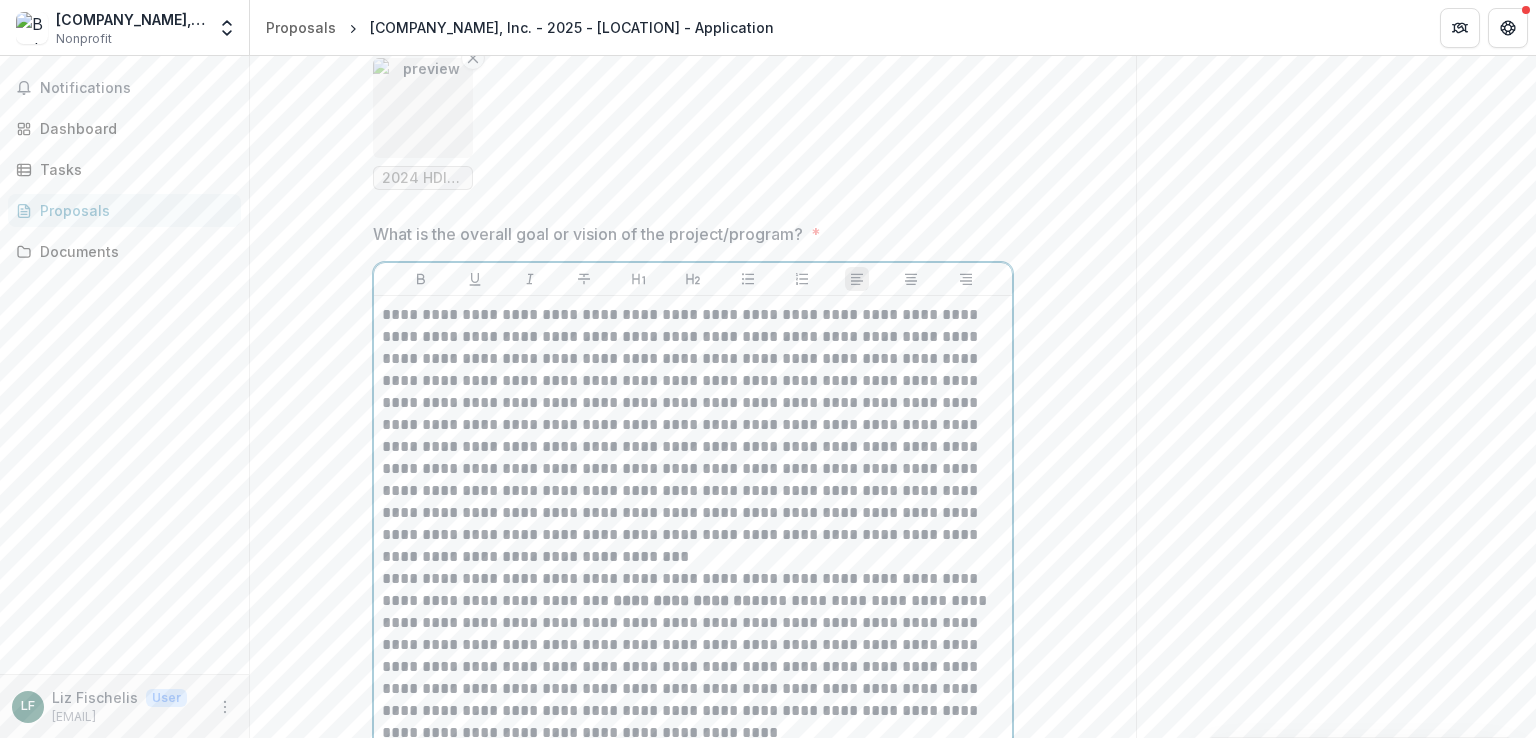 scroll, scrollTop: 3491, scrollLeft: 0, axis: vertical 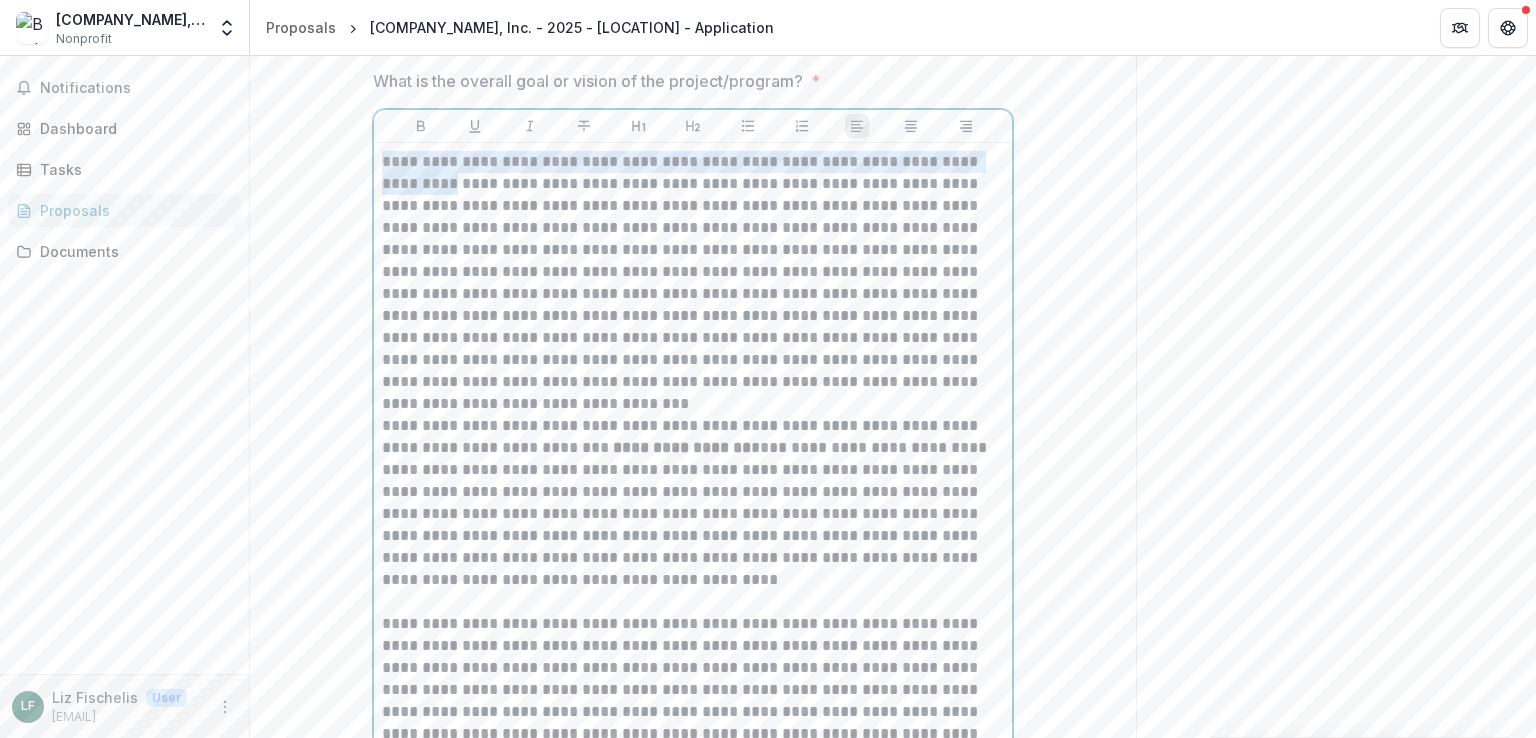 drag, startPoint x: 379, startPoint y: 196, endPoint x: 995, endPoint y: 187, distance: 616.06573 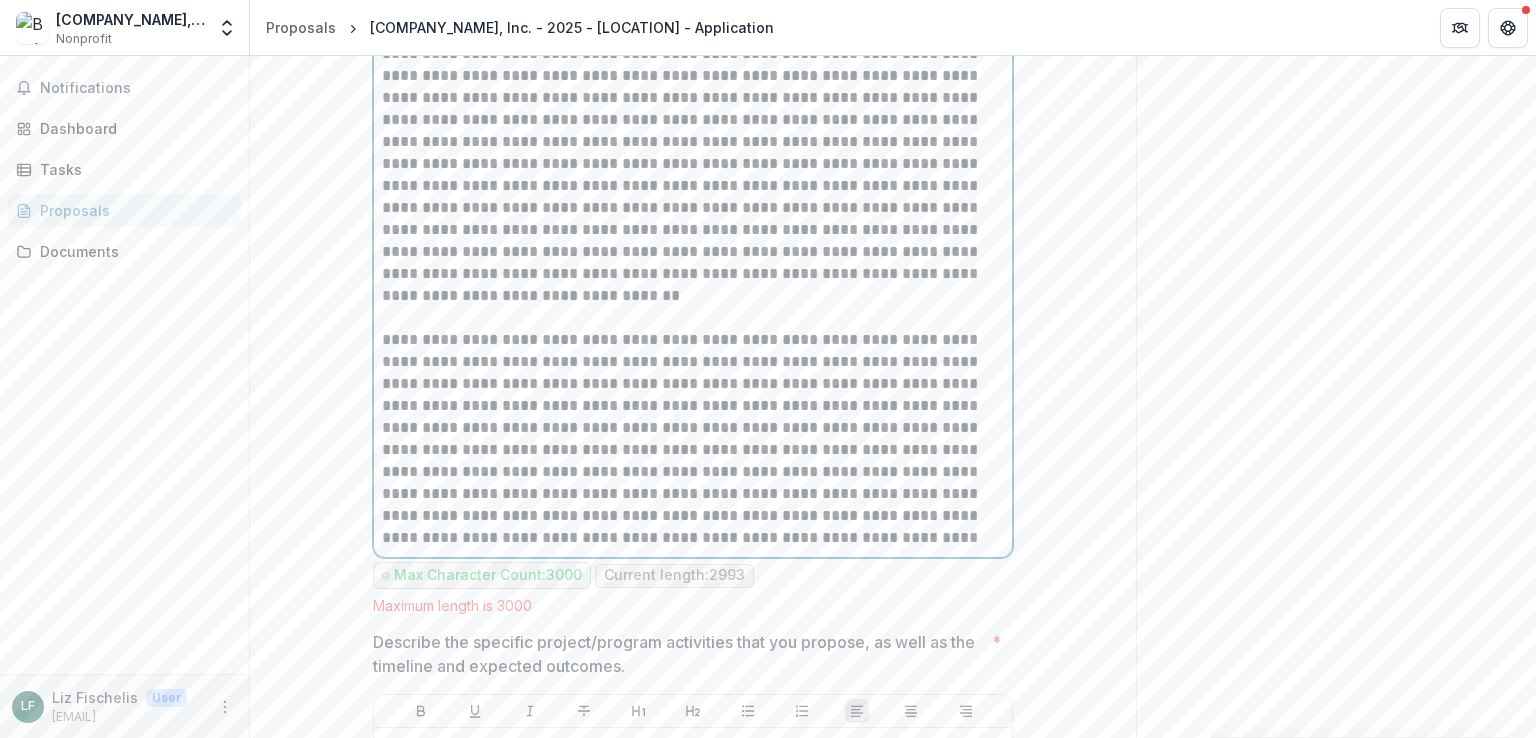 scroll, scrollTop: 4040, scrollLeft: 0, axis: vertical 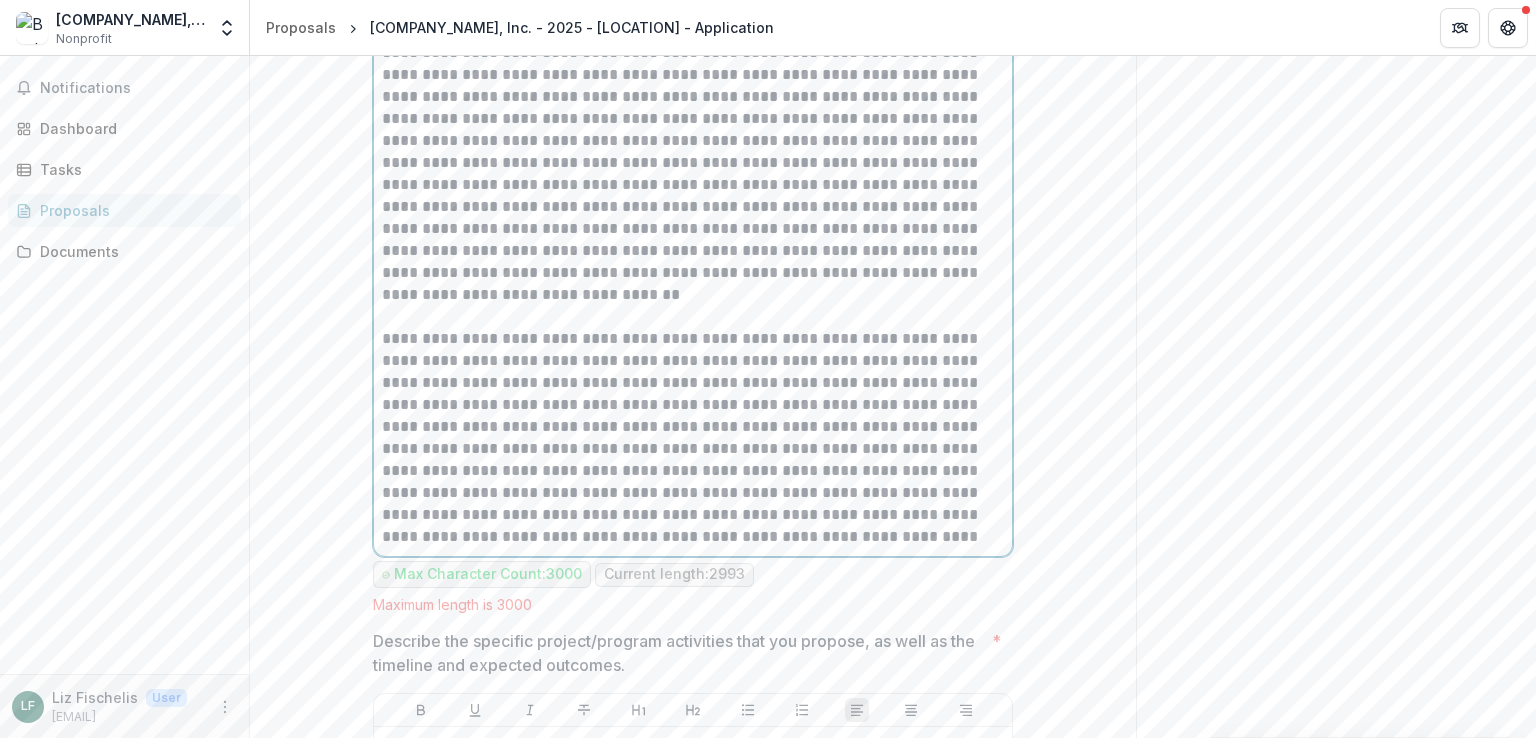click on "**********" at bounding box center [693, 438] 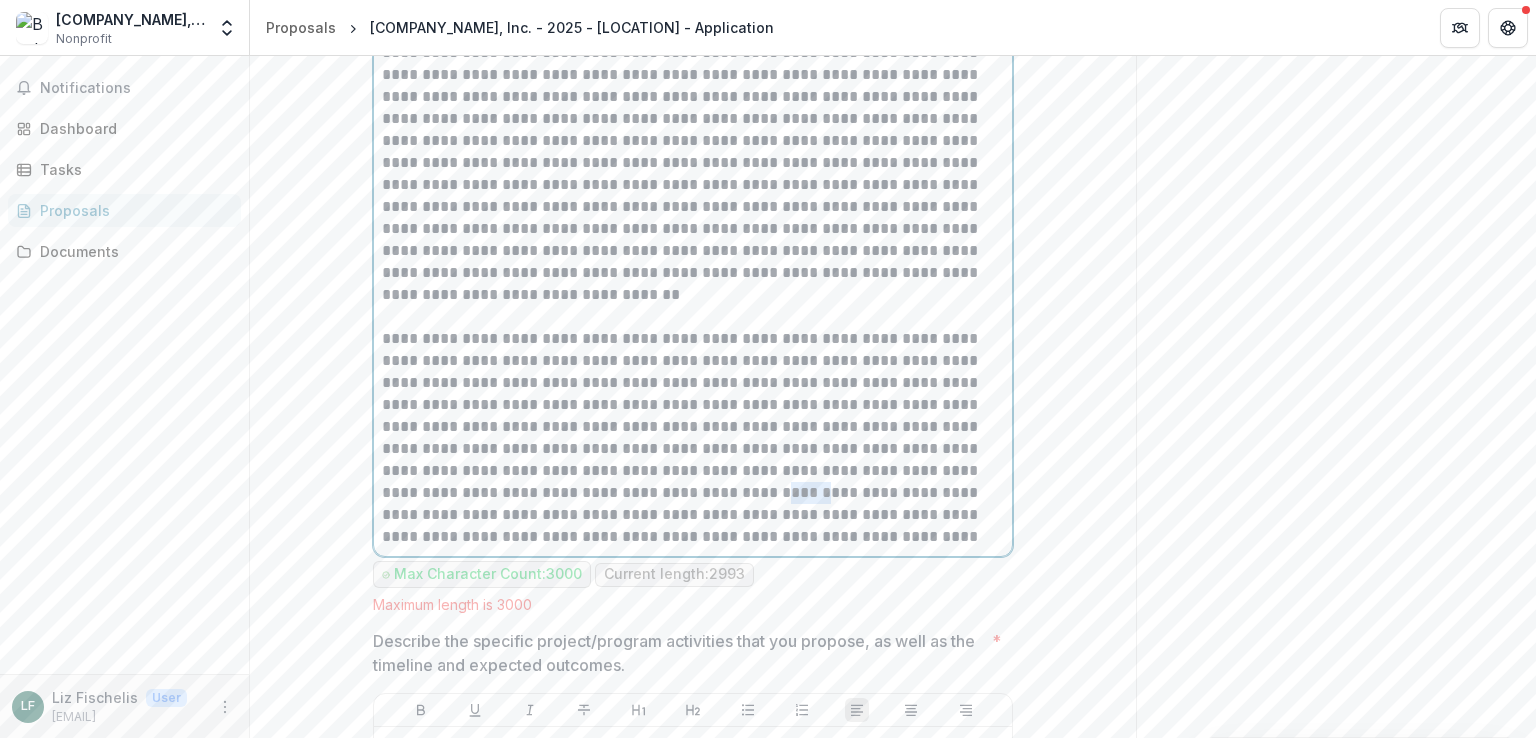 click on "**********" at bounding box center [693, 438] 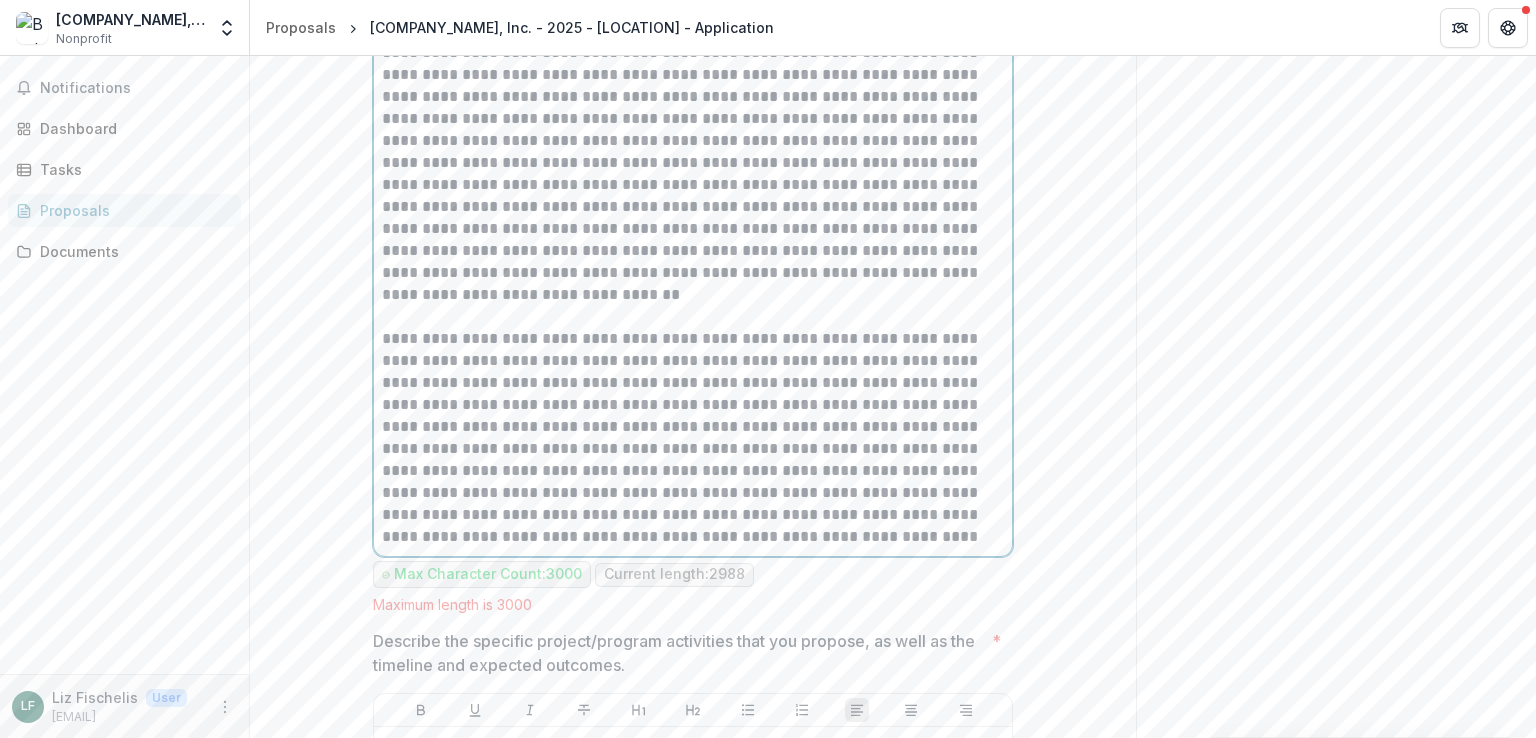 click on "**********" at bounding box center [693, 438] 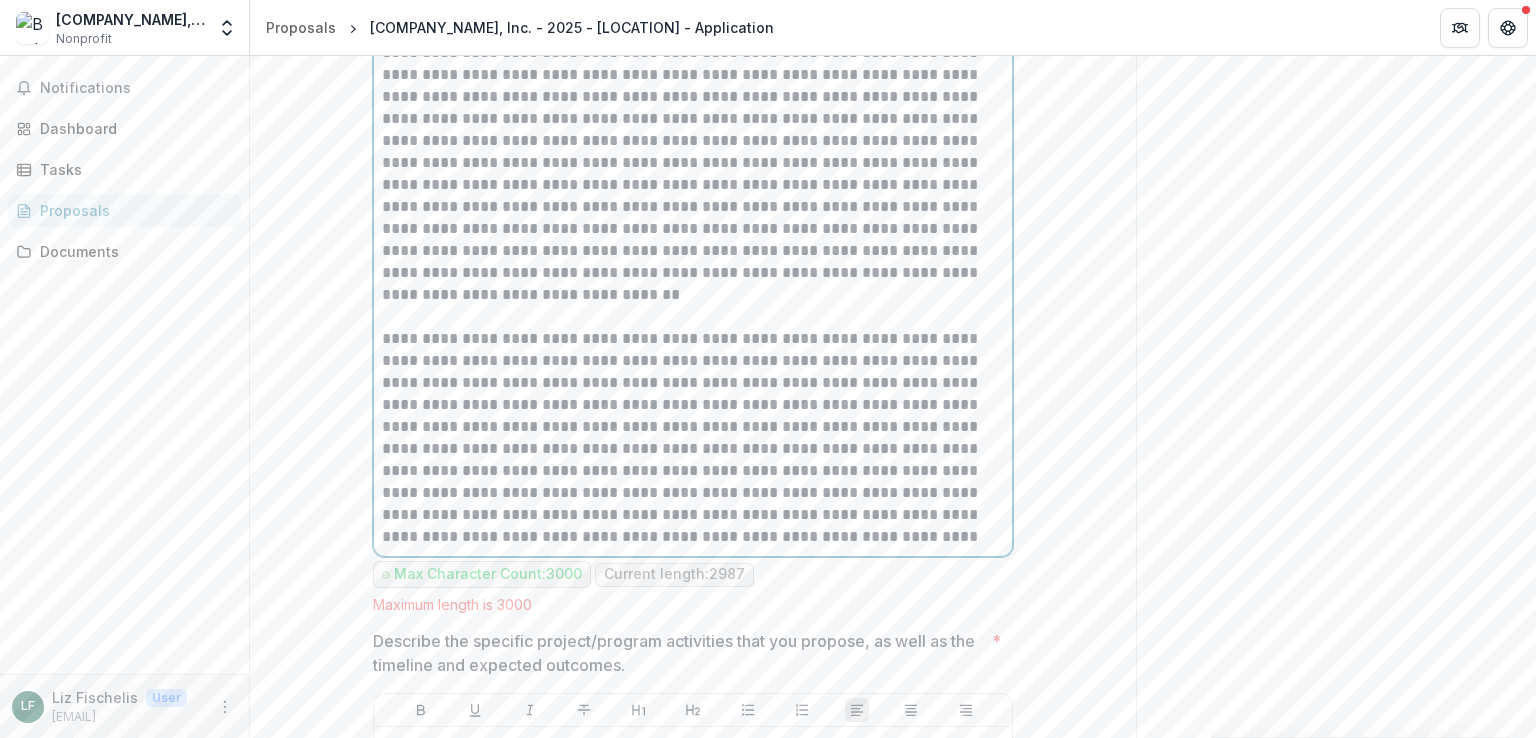 click on "**********" at bounding box center [693, 438] 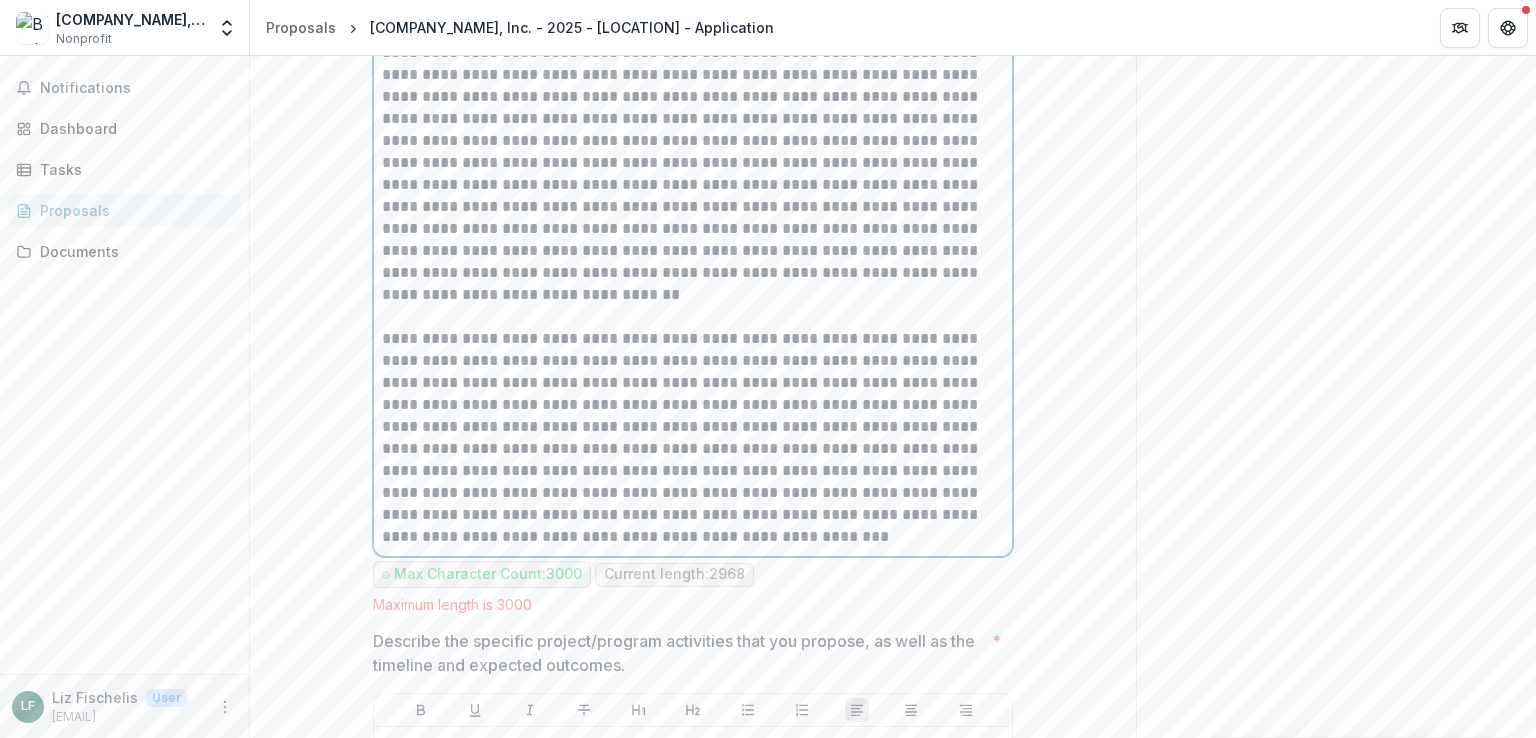 click on "**********" at bounding box center [693, 438] 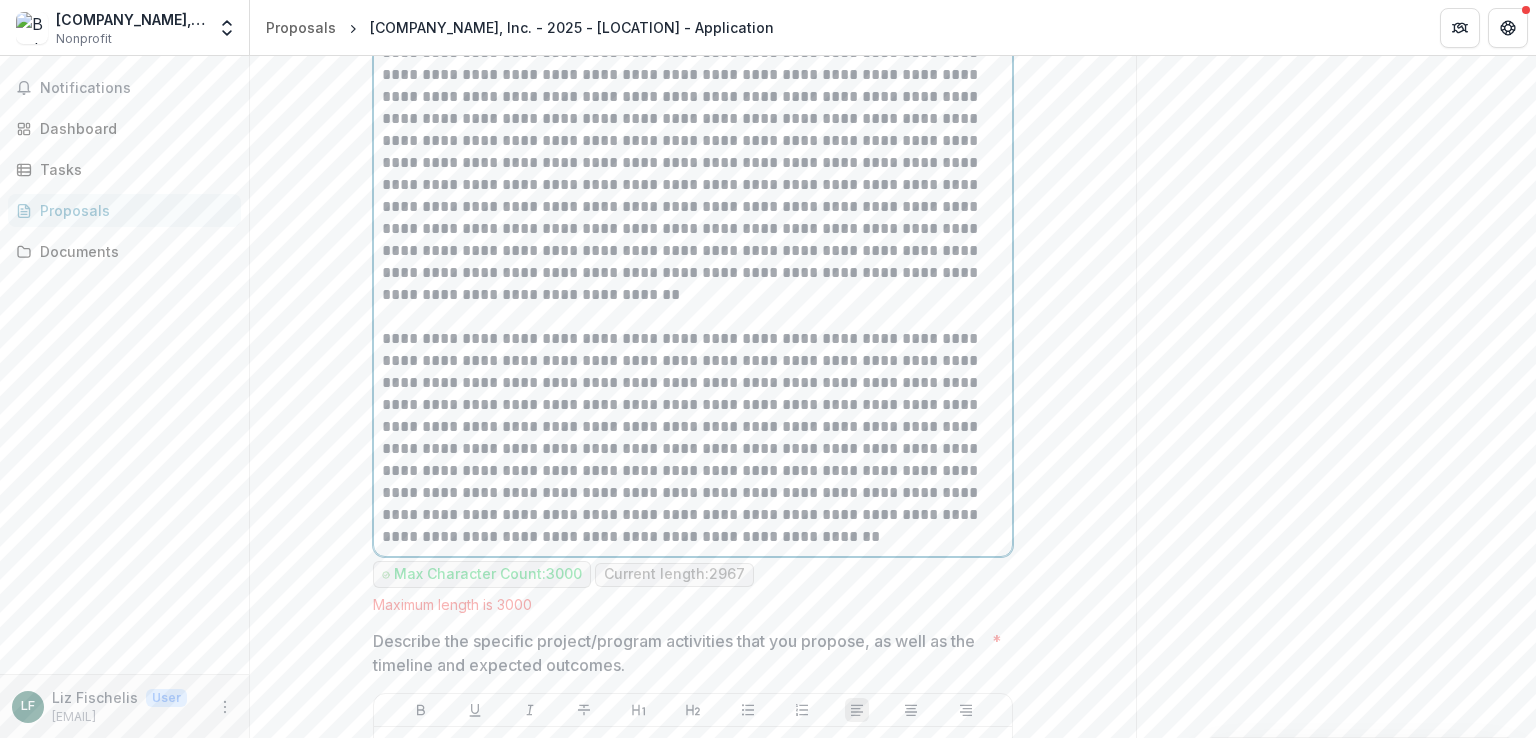 click on "**********" at bounding box center (693, 438) 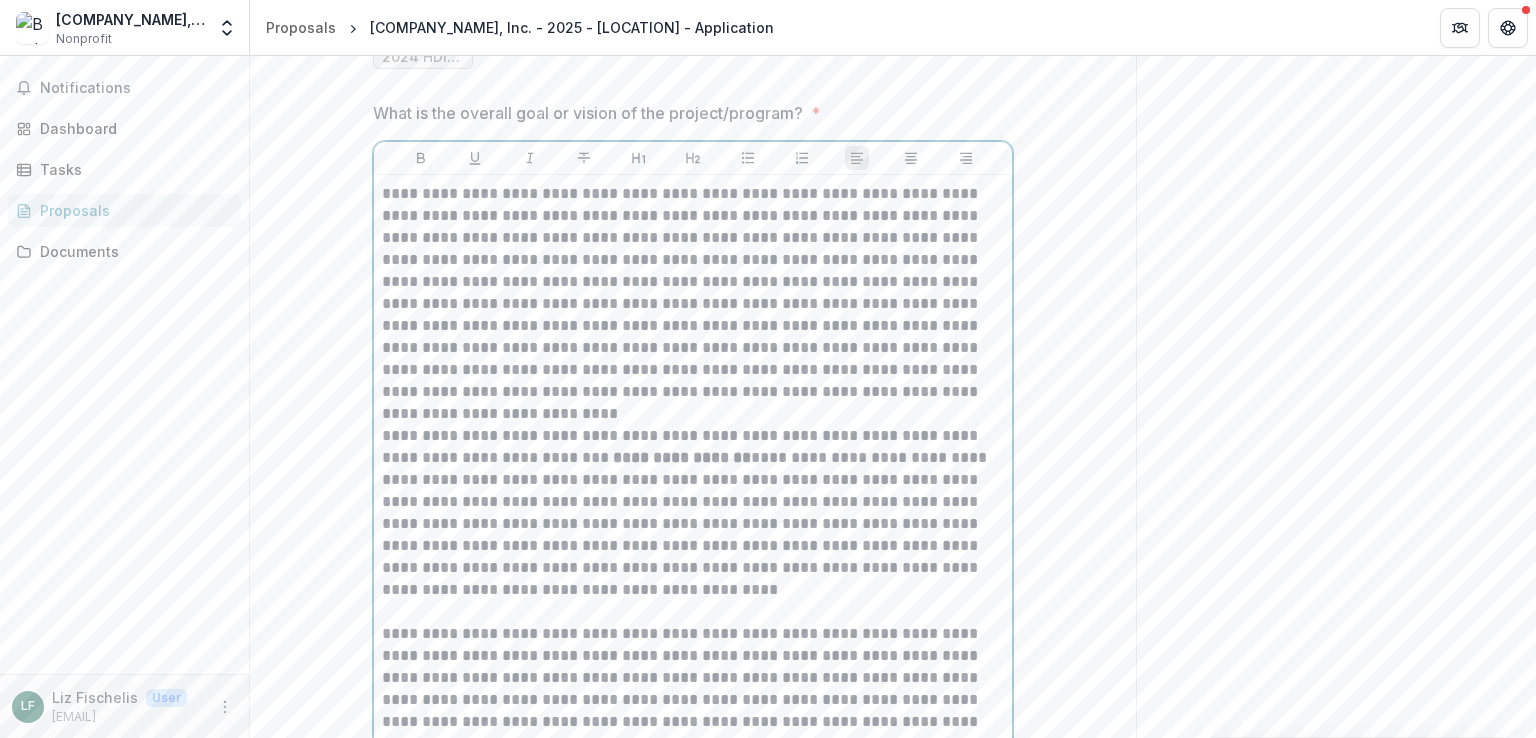 scroll, scrollTop: 3458, scrollLeft: 0, axis: vertical 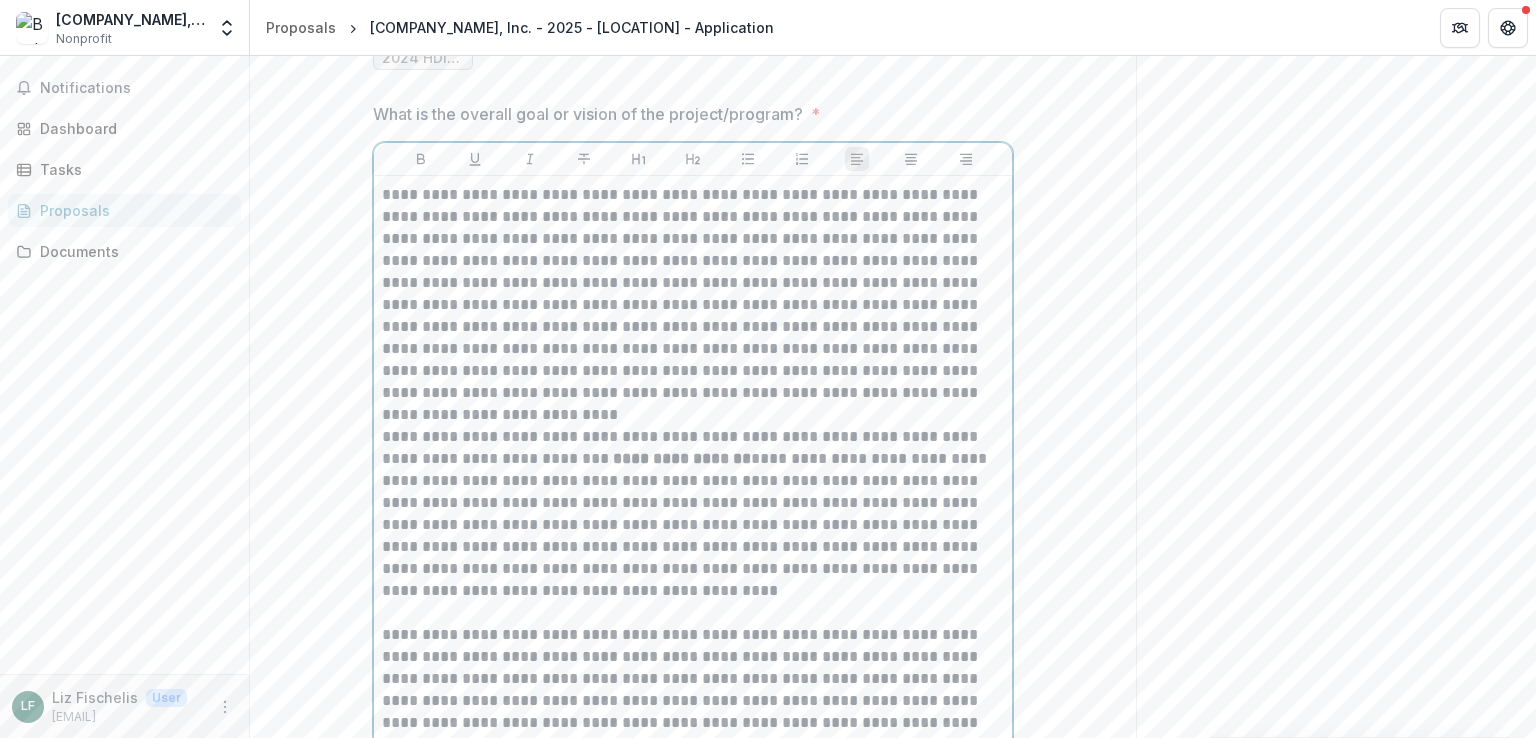 click on "**********" at bounding box center [693, 294] 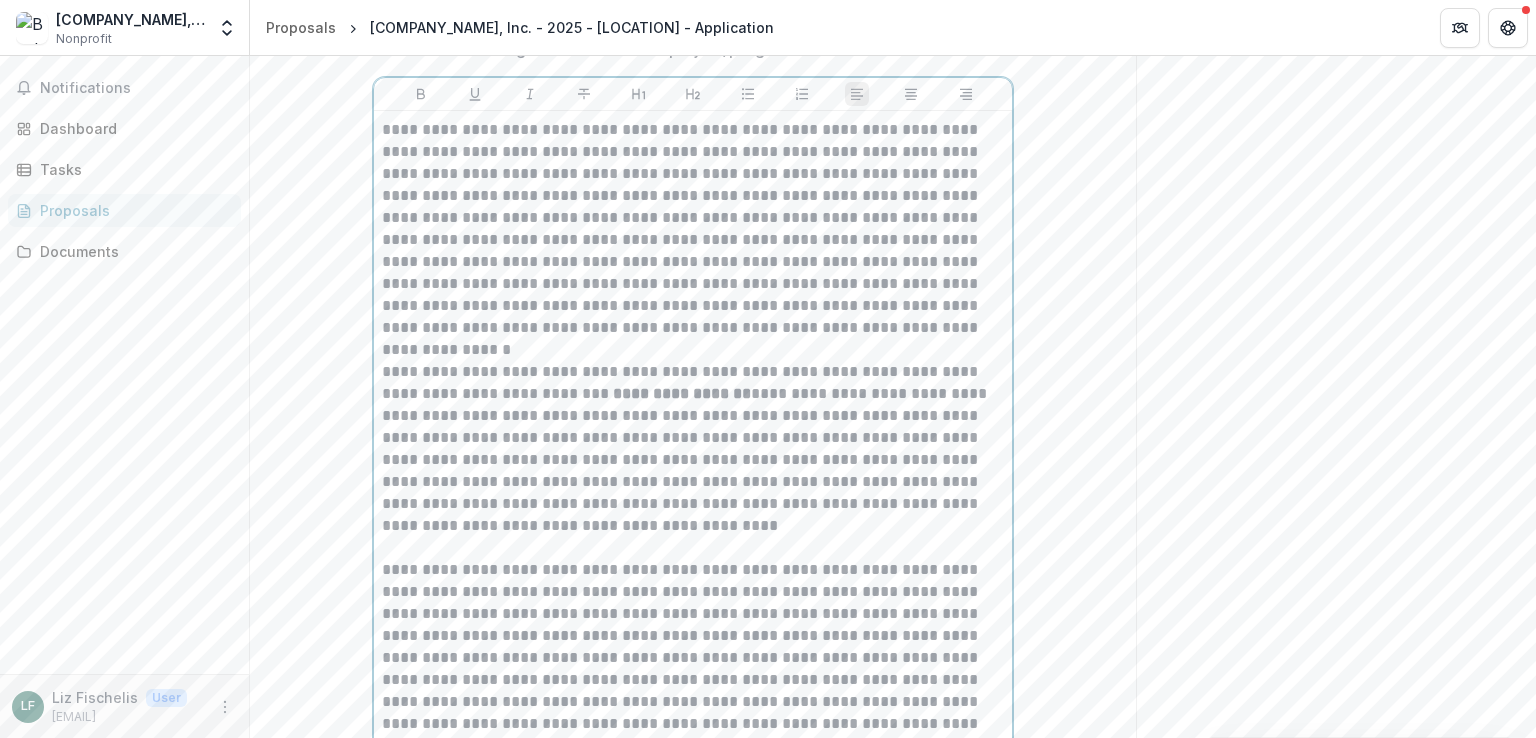scroll, scrollTop: 3522, scrollLeft: 0, axis: vertical 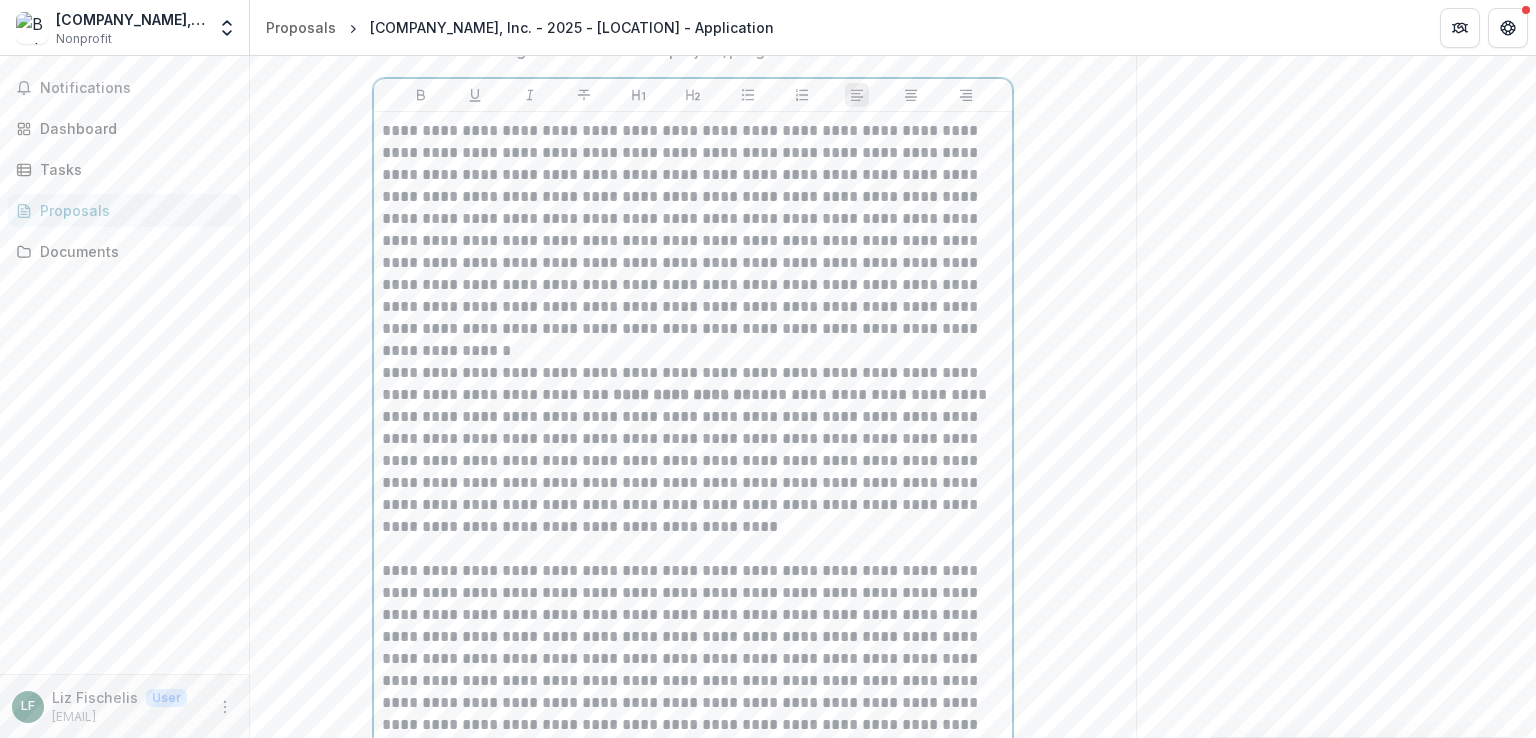 click on "**********" at bounding box center [693, 230] 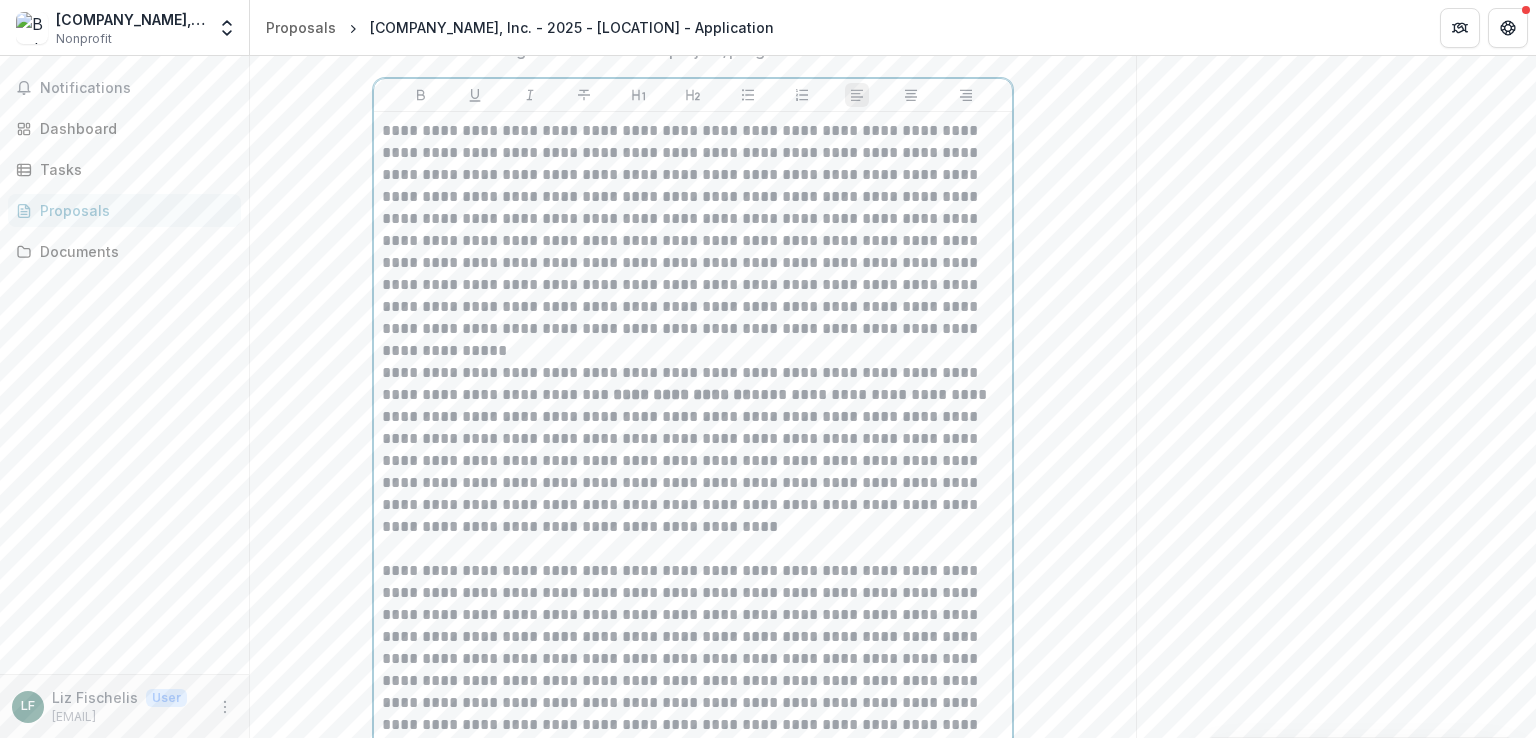click on "**********" at bounding box center (693, 230) 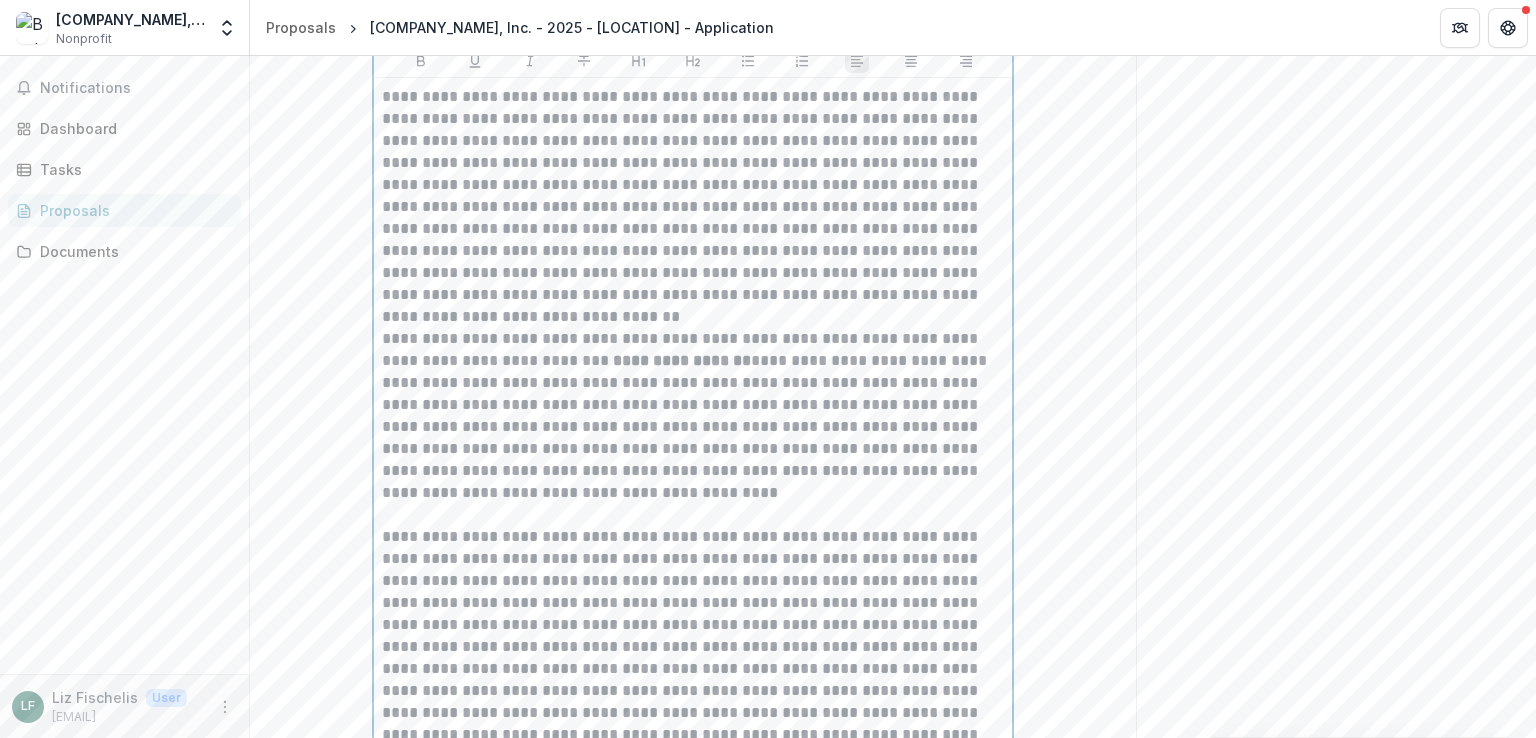 scroll, scrollTop: 3536, scrollLeft: 0, axis: vertical 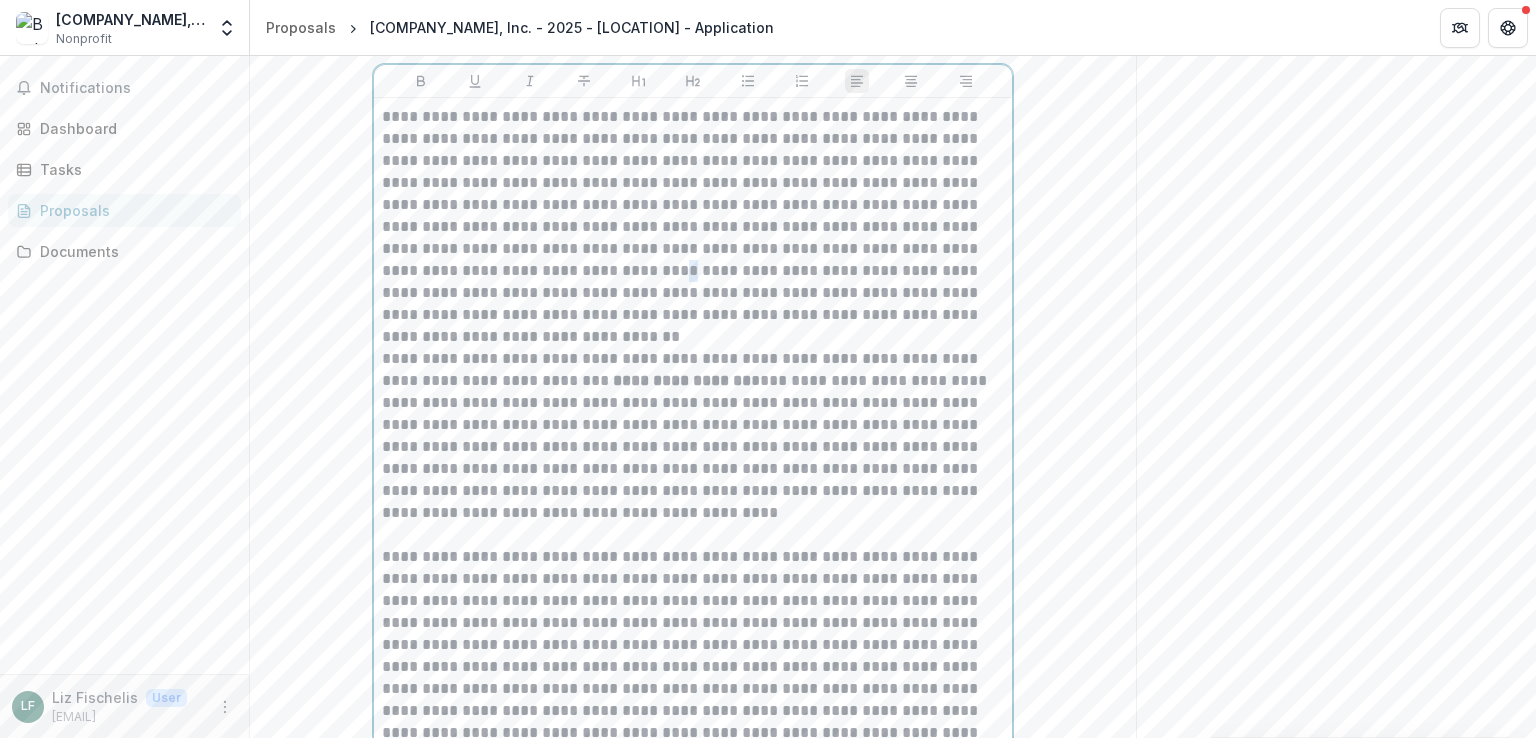 click on "**********" at bounding box center (693, 216) 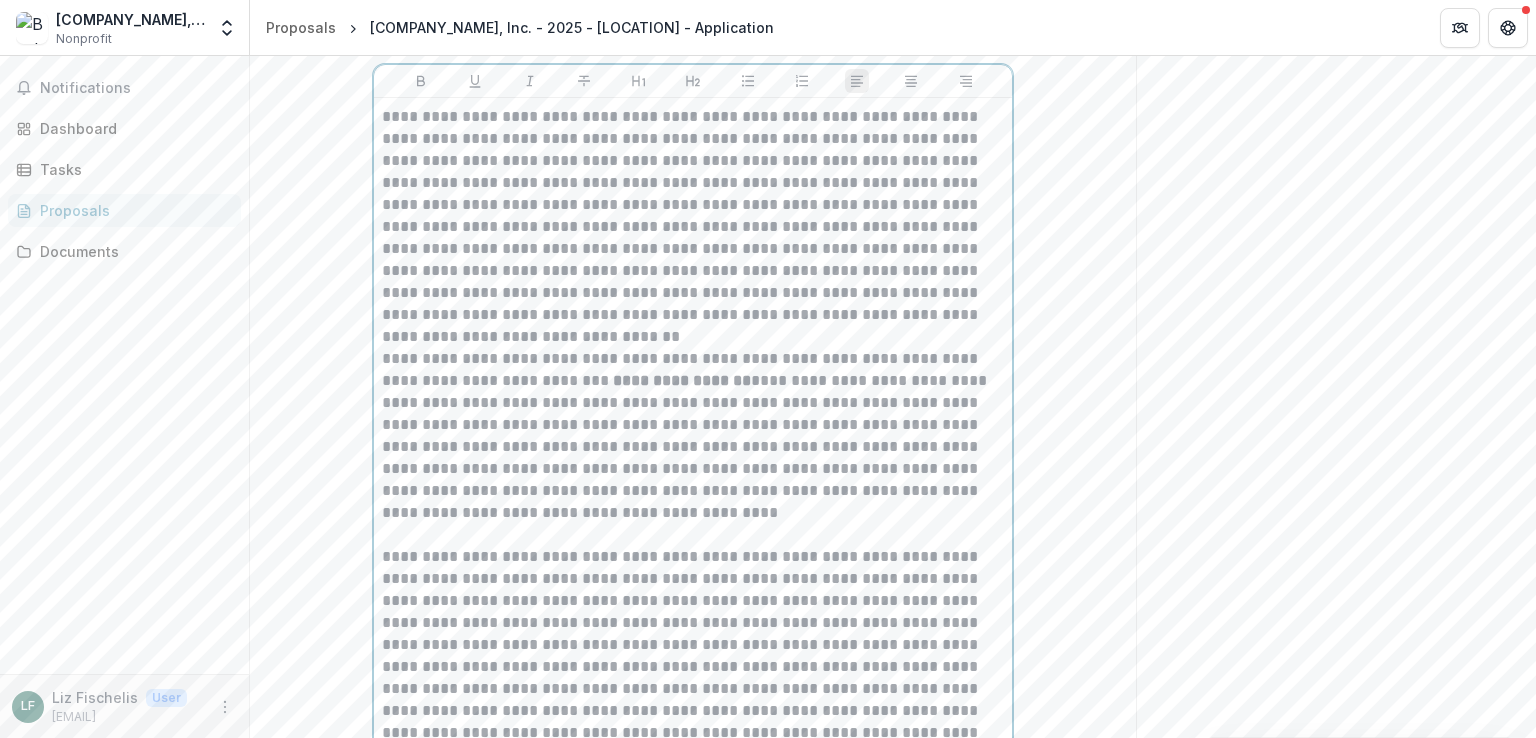 click on "**********" at bounding box center [693, 216] 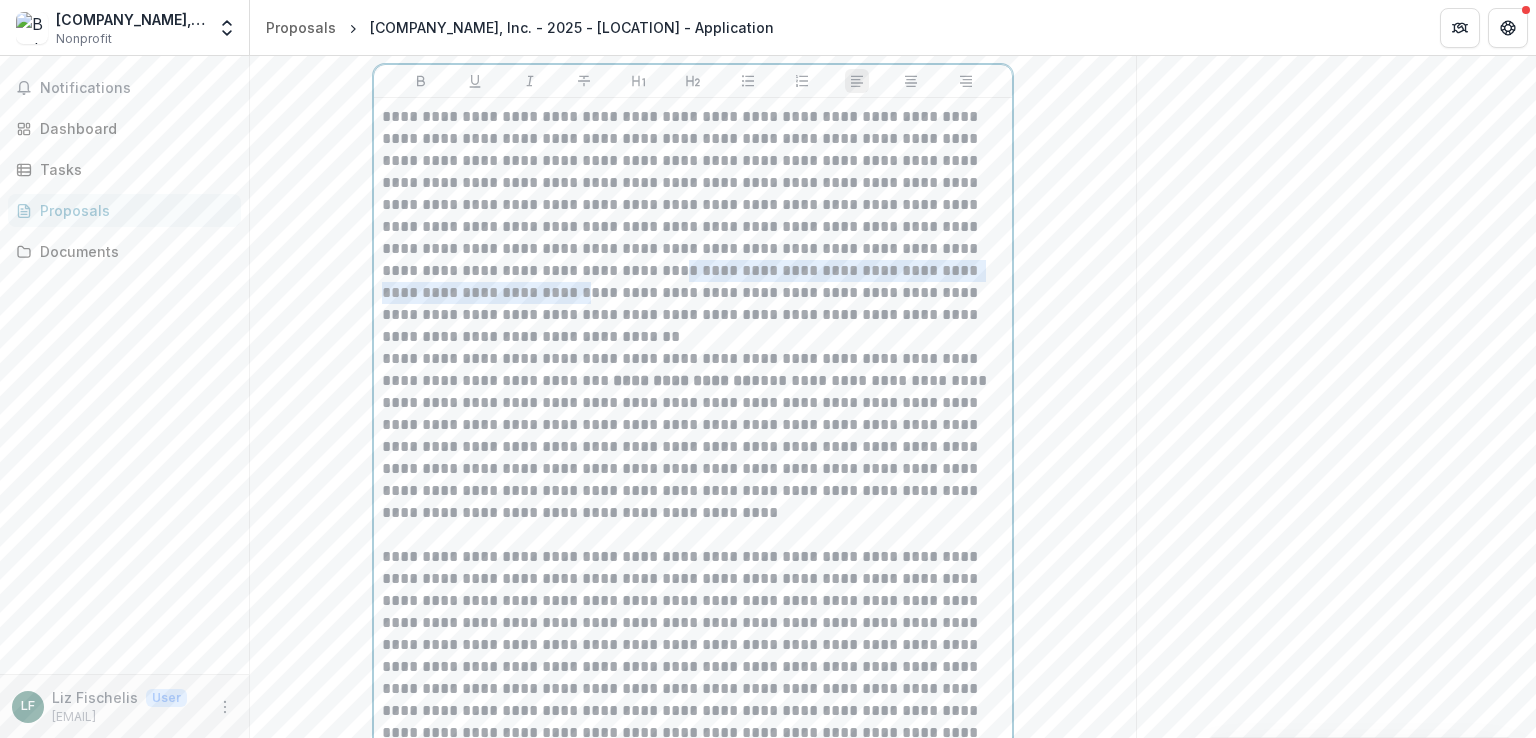 drag, startPoint x: 378, startPoint y: 299, endPoint x: 858, endPoint y: 301, distance: 480.00418 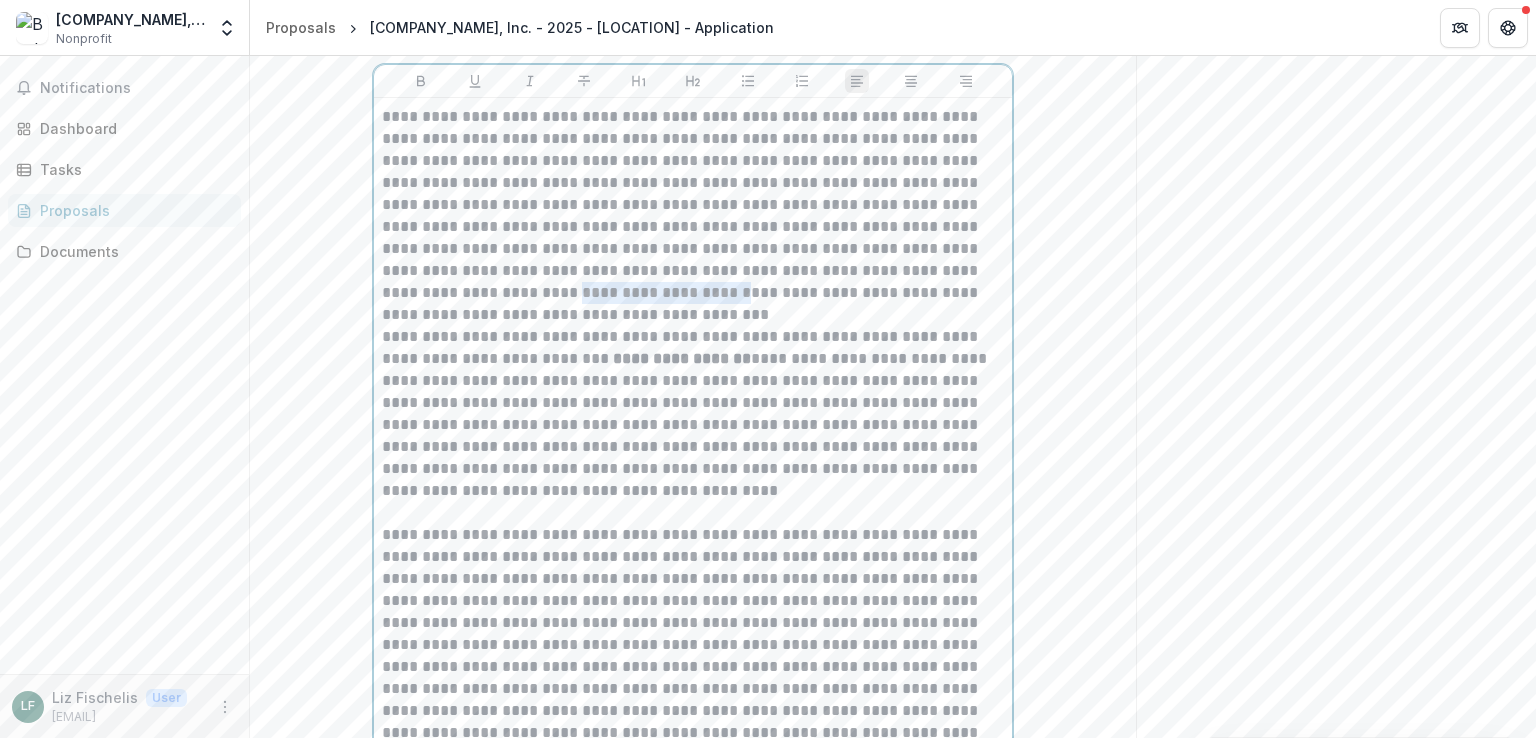 drag, startPoint x: 813, startPoint y: 298, endPoint x: 971, endPoint y: 305, distance: 158.15498 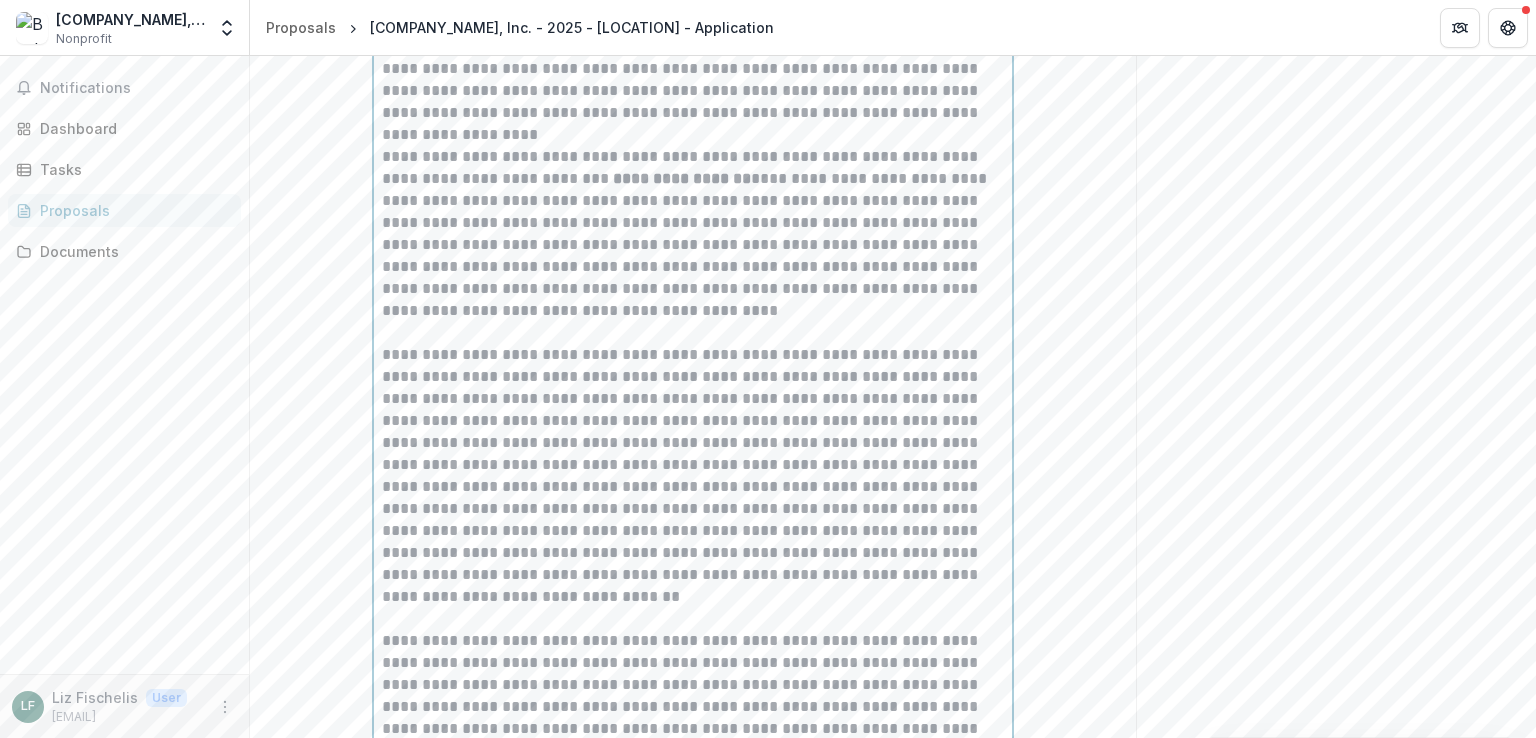 scroll, scrollTop: 3711, scrollLeft: 0, axis: vertical 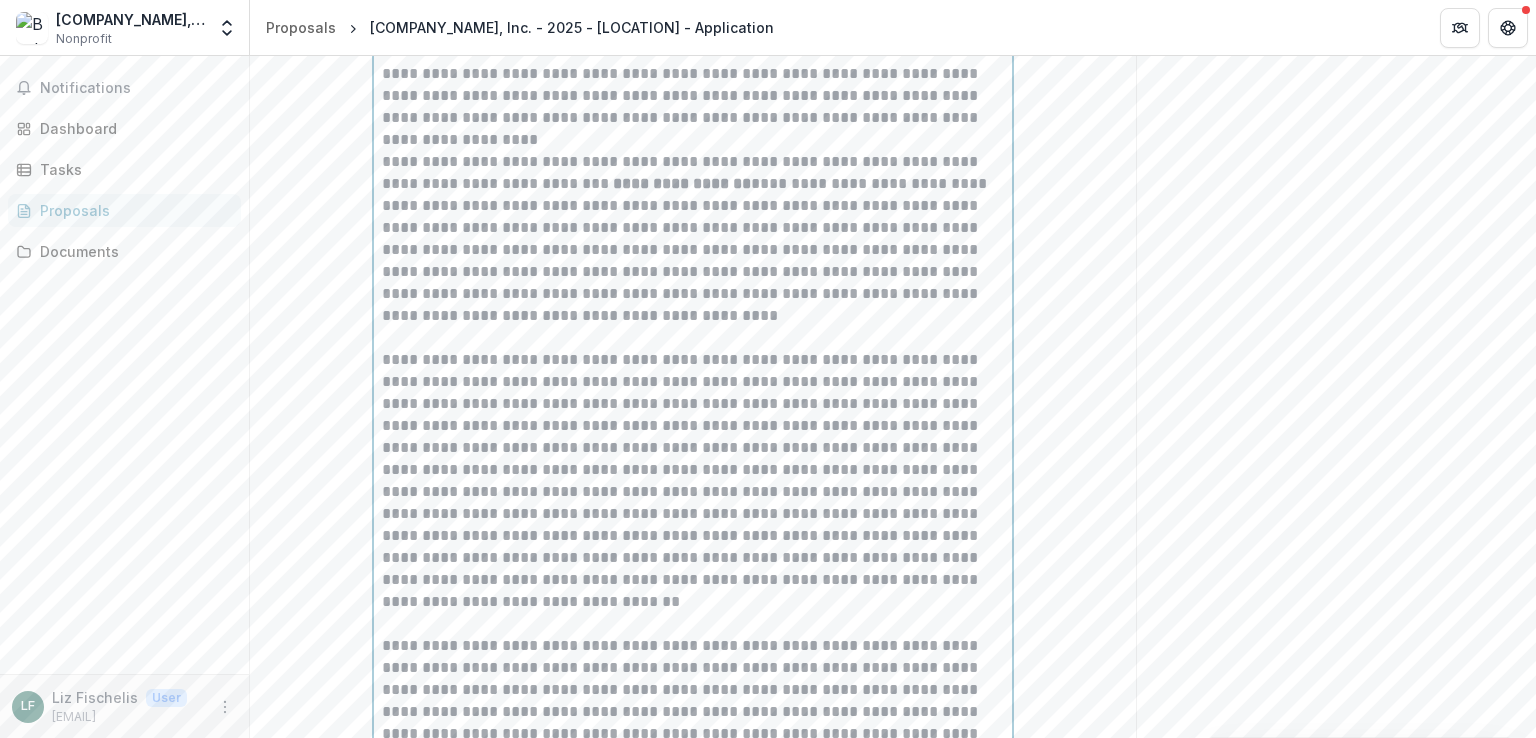 click on "**********" at bounding box center [693, 481] 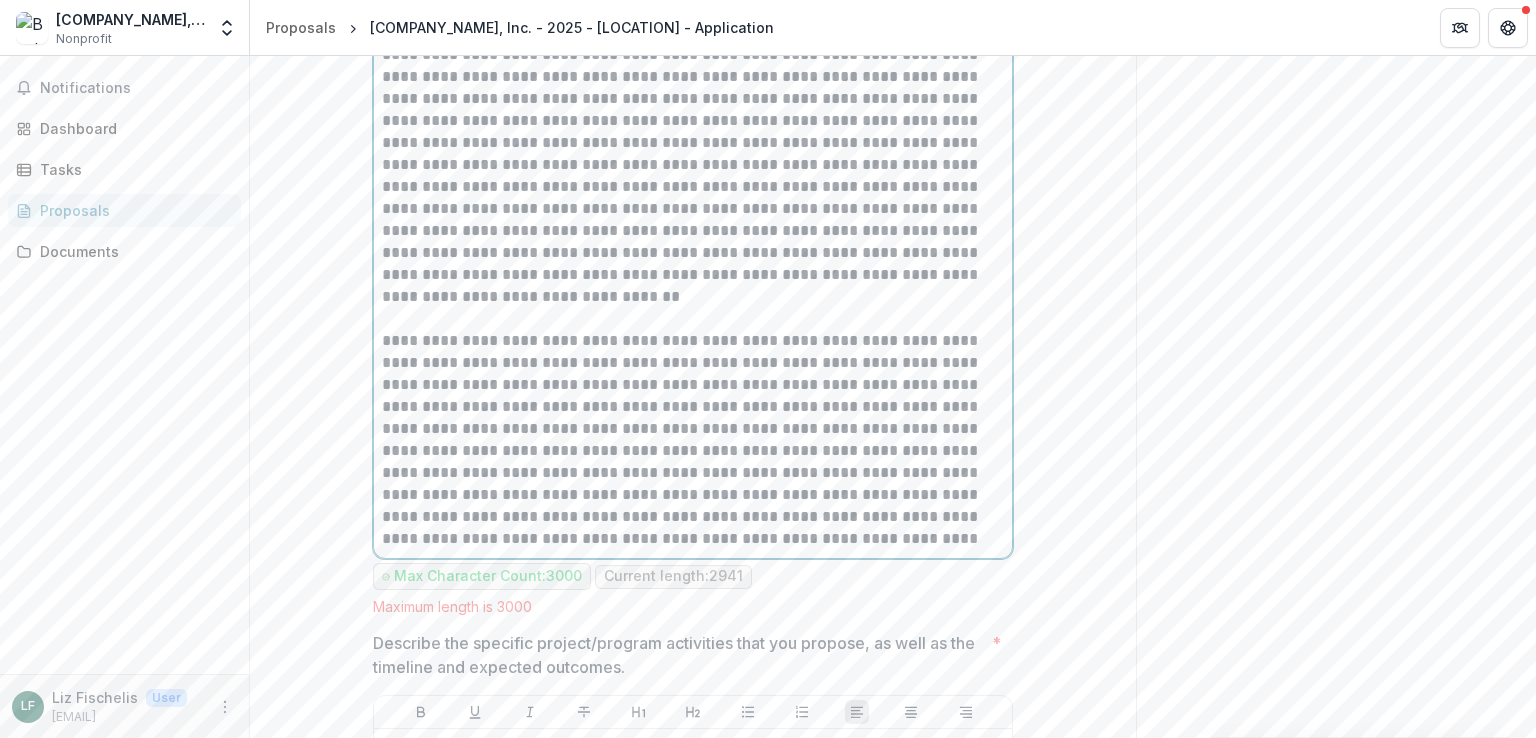 scroll, scrollTop: 4022, scrollLeft: 0, axis: vertical 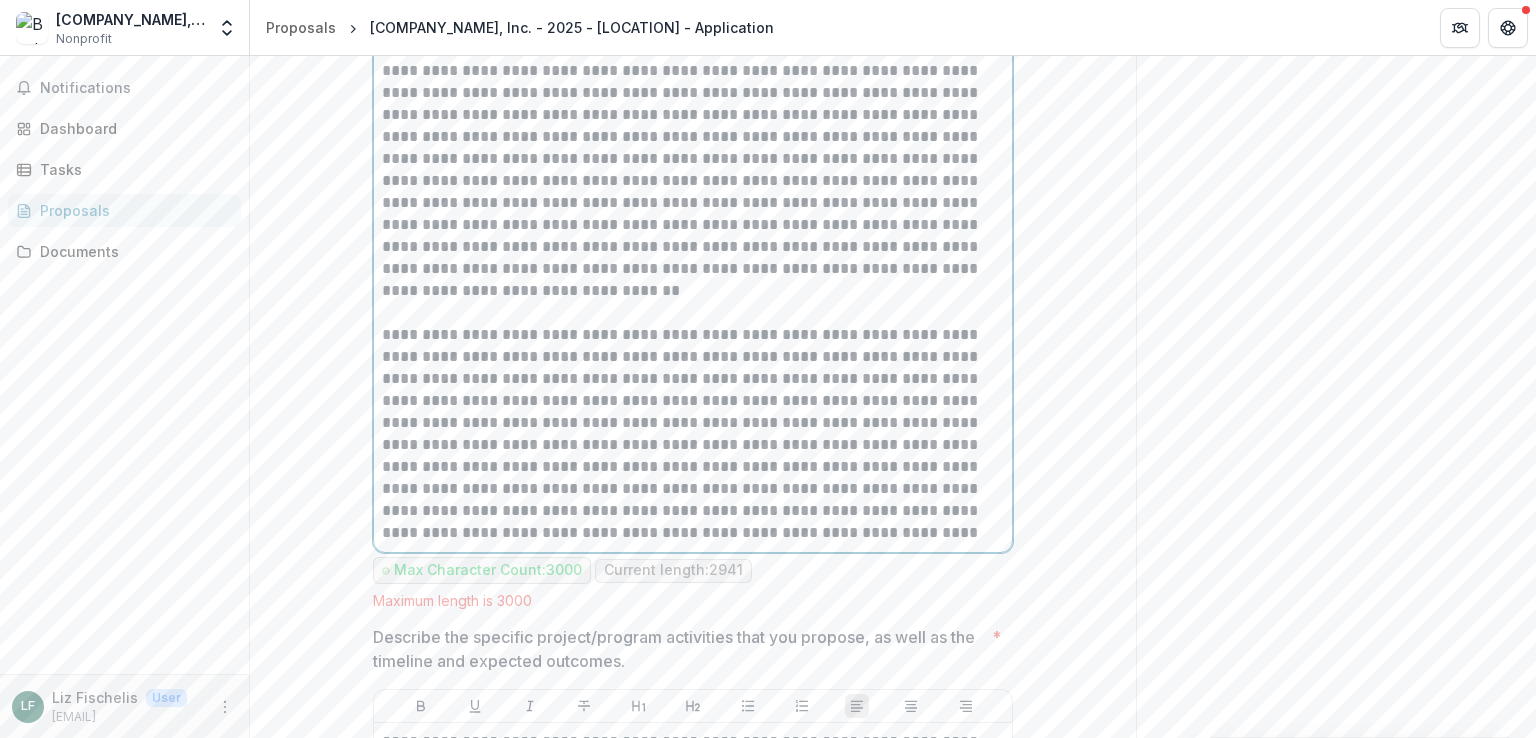 click on "**********" at bounding box center [693, 434] 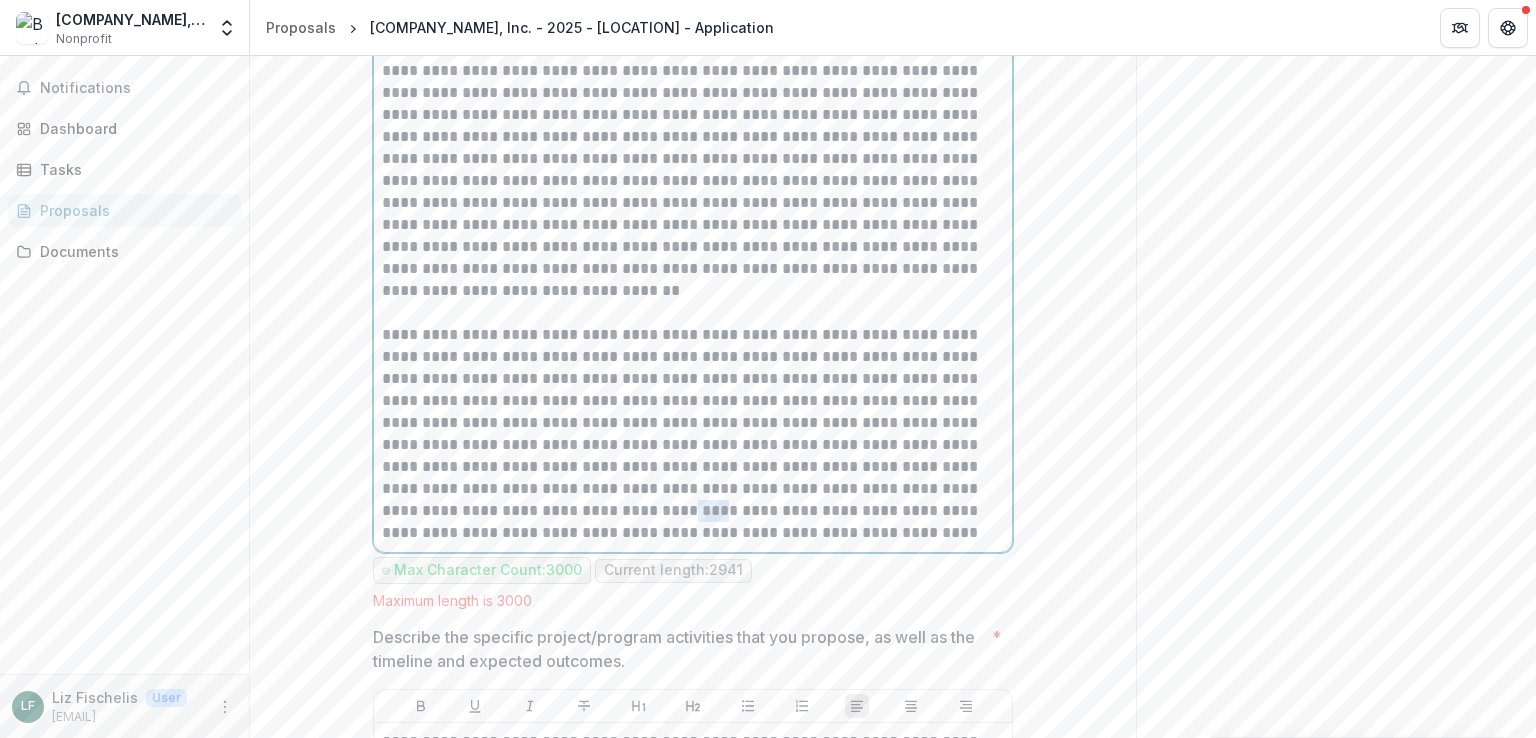 click on "**********" at bounding box center (693, 434) 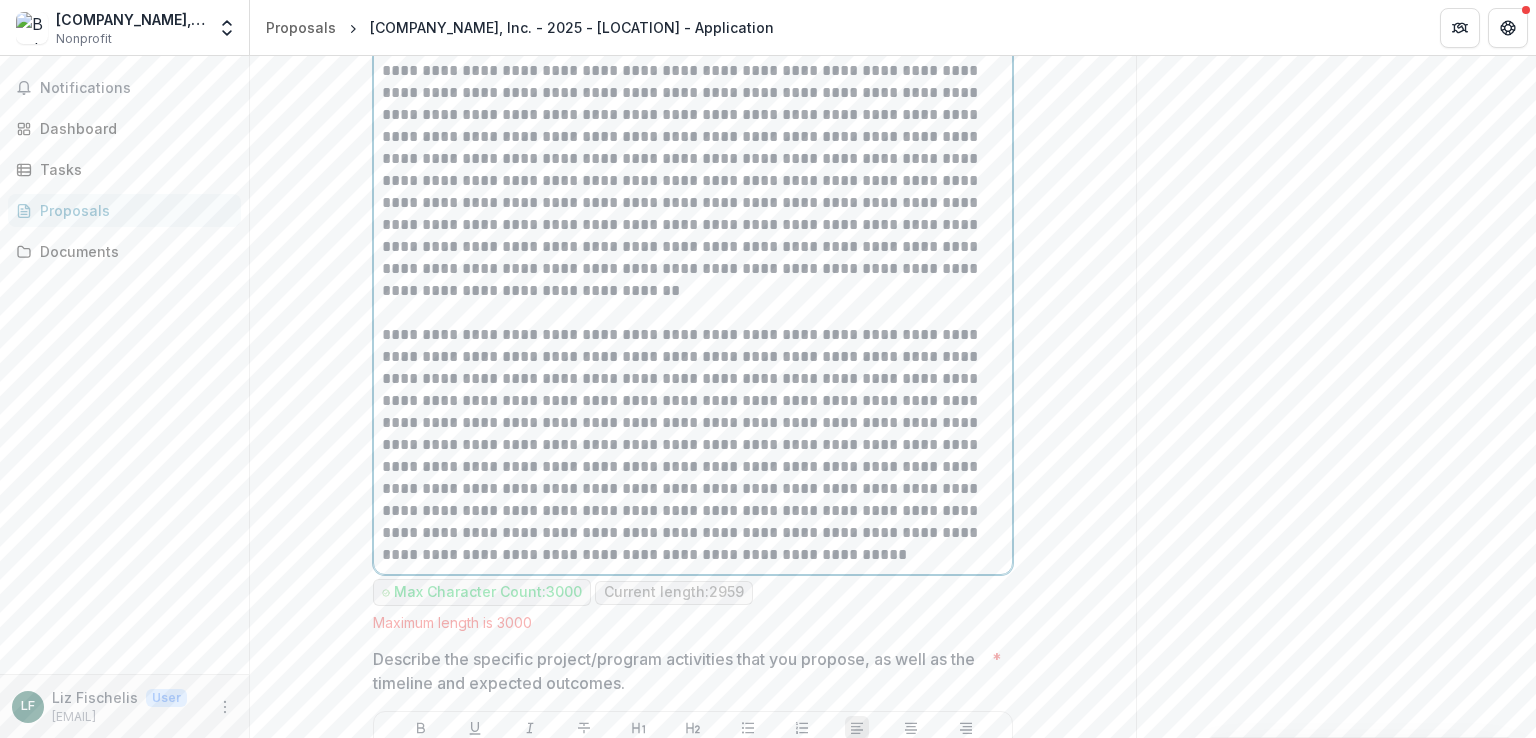 click on "**********" at bounding box center [693, 445] 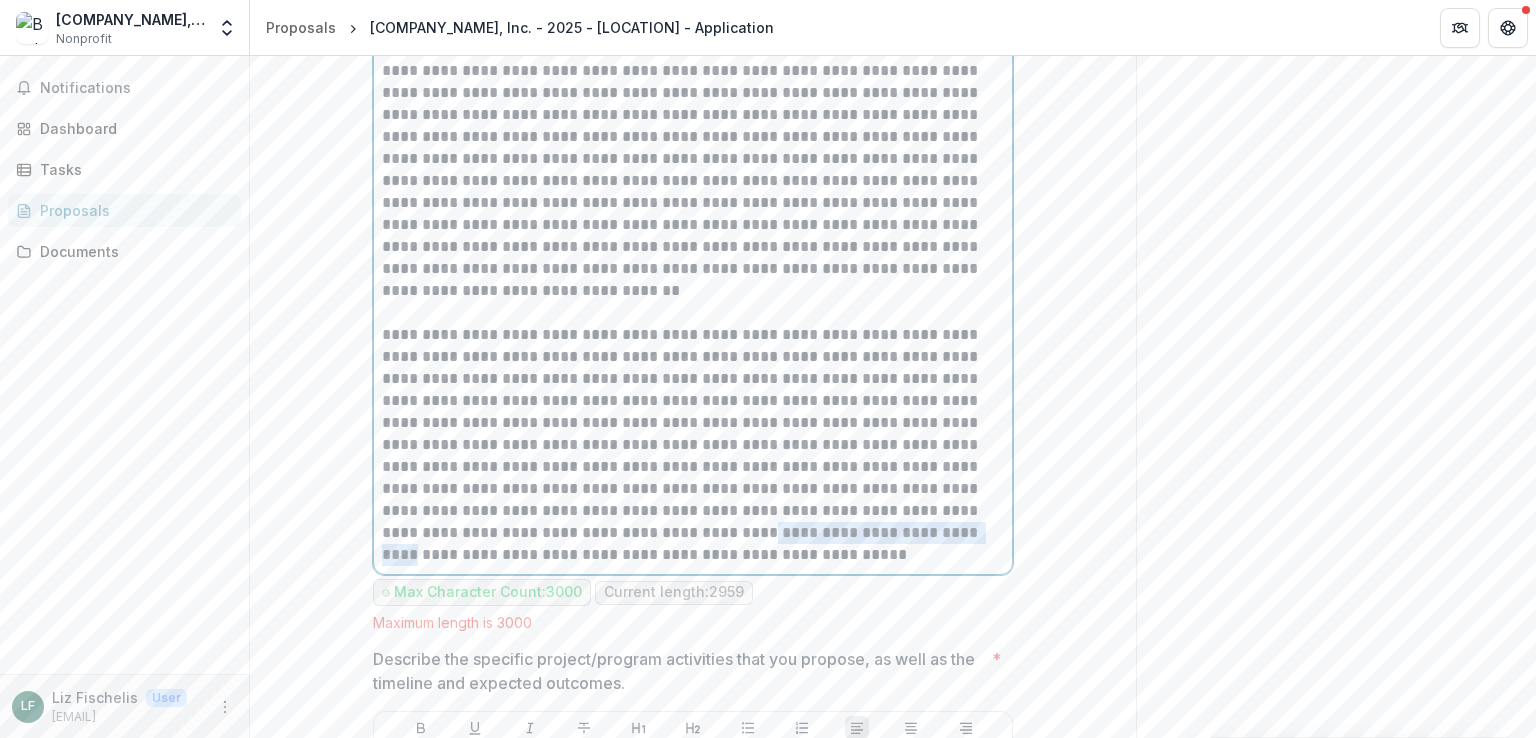 drag, startPoint x: 473, startPoint y: 568, endPoint x: 680, endPoint y: 565, distance: 207.02174 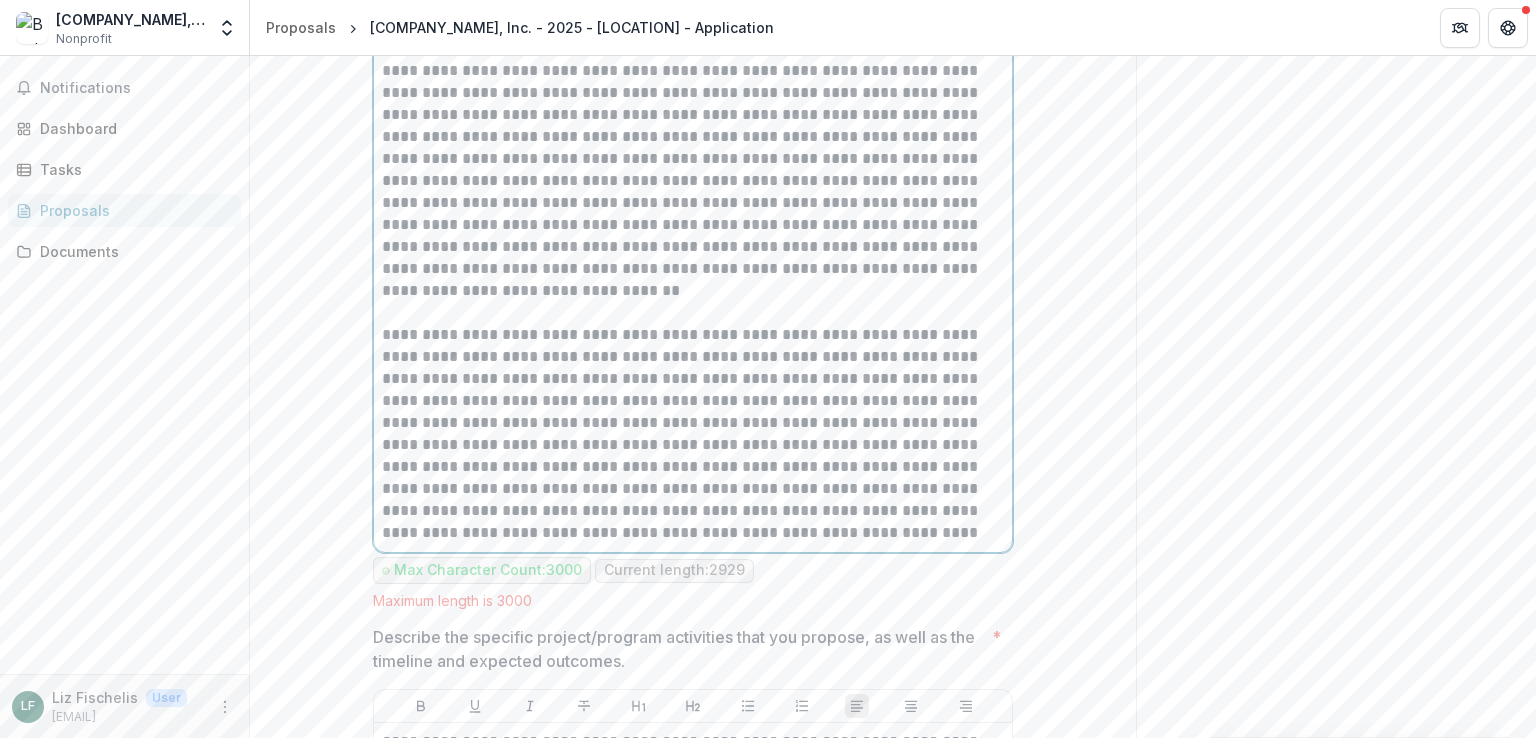 click on "**********" at bounding box center (693, 434) 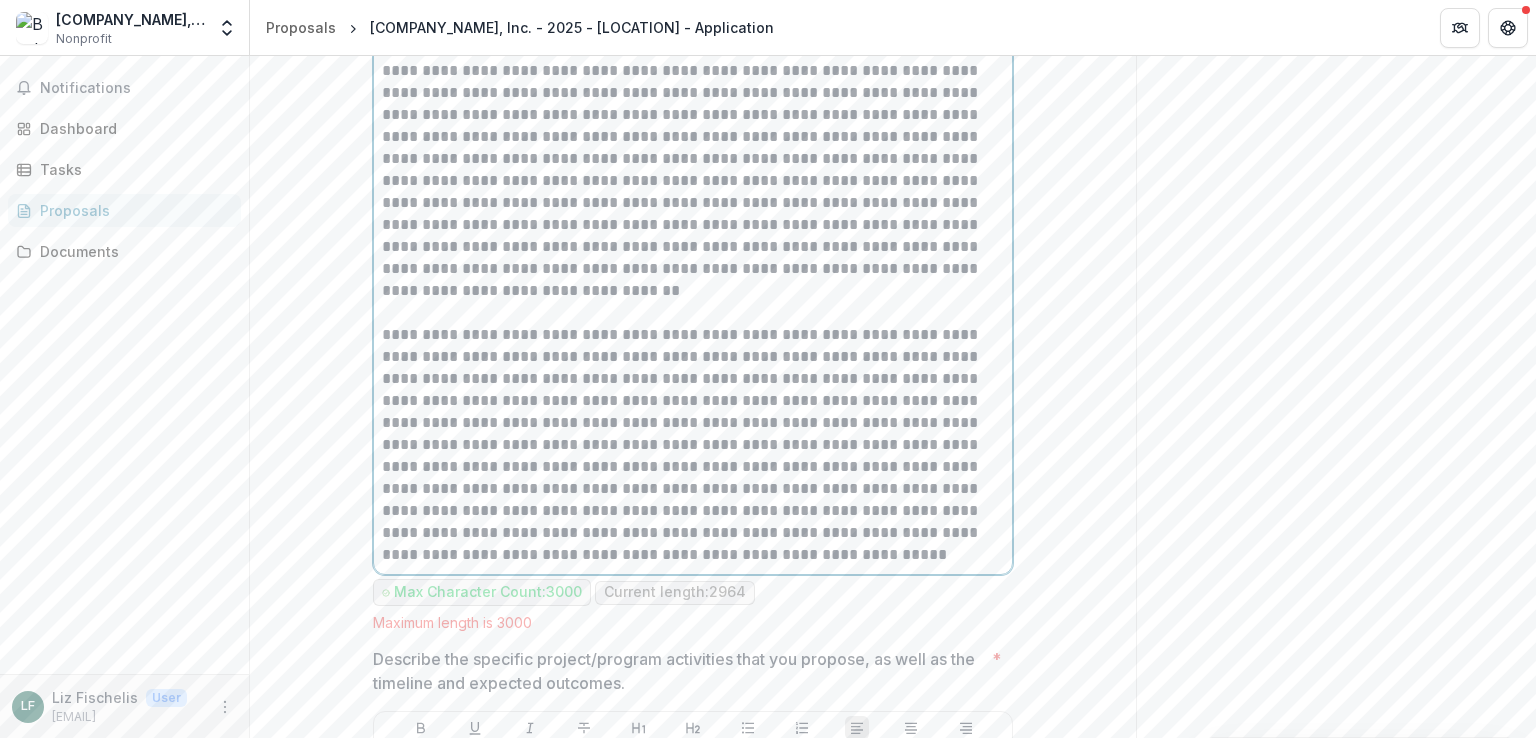 click on "**********" at bounding box center [693, 445] 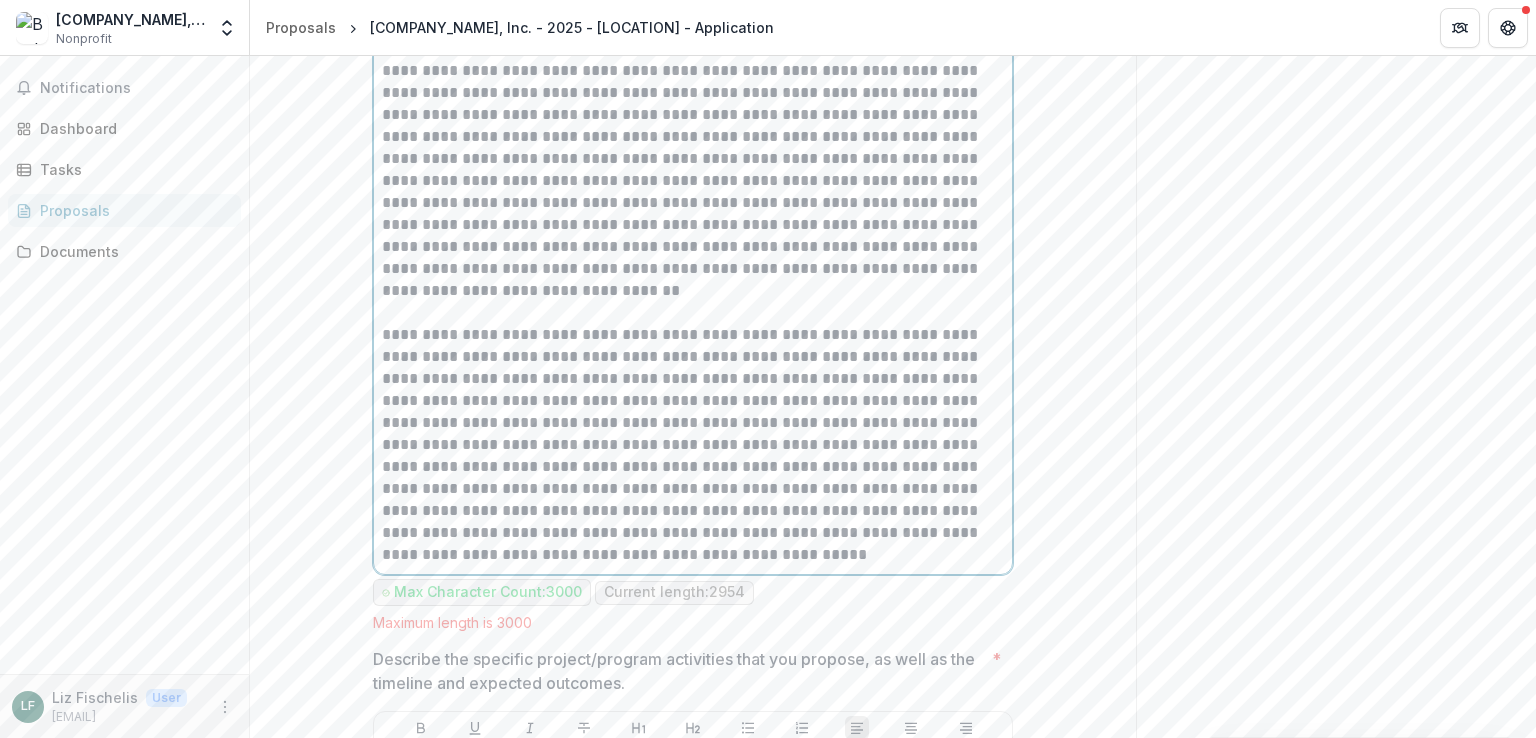 click on "**********" at bounding box center [693, 445] 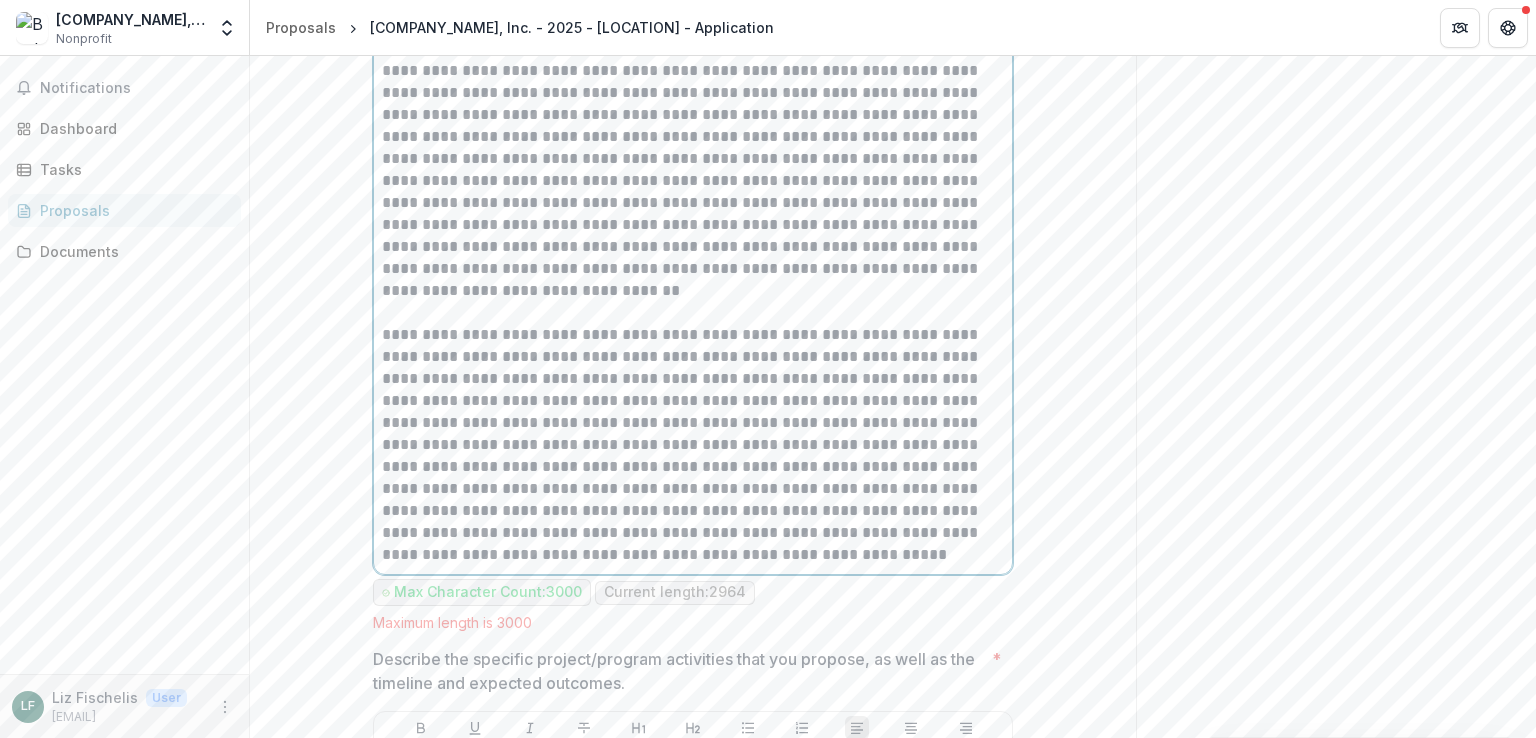 click on "**********" at bounding box center (693, 445) 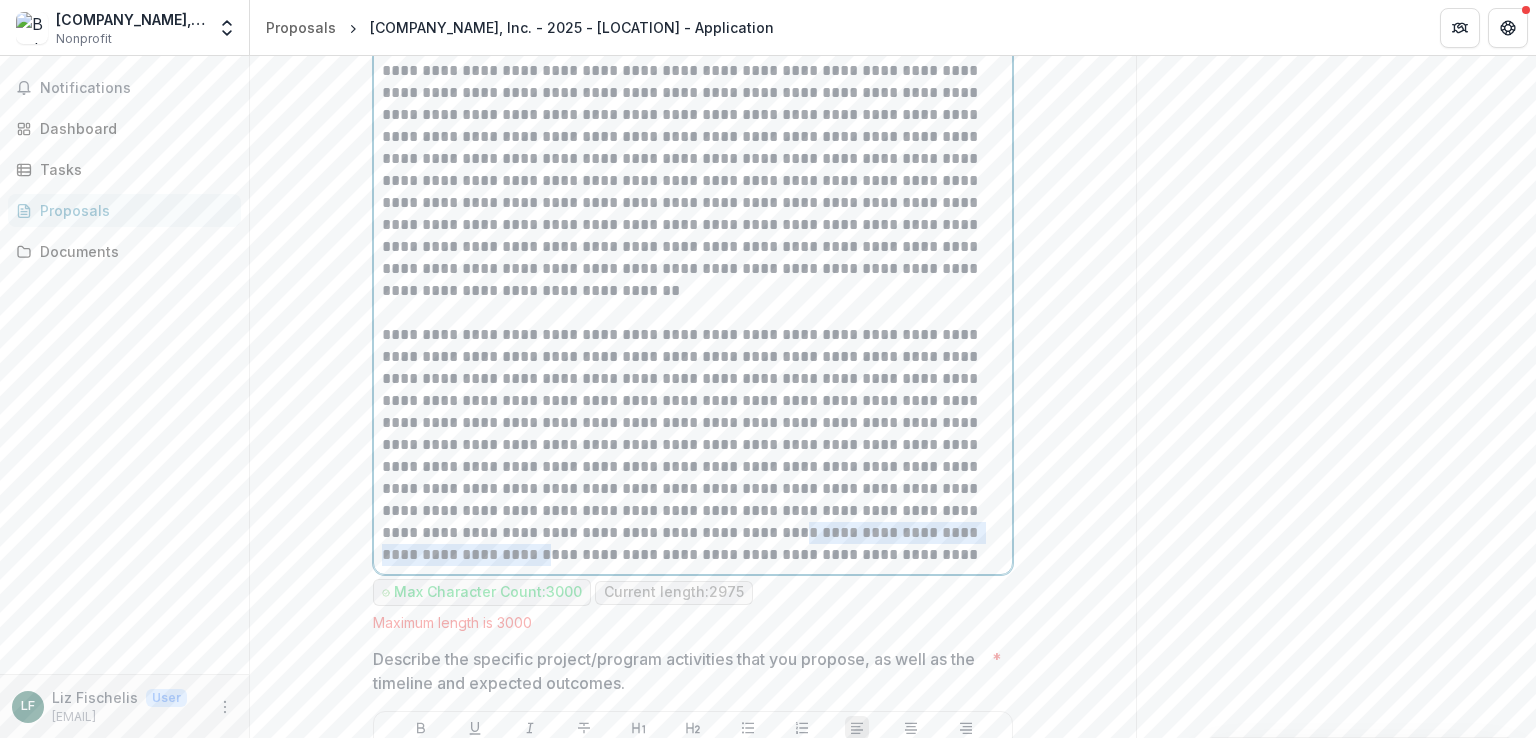 drag, startPoint x: 502, startPoint y: 563, endPoint x: 813, endPoint y: 566, distance: 311.01447 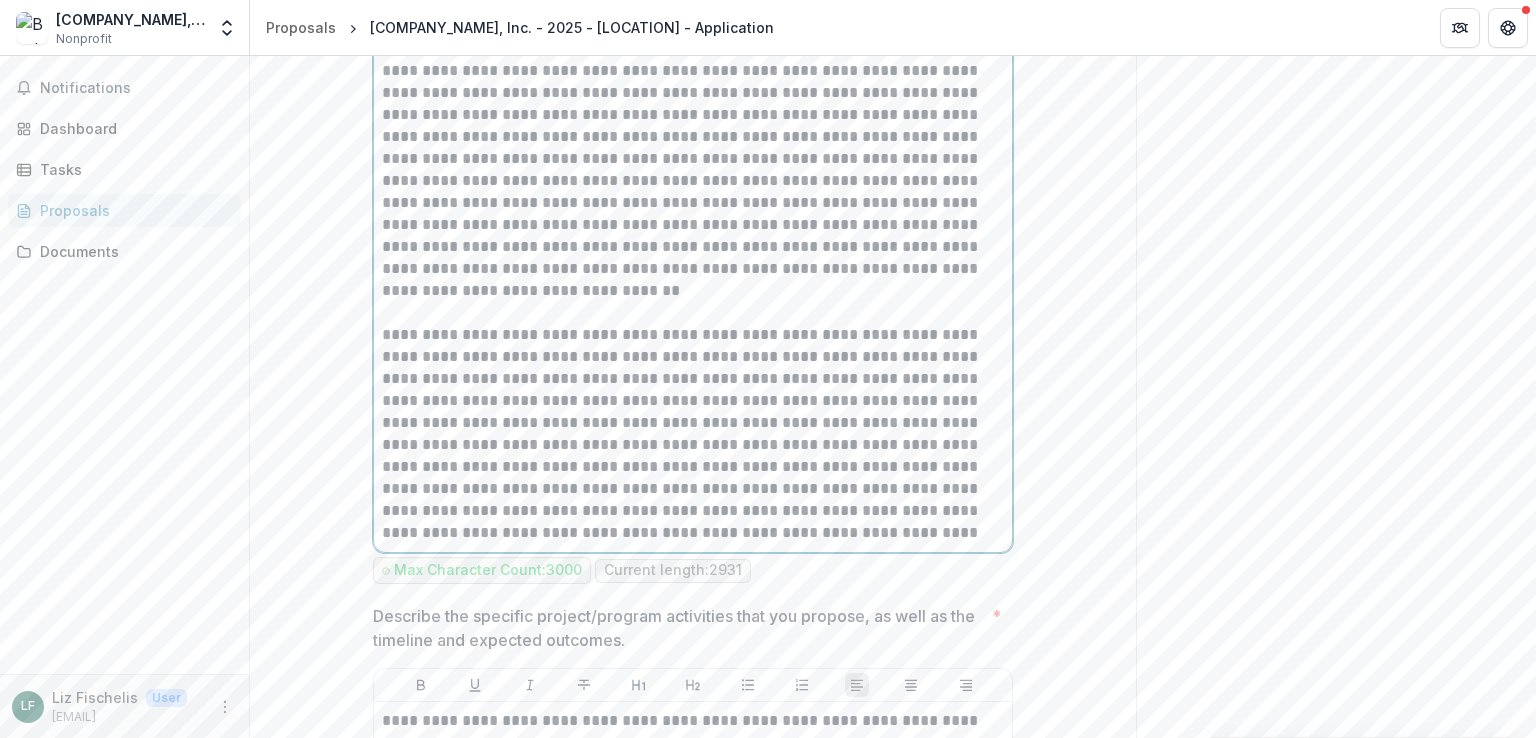 click on "**********" at bounding box center (693, 434) 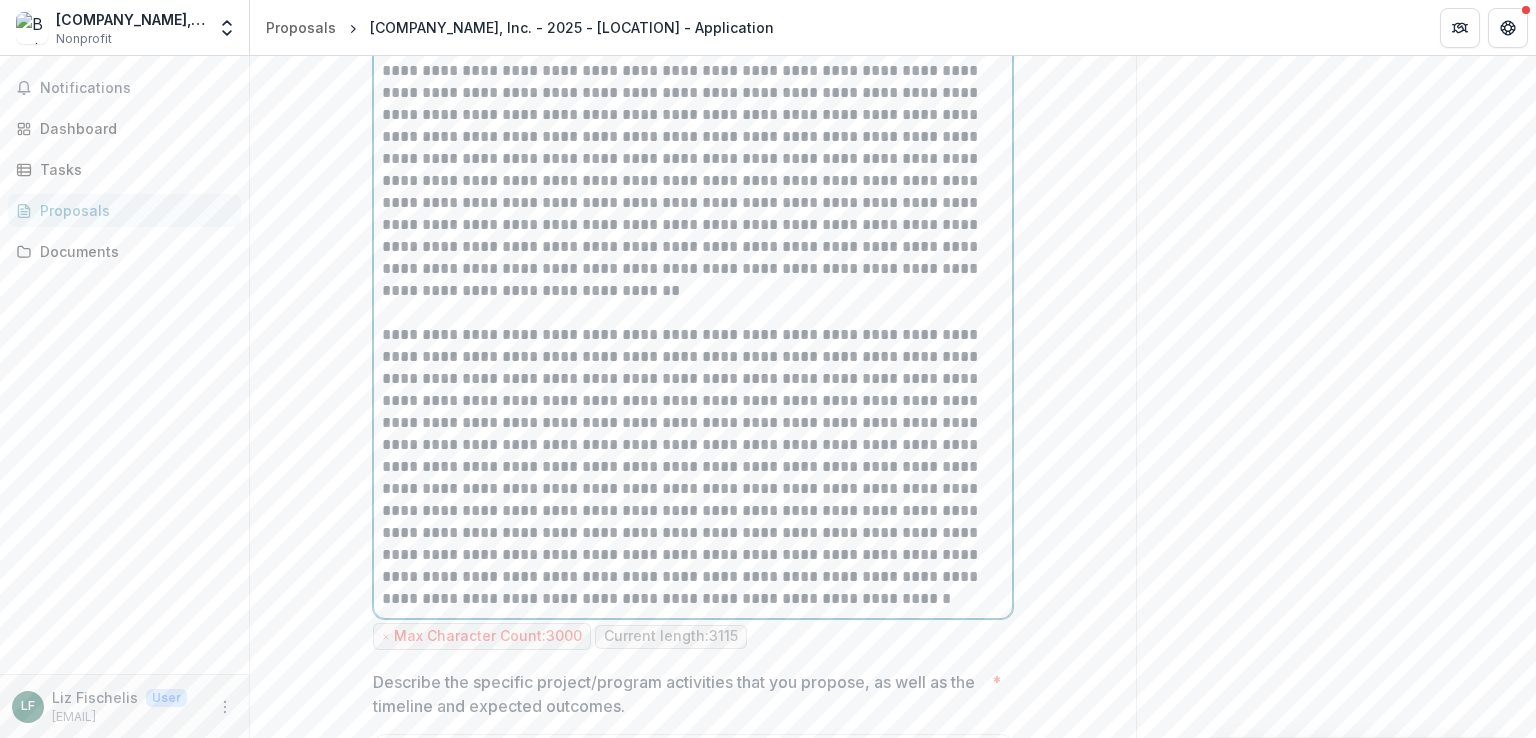 click on "**********" at bounding box center (693, 467) 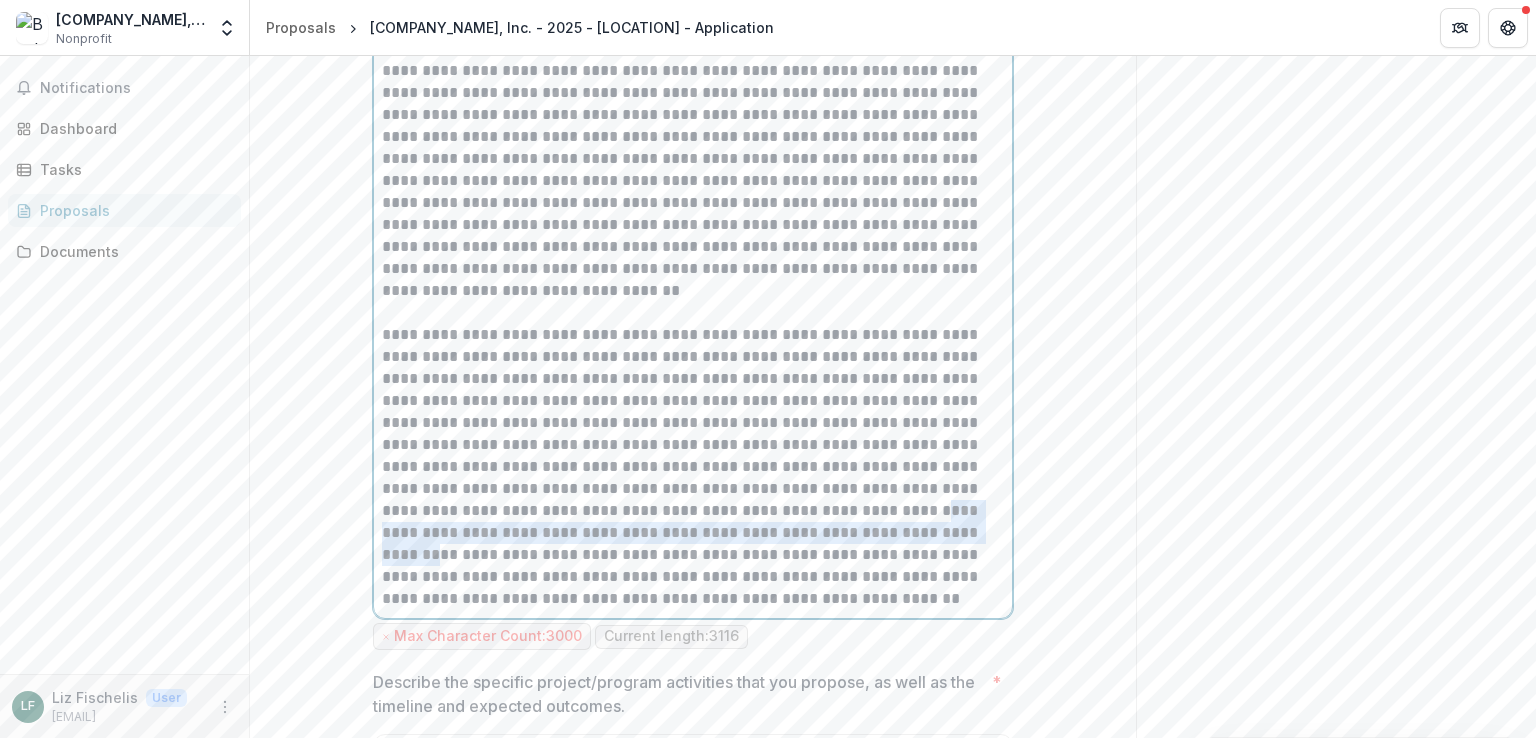 drag, startPoint x: 687, startPoint y: 545, endPoint x: 728, endPoint y: 565, distance: 45.617977 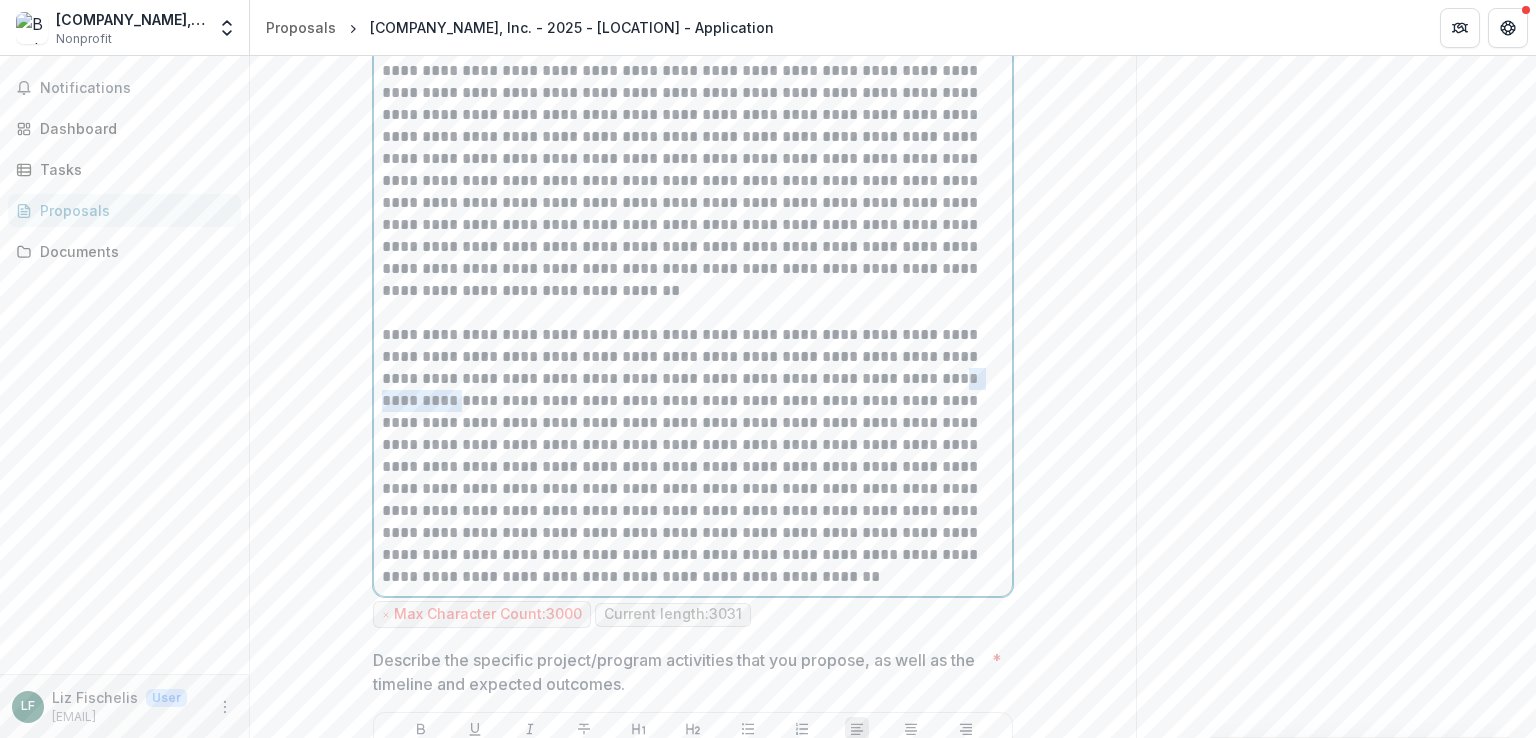 drag, startPoint x: 835, startPoint y: 412, endPoint x: 928, endPoint y: 413, distance: 93.00538 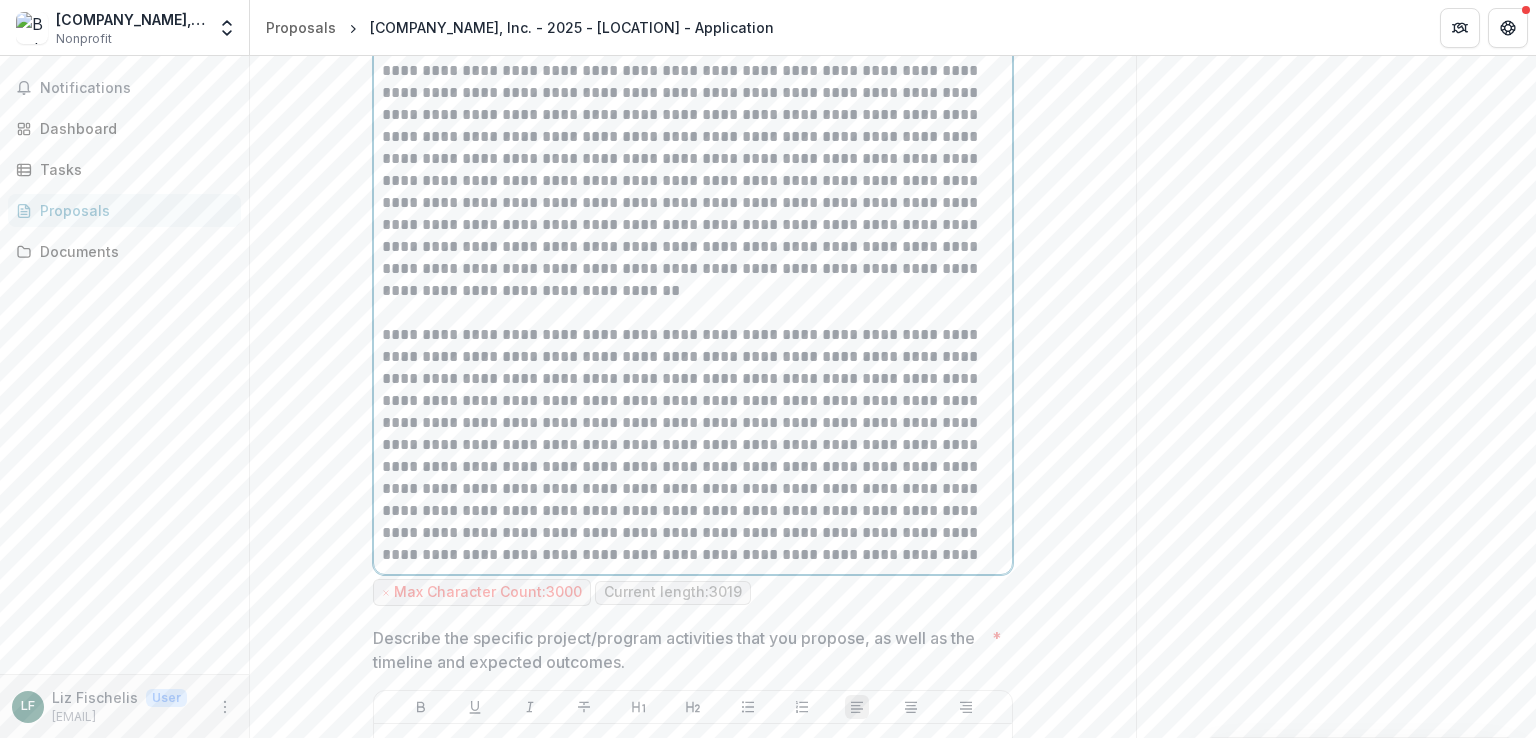 click on "**********" at bounding box center (693, 445) 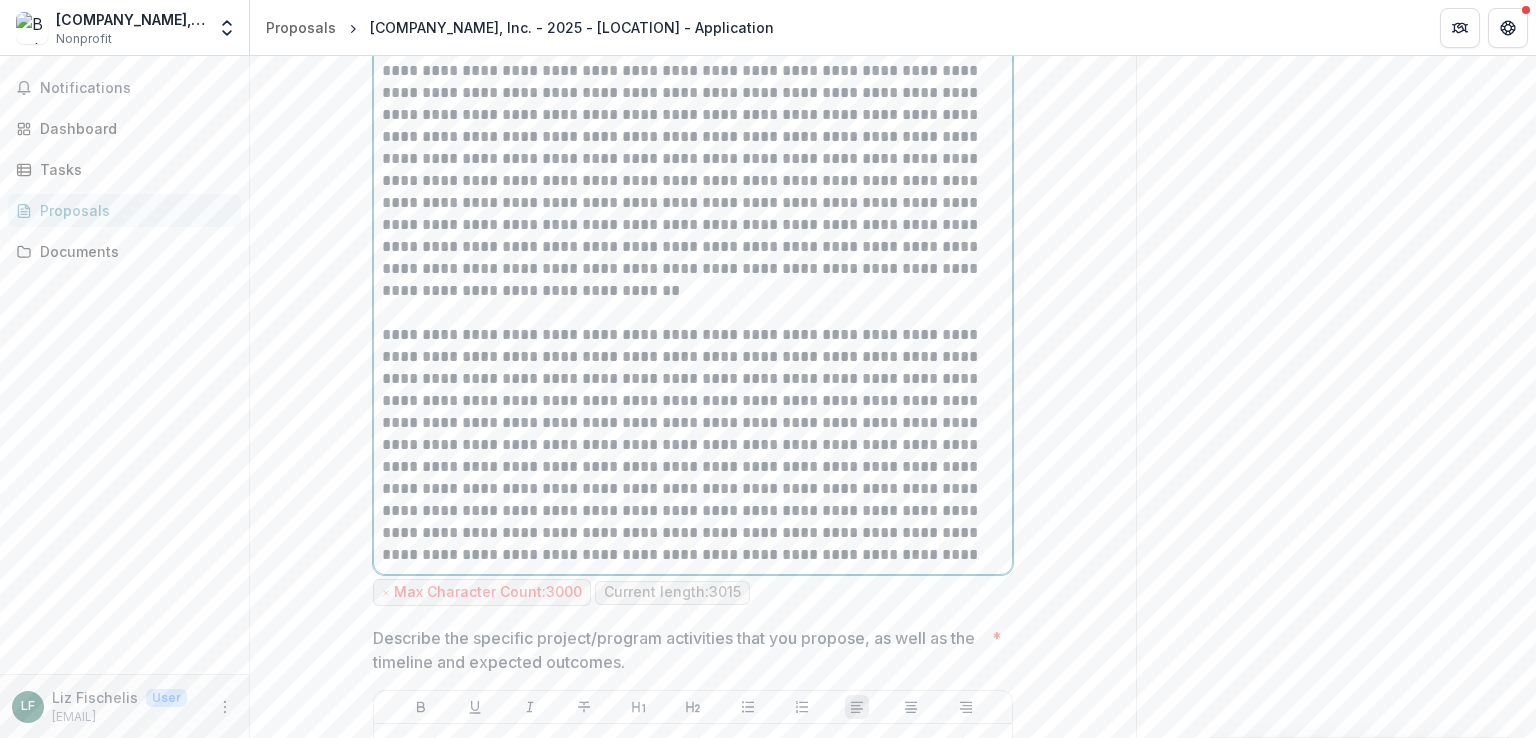 click on "**********" at bounding box center (693, 445) 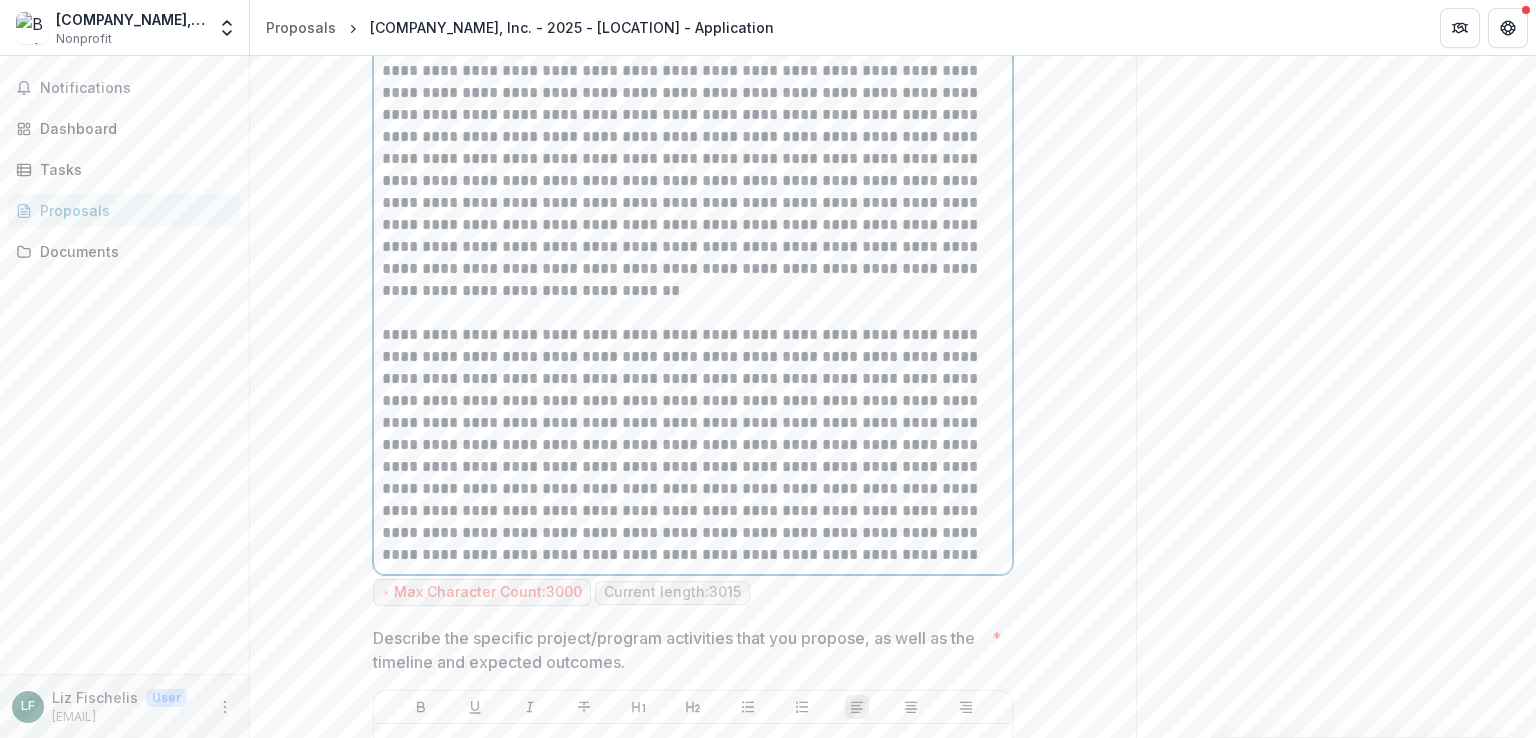 click on "**********" at bounding box center [693, 445] 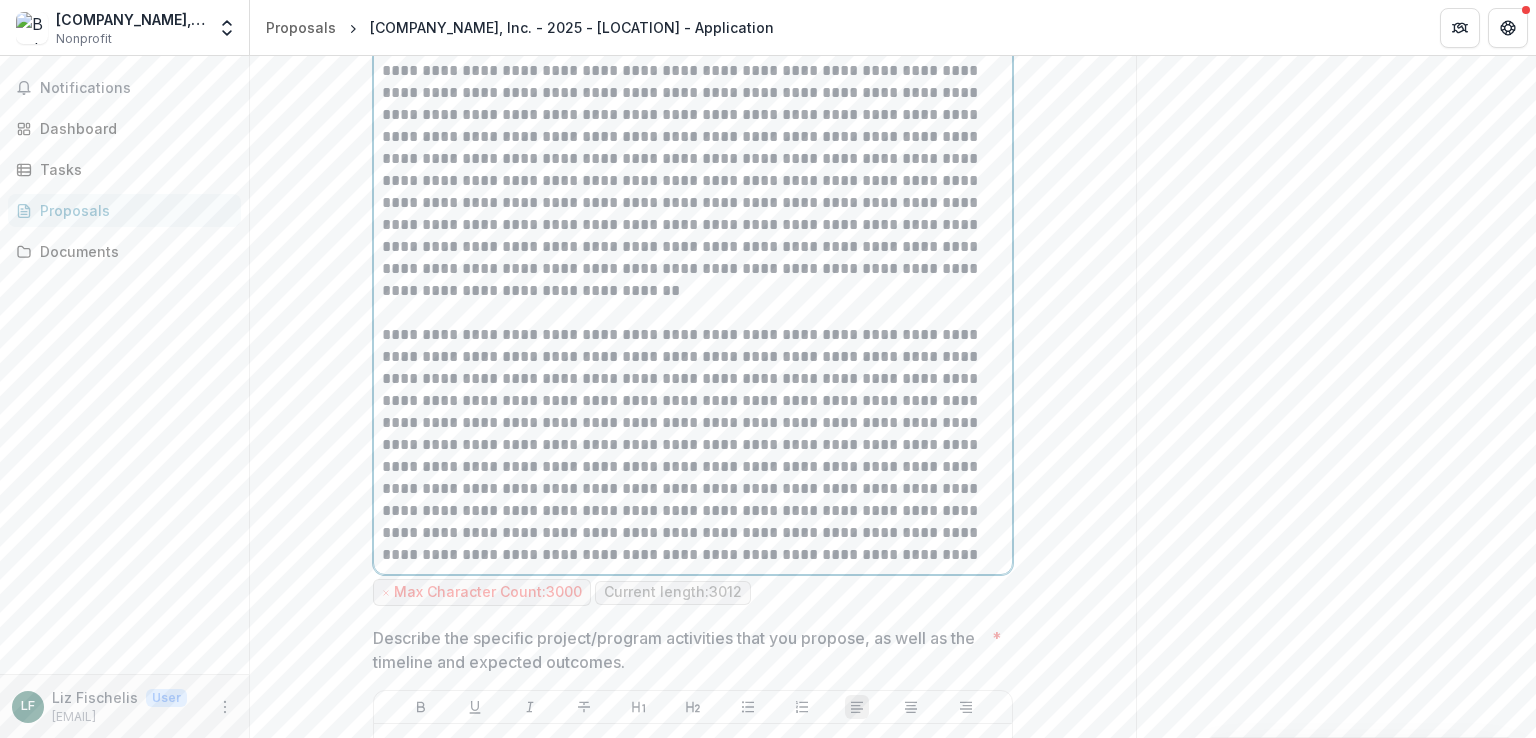 click on "**********" at bounding box center [693, 445] 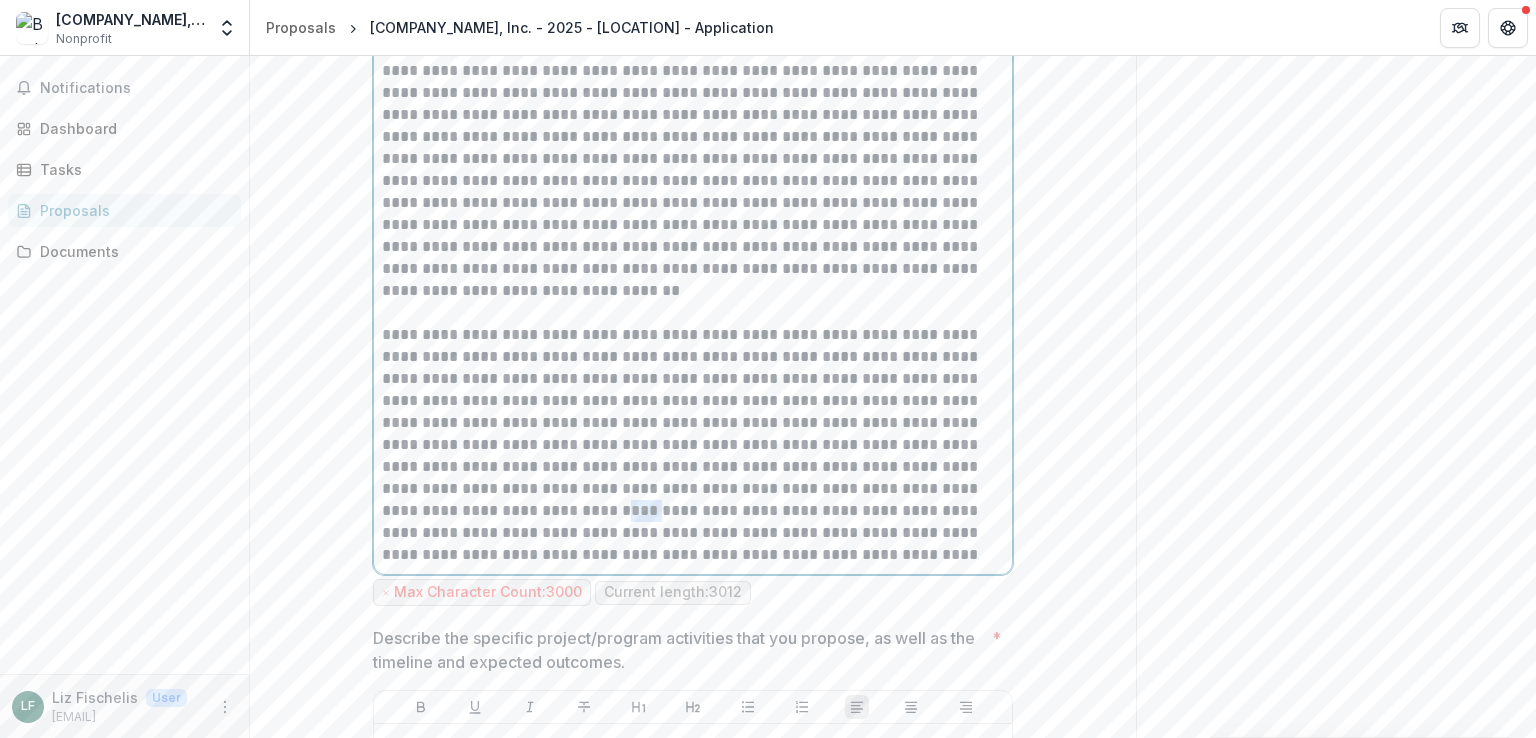 click on "**********" at bounding box center [693, 445] 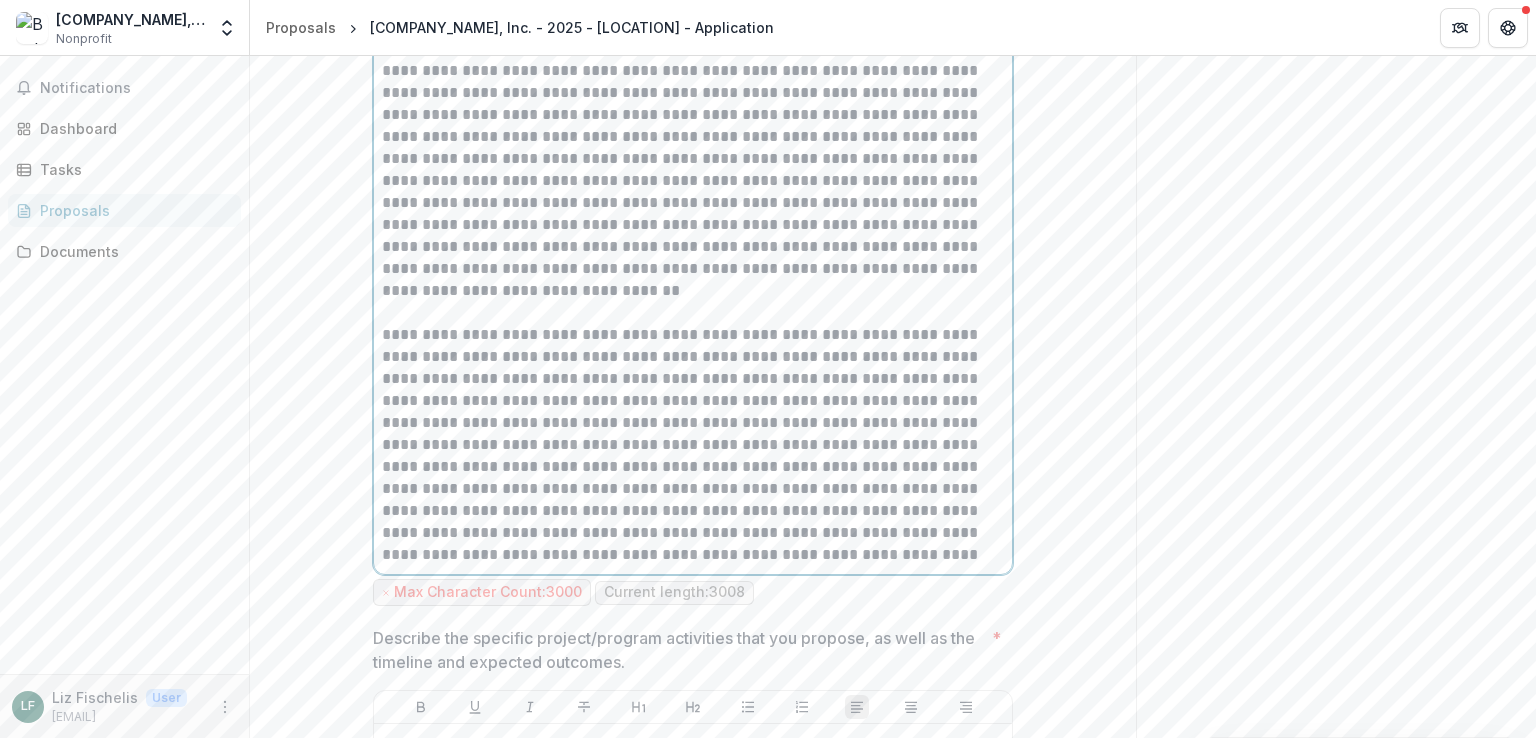 click on "**********" at bounding box center (693, 445) 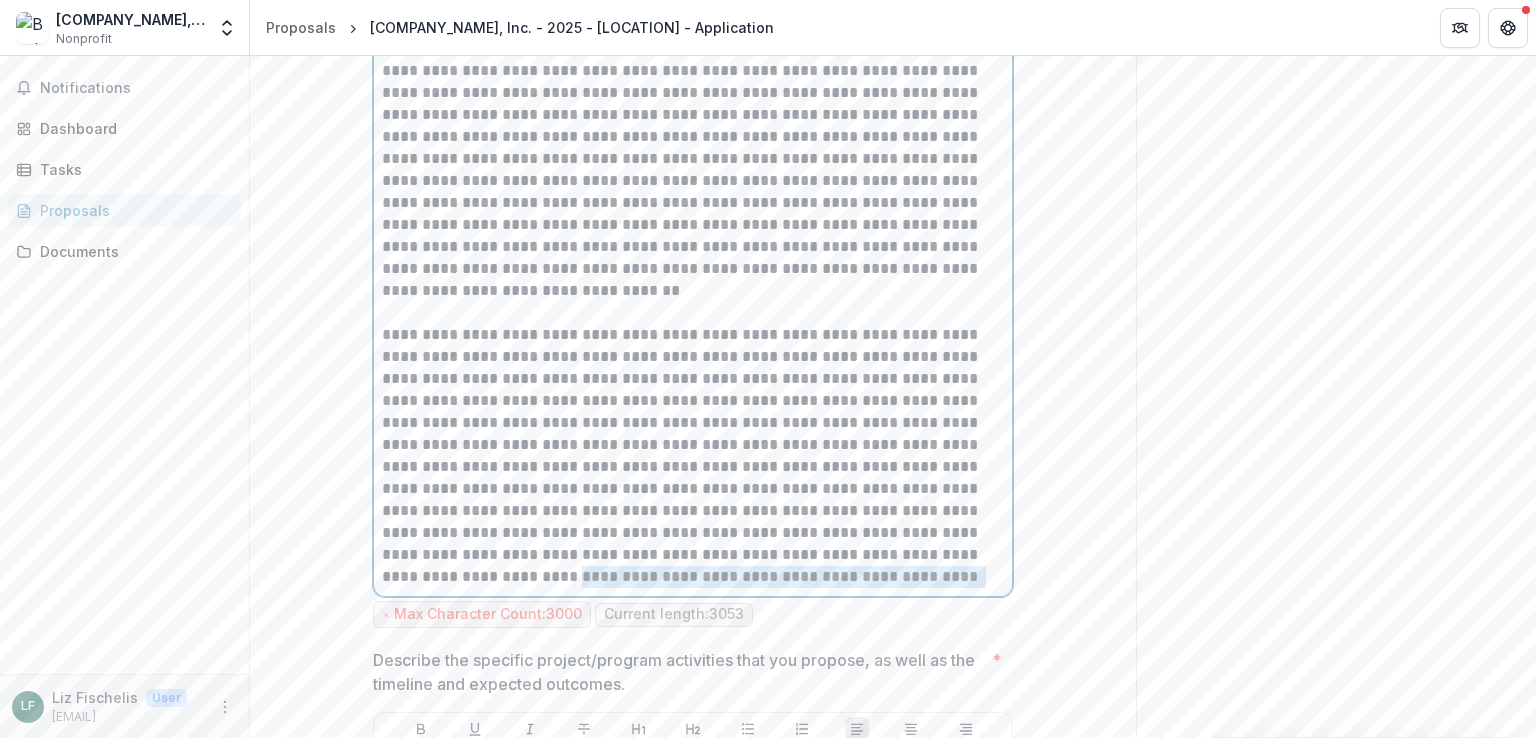 drag, startPoint x: 672, startPoint y: 589, endPoint x: 673, endPoint y: 604, distance: 15.033297 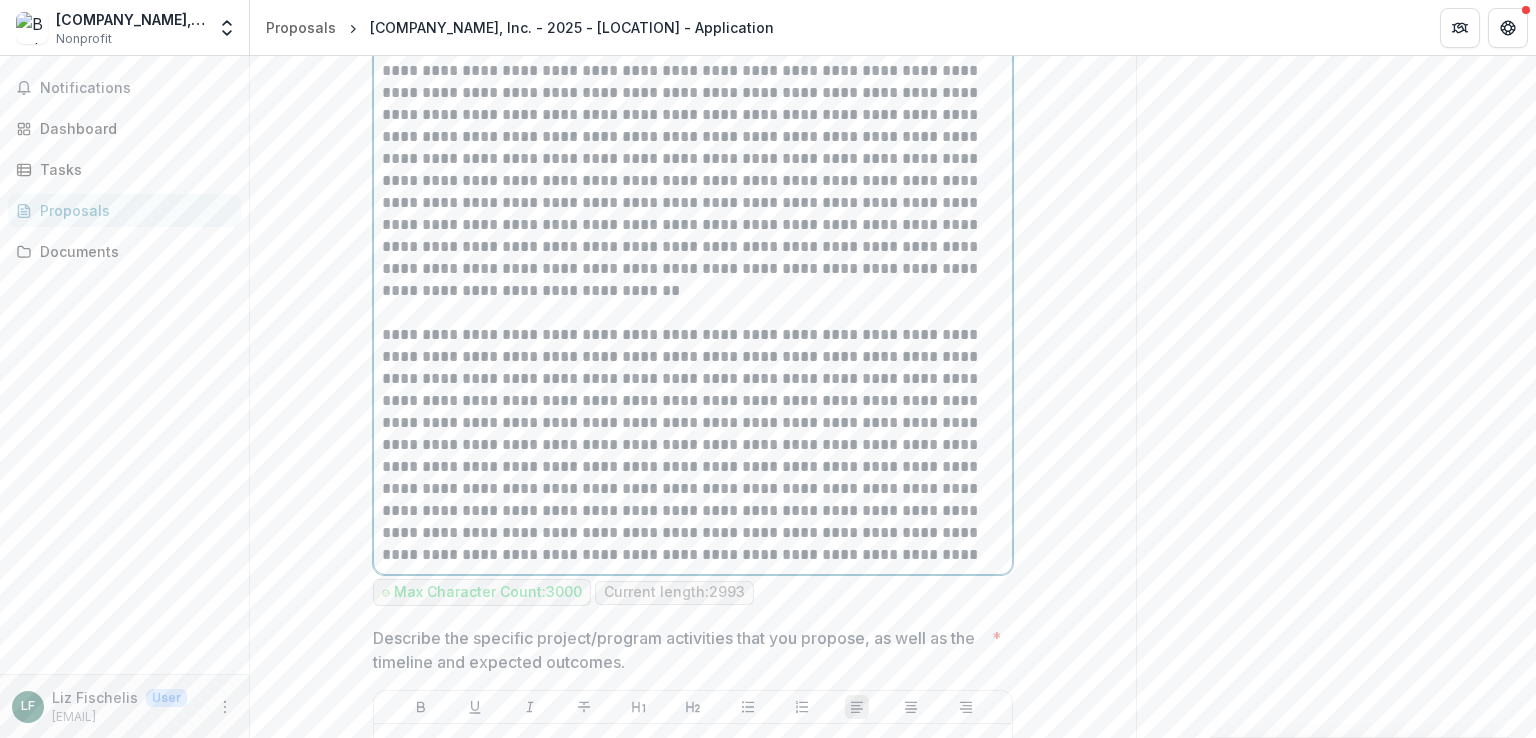 click on "**********" at bounding box center (693, 445) 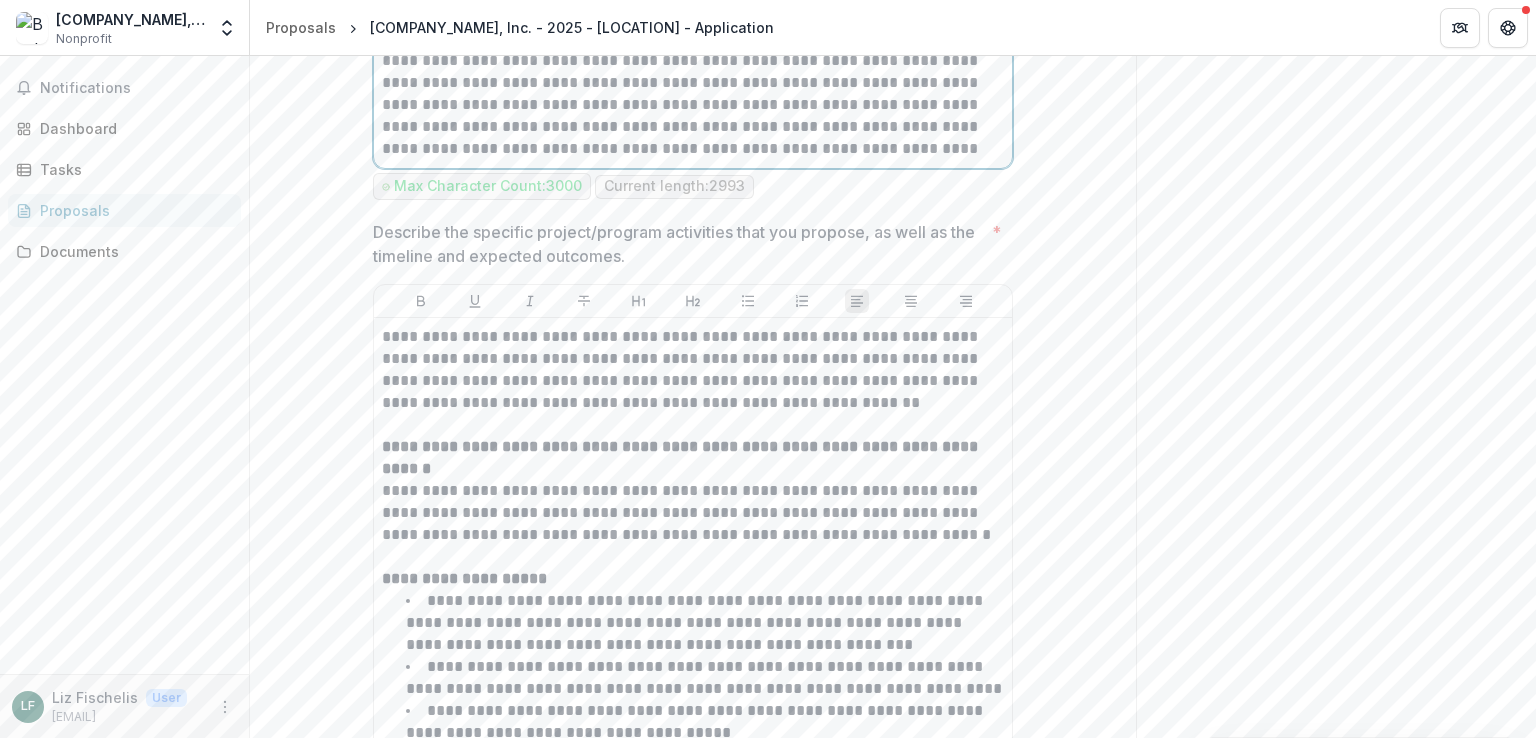 scroll, scrollTop: 4526, scrollLeft: 0, axis: vertical 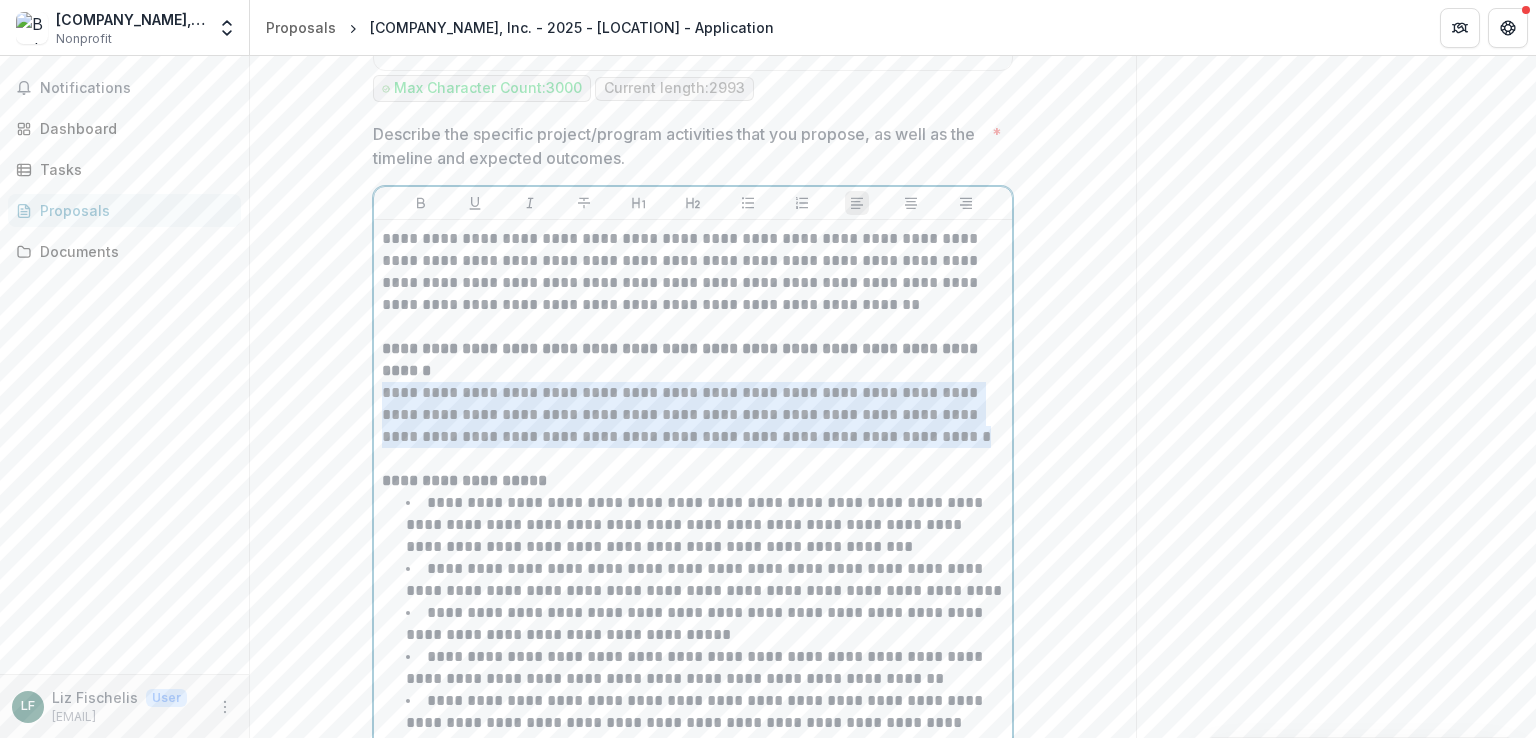 drag, startPoint x: 380, startPoint y: 425, endPoint x: 952, endPoint y: 475, distance: 574.18115 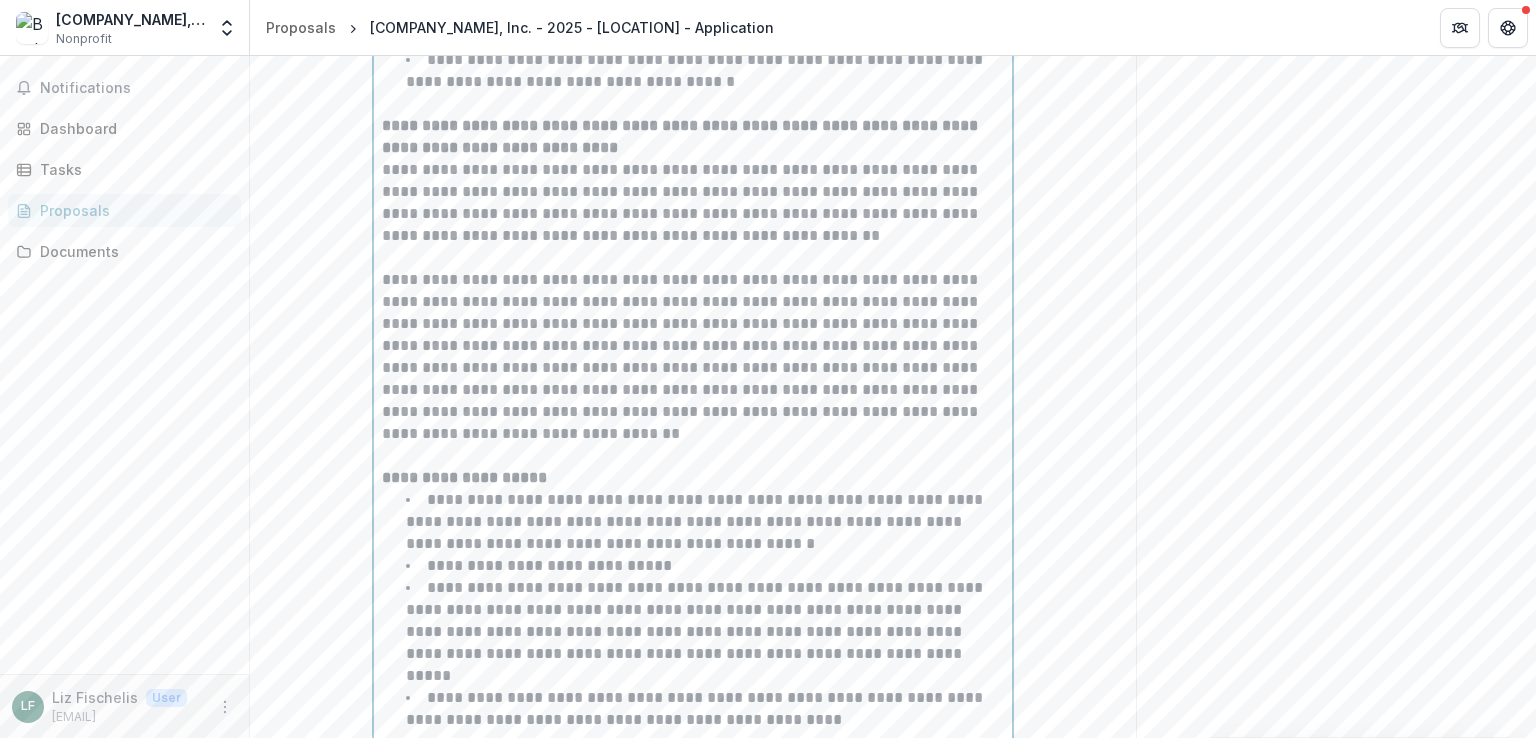 scroll, scrollTop: 5254, scrollLeft: 0, axis: vertical 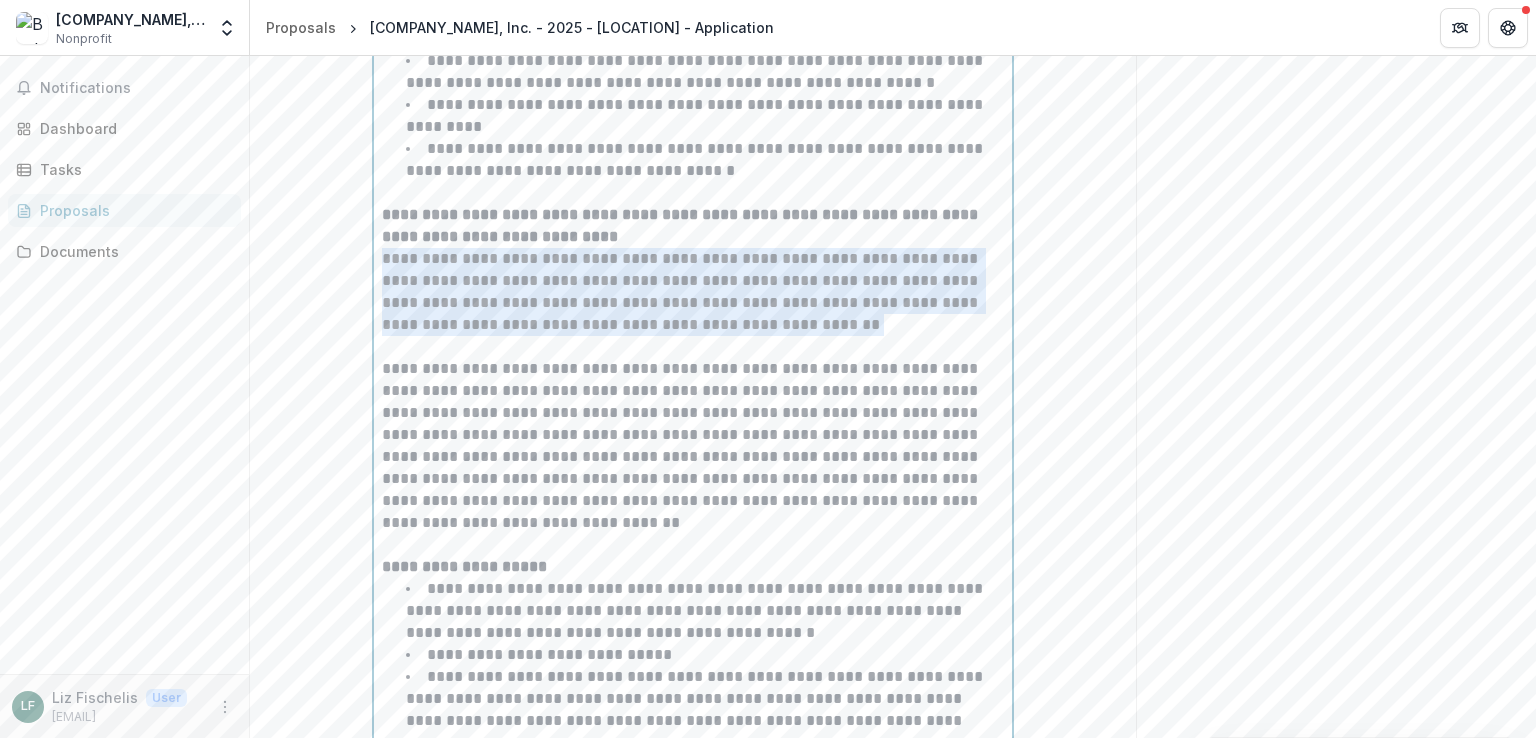 drag, startPoint x: 379, startPoint y: 265, endPoint x: 777, endPoint y: 358, distance: 408.7212 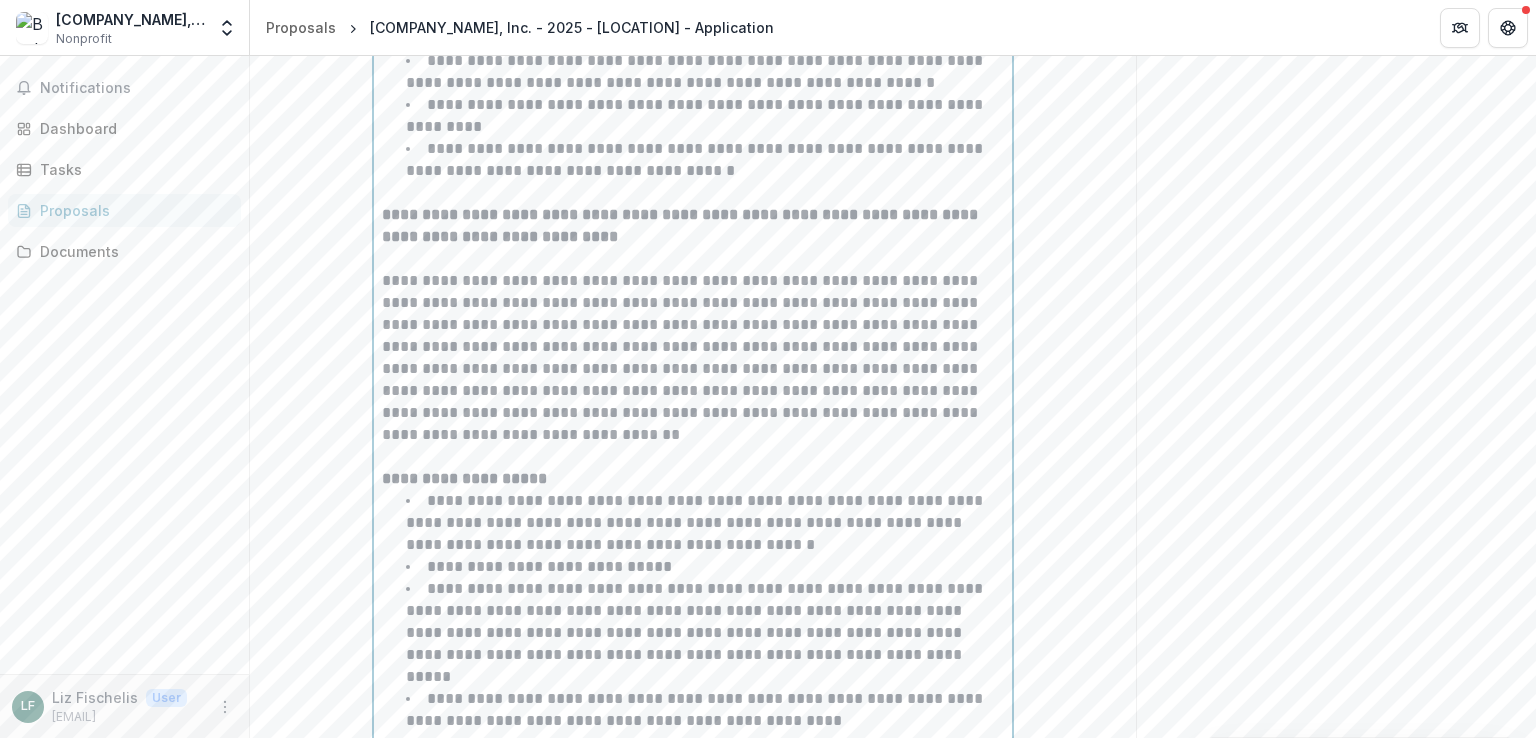 click on "**********" at bounding box center [693, 358] 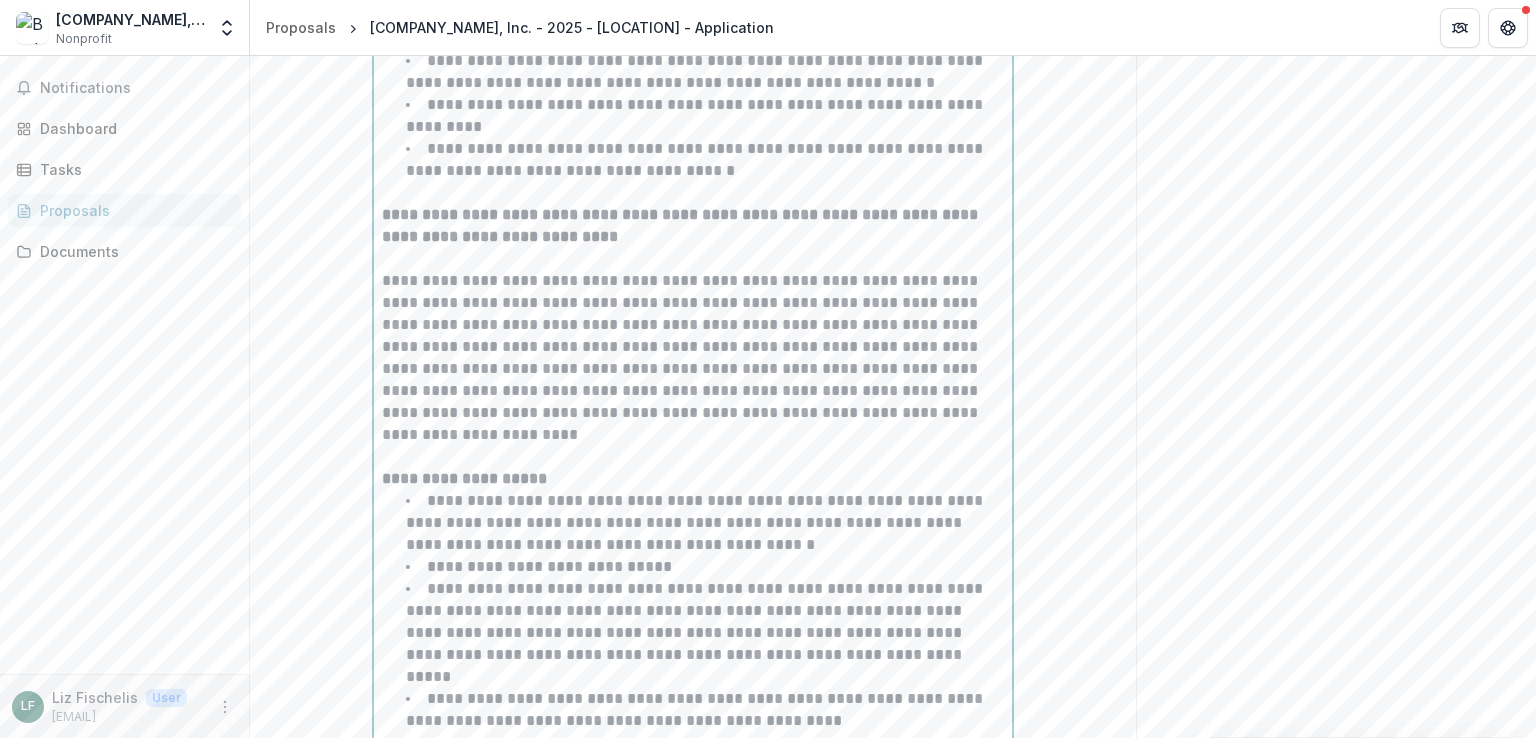click on "**********" at bounding box center [693, 358] 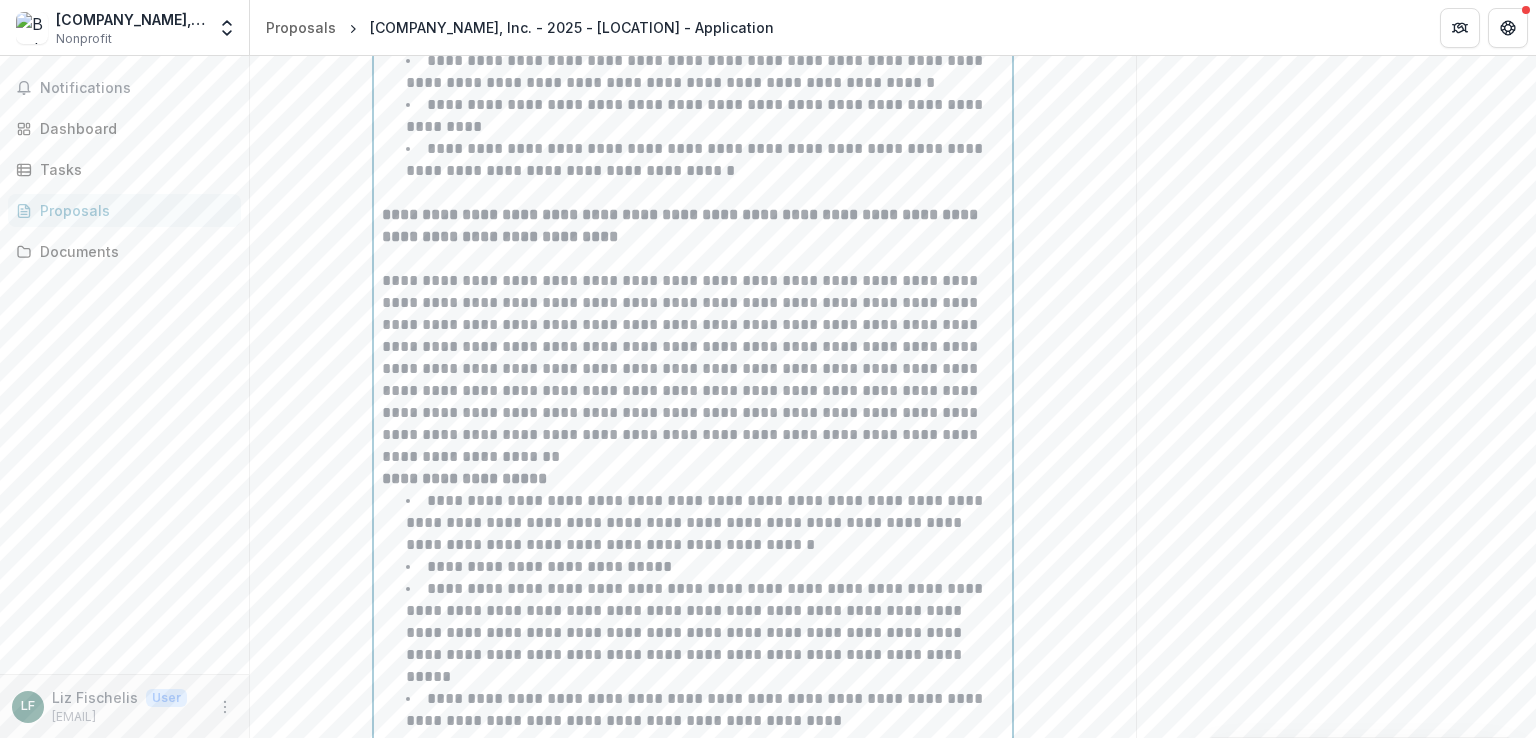 click on "**********" at bounding box center (693, 358) 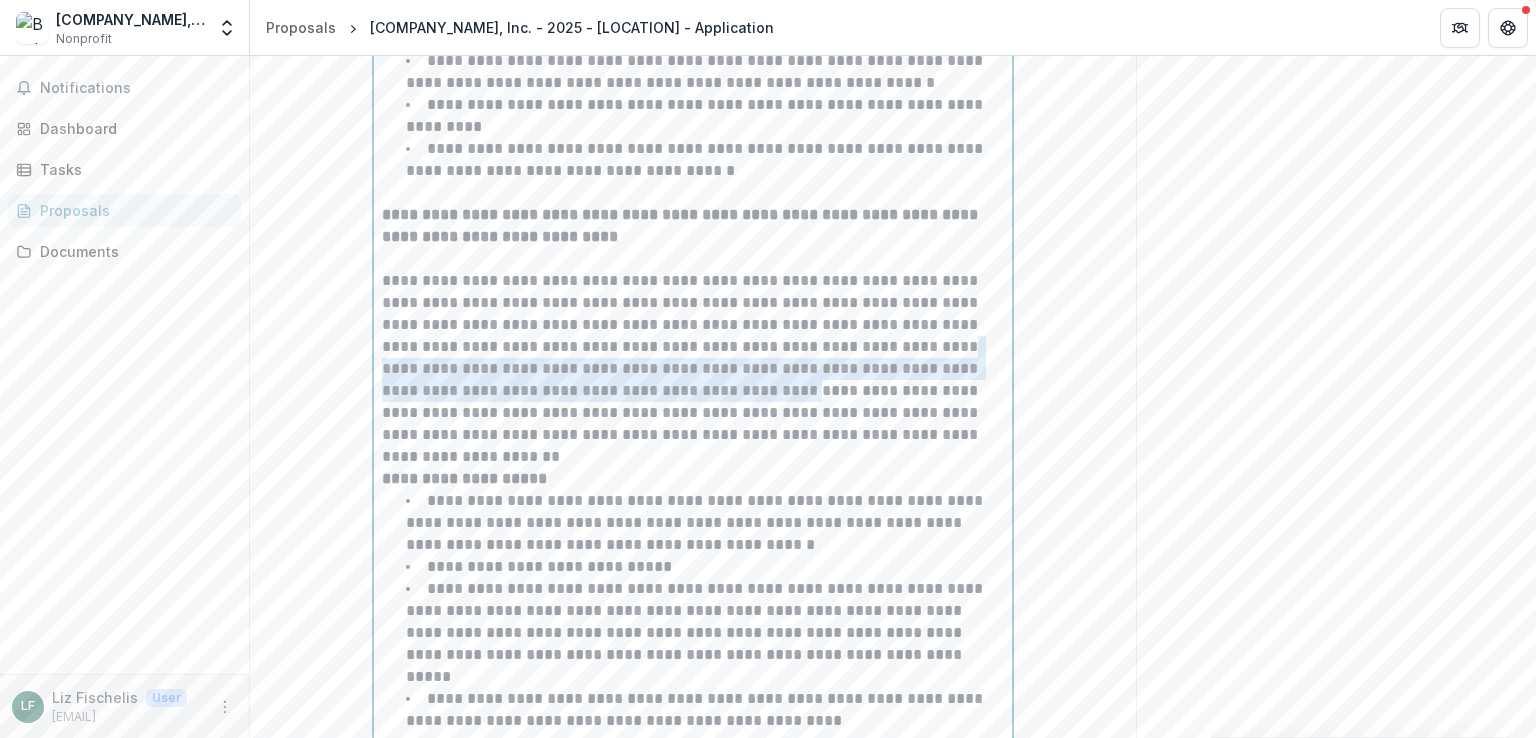 drag, startPoint x: 815, startPoint y: 358, endPoint x: 588, endPoint y: 402, distance: 231.225 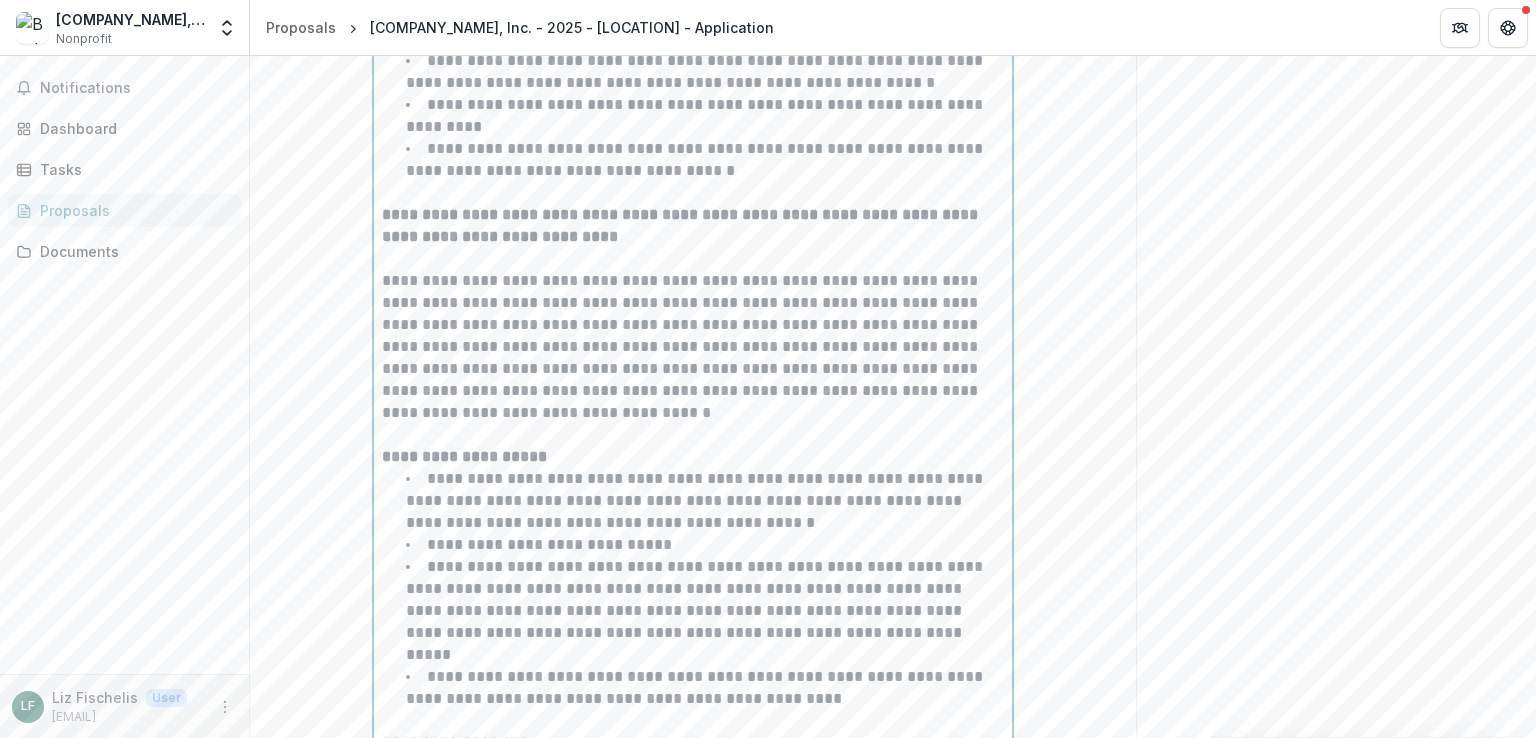 click on "**********" at bounding box center (693, 347) 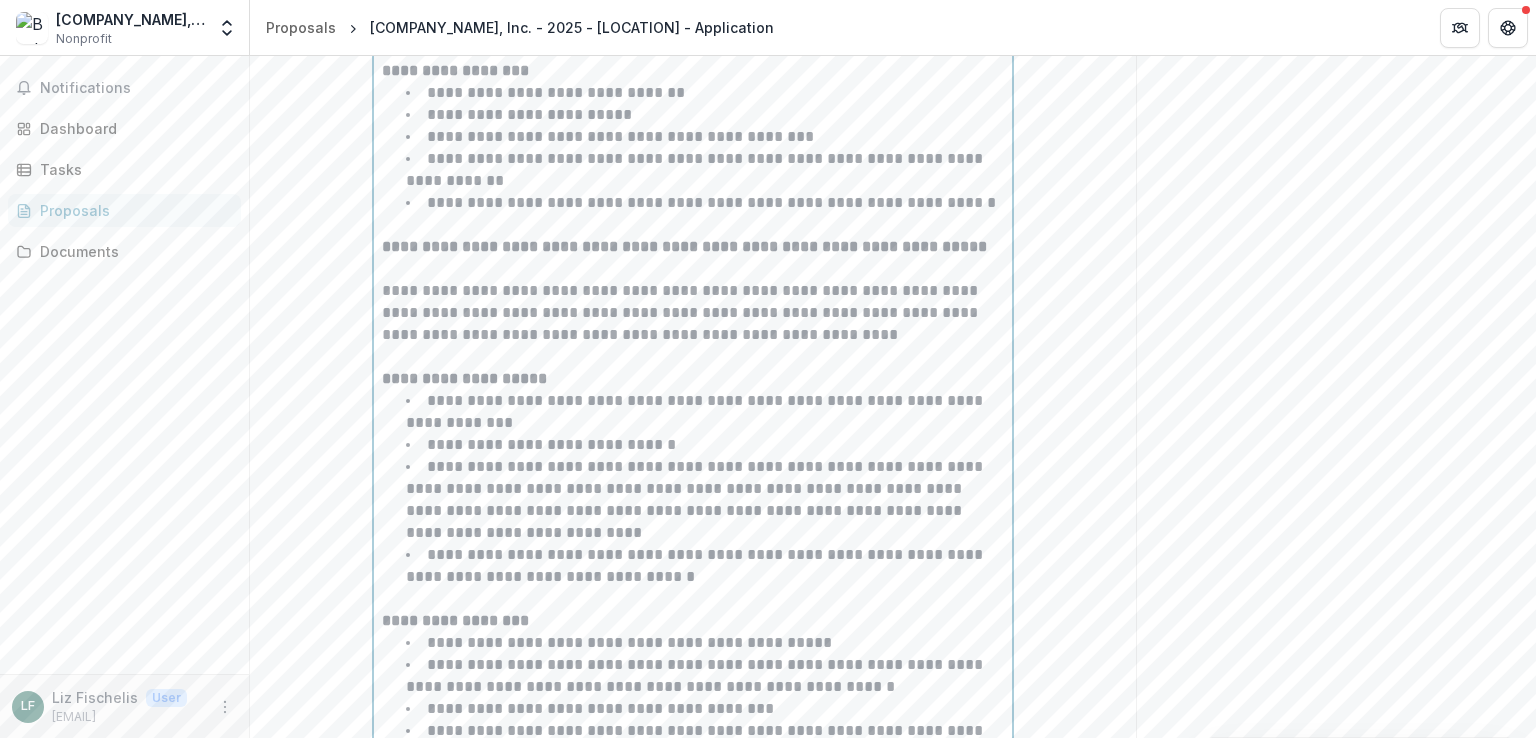 scroll, scrollTop: 6434, scrollLeft: 0, axis: vertical 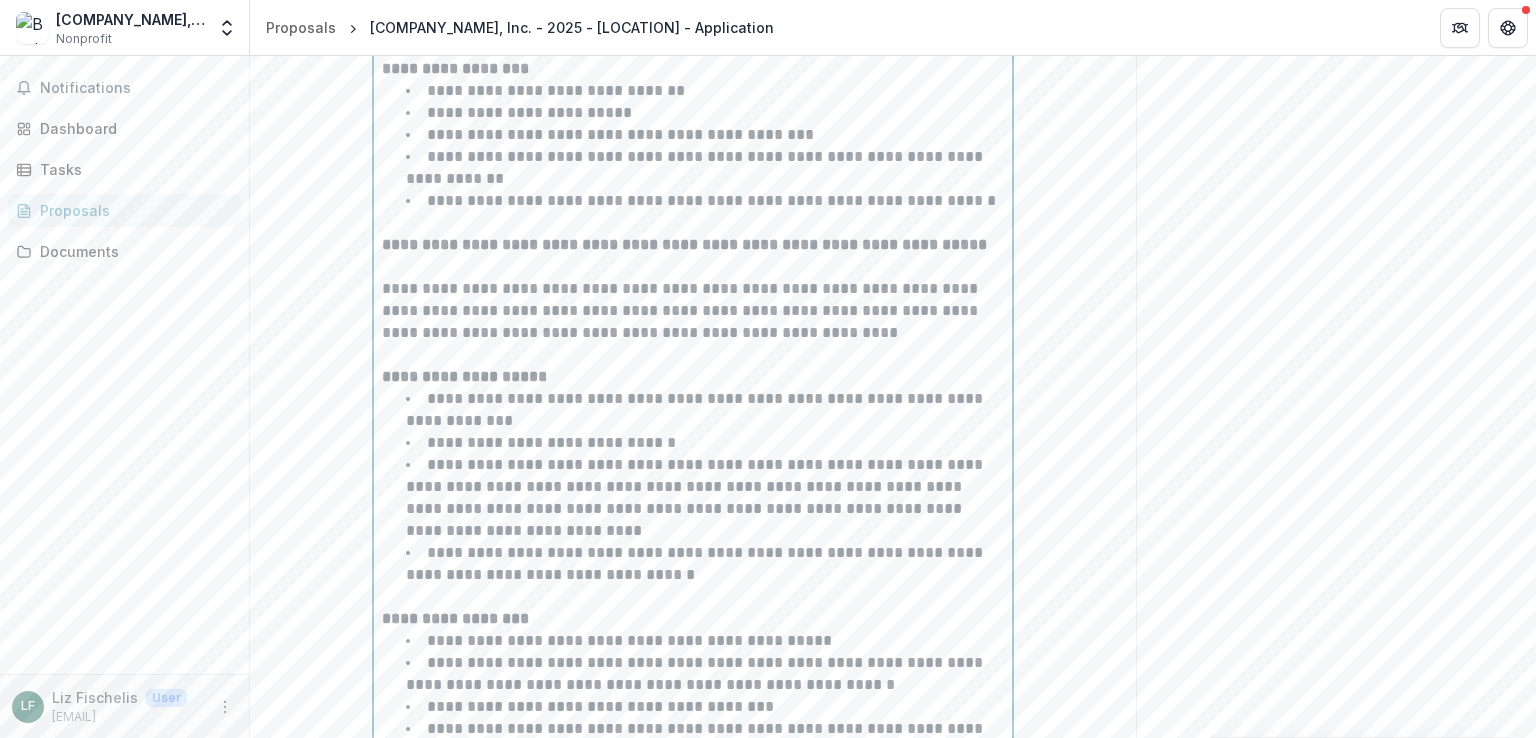 click on "**********" at bounding box center [693, 311] 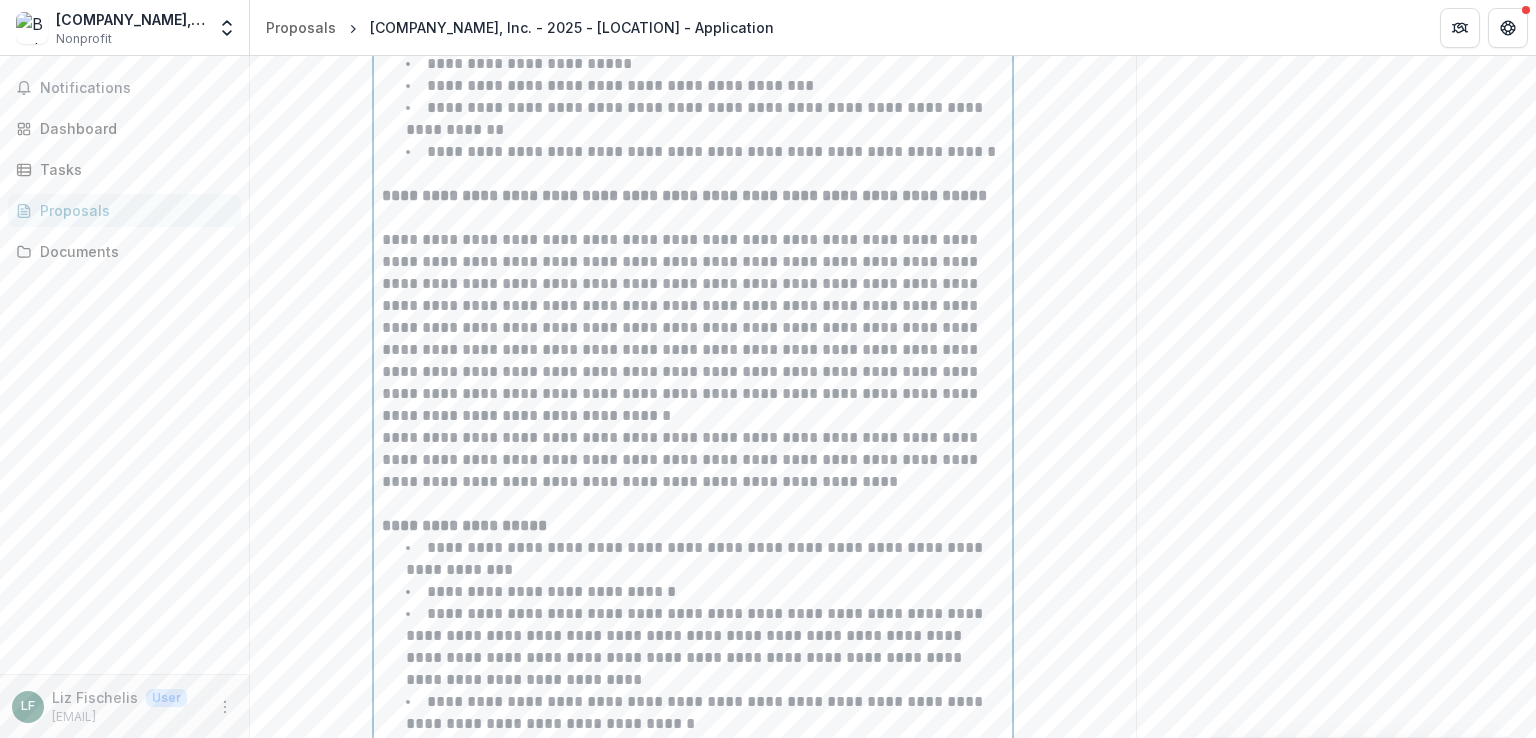 scroll, scrollTop: 6476, scrollLeft: 0, axis: vertical 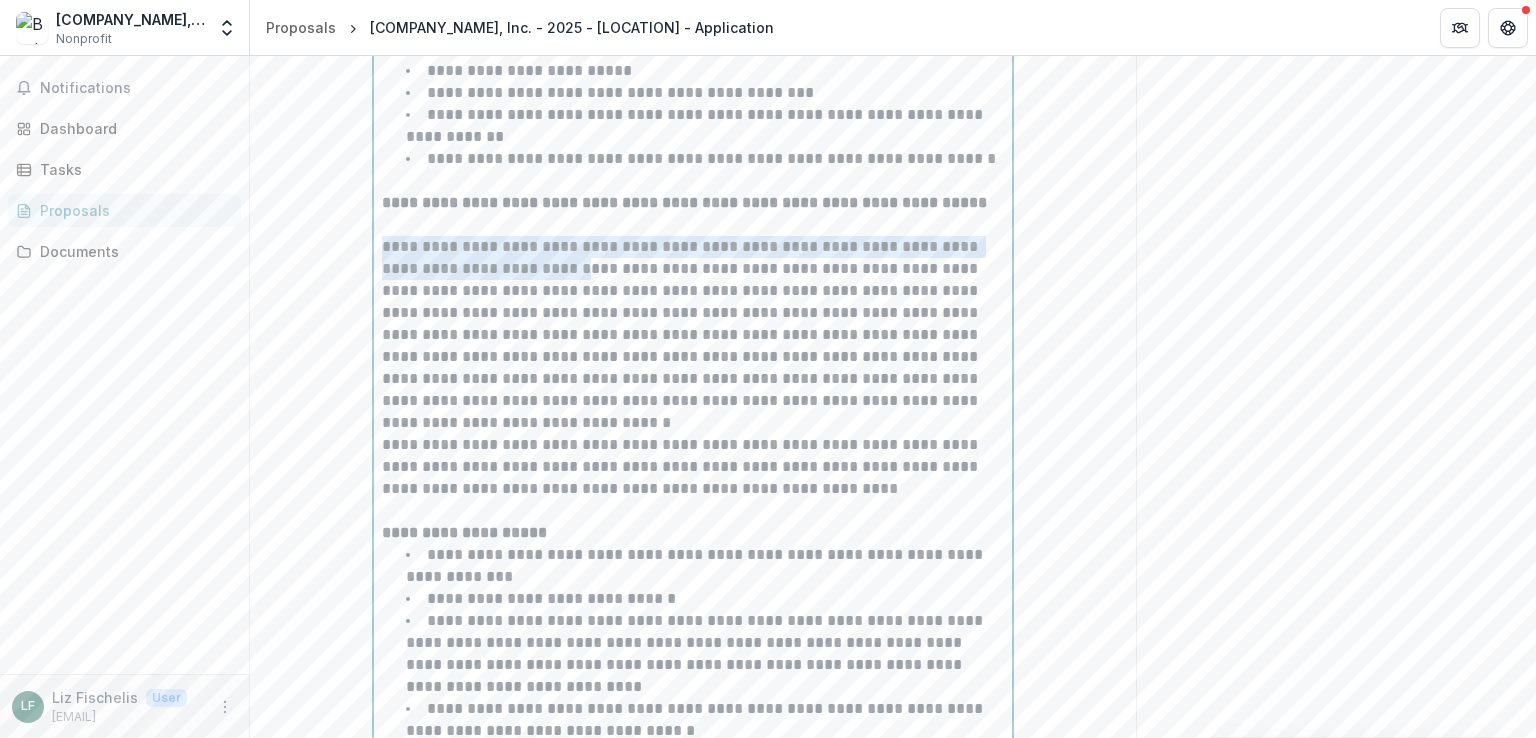drag, startPoint x: 382, startPoint y: 233, endPoint x: 580, endPoint y: 253, distance: 199.00754 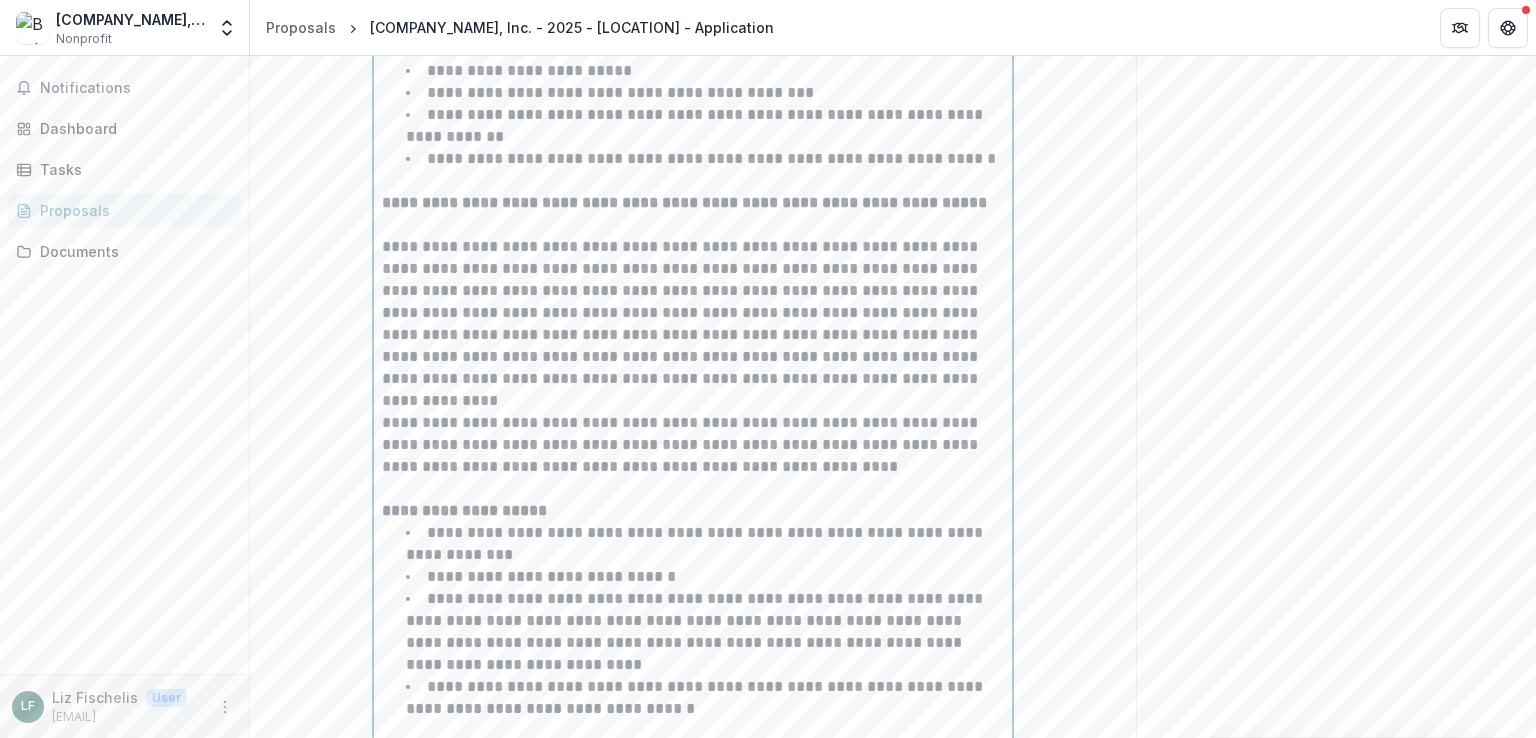 click on "**********" at bounding box center (693, 313) 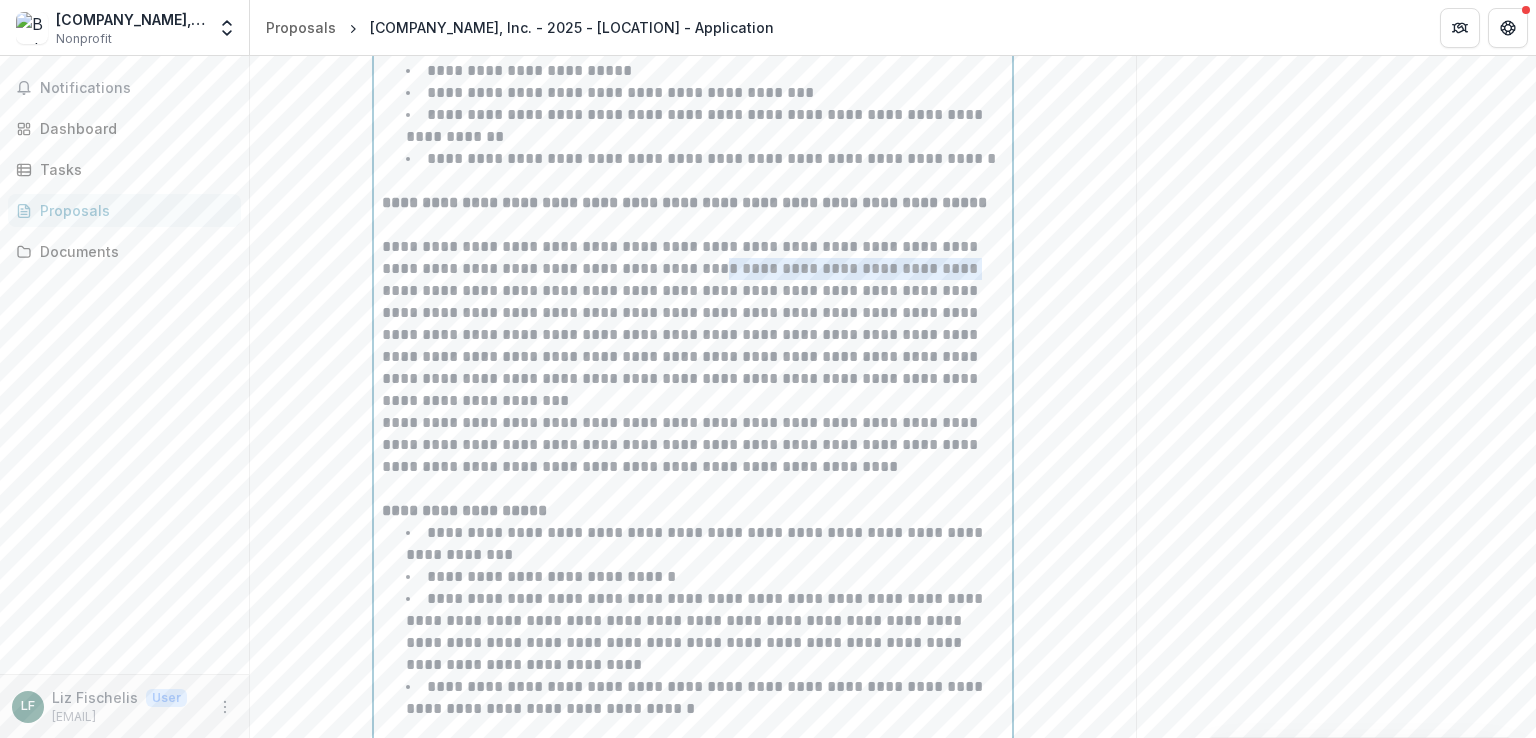 drag, startPoint x: 607, startPoint y: 256, endPoint x: 836, endPoint y: 249, distance: 229.10696 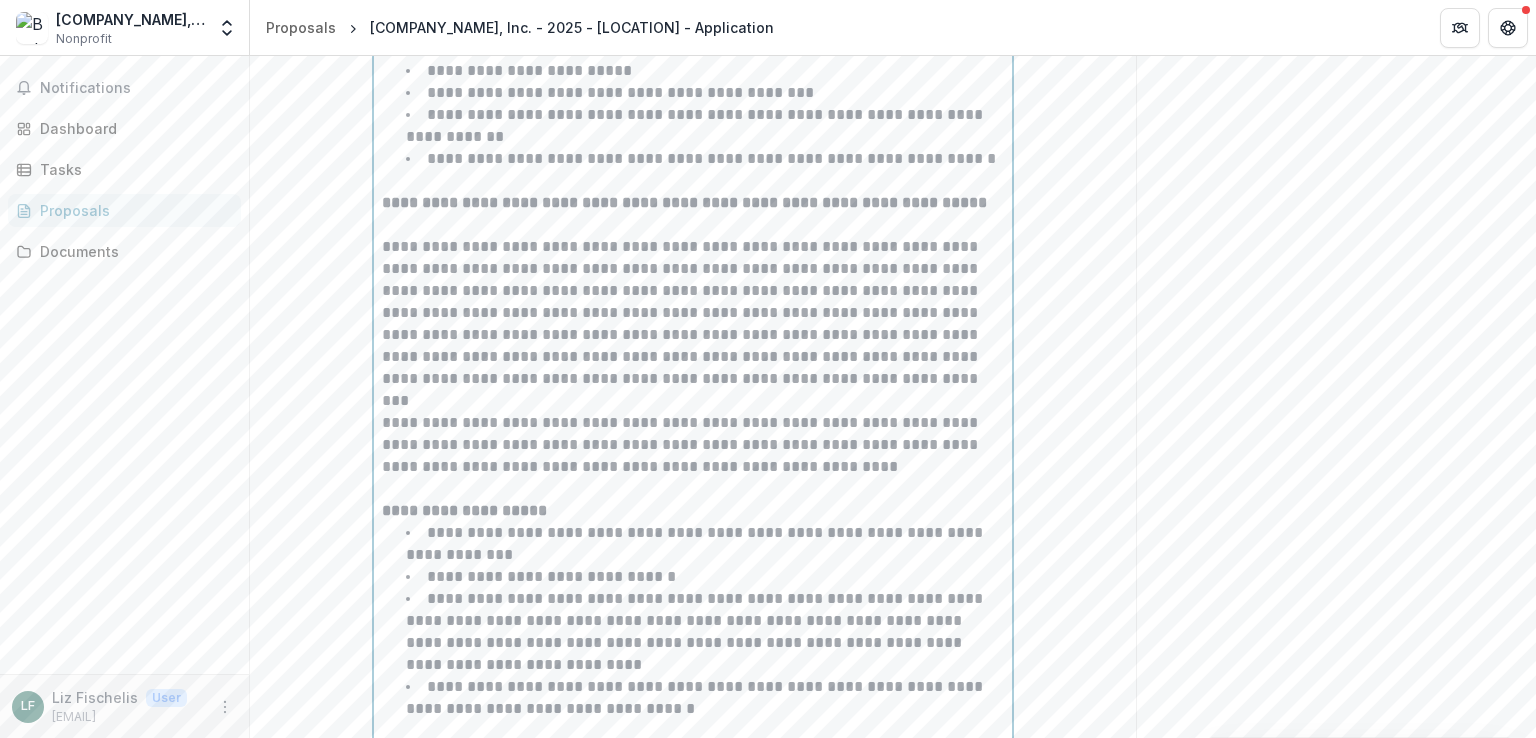 click on "**********" at bounding box center [693, 313] 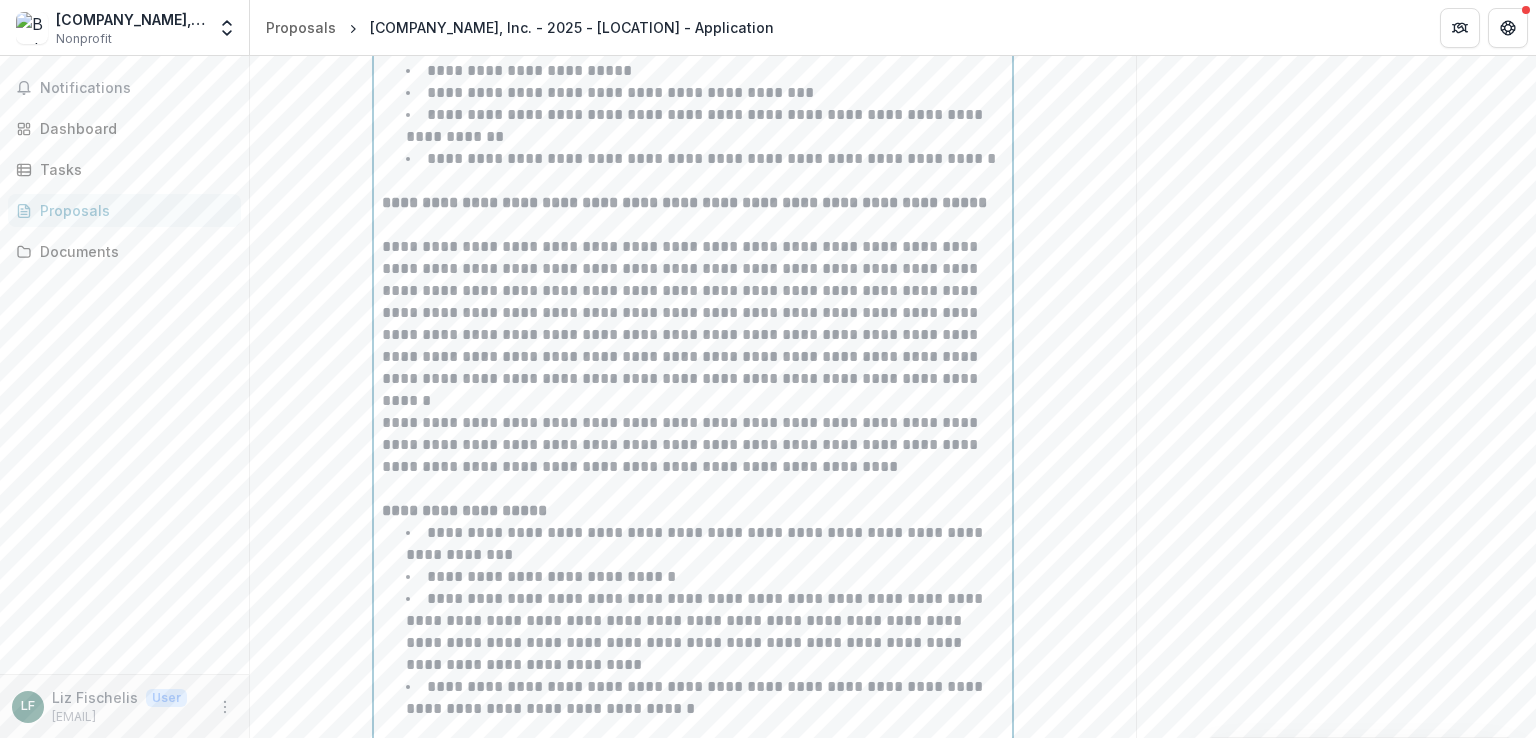 click on "**********" at bounding box center [693, 313] 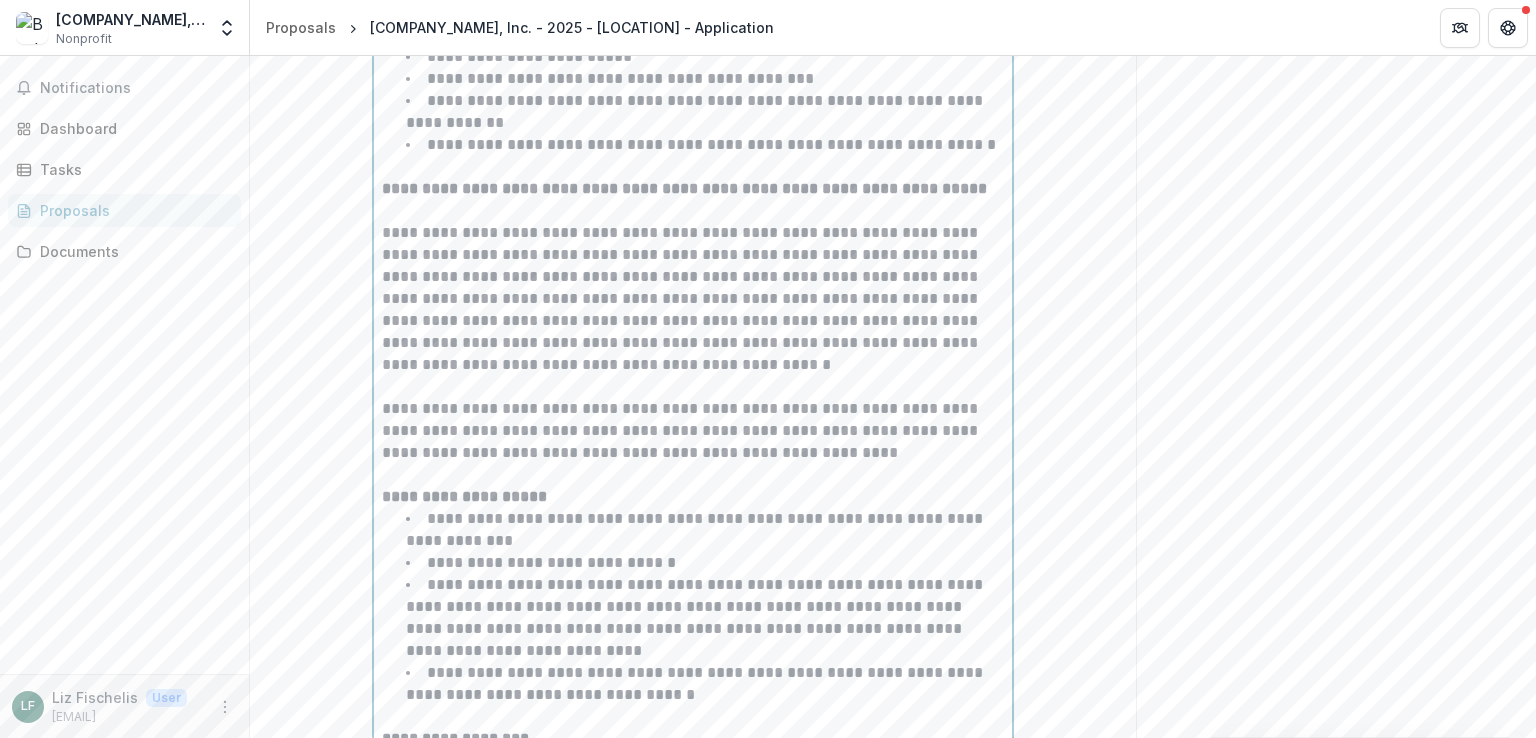 scroll, scrollTop: 6491, scrollLeft: 0, axis: vertical 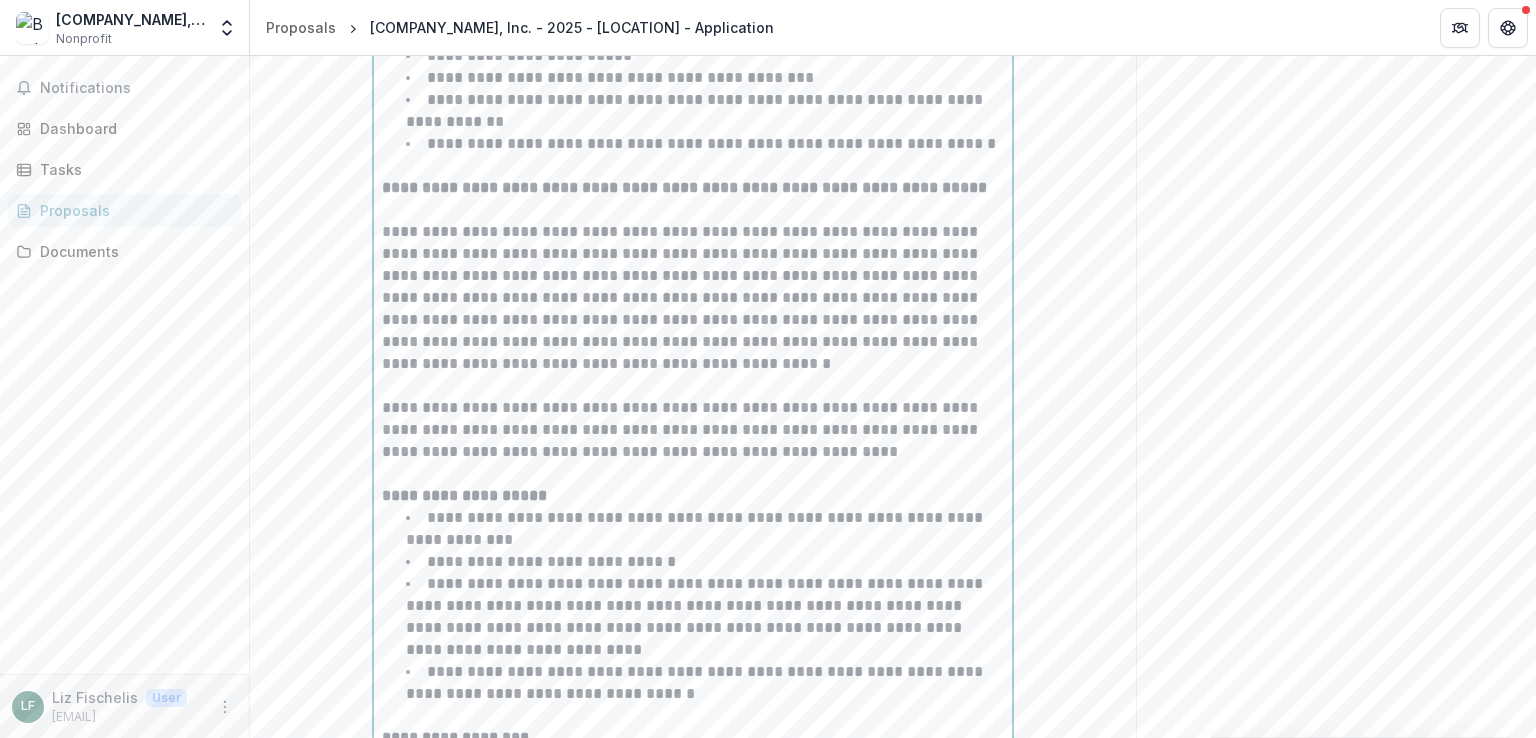 click on "**********" at bounding box center (686, 187) 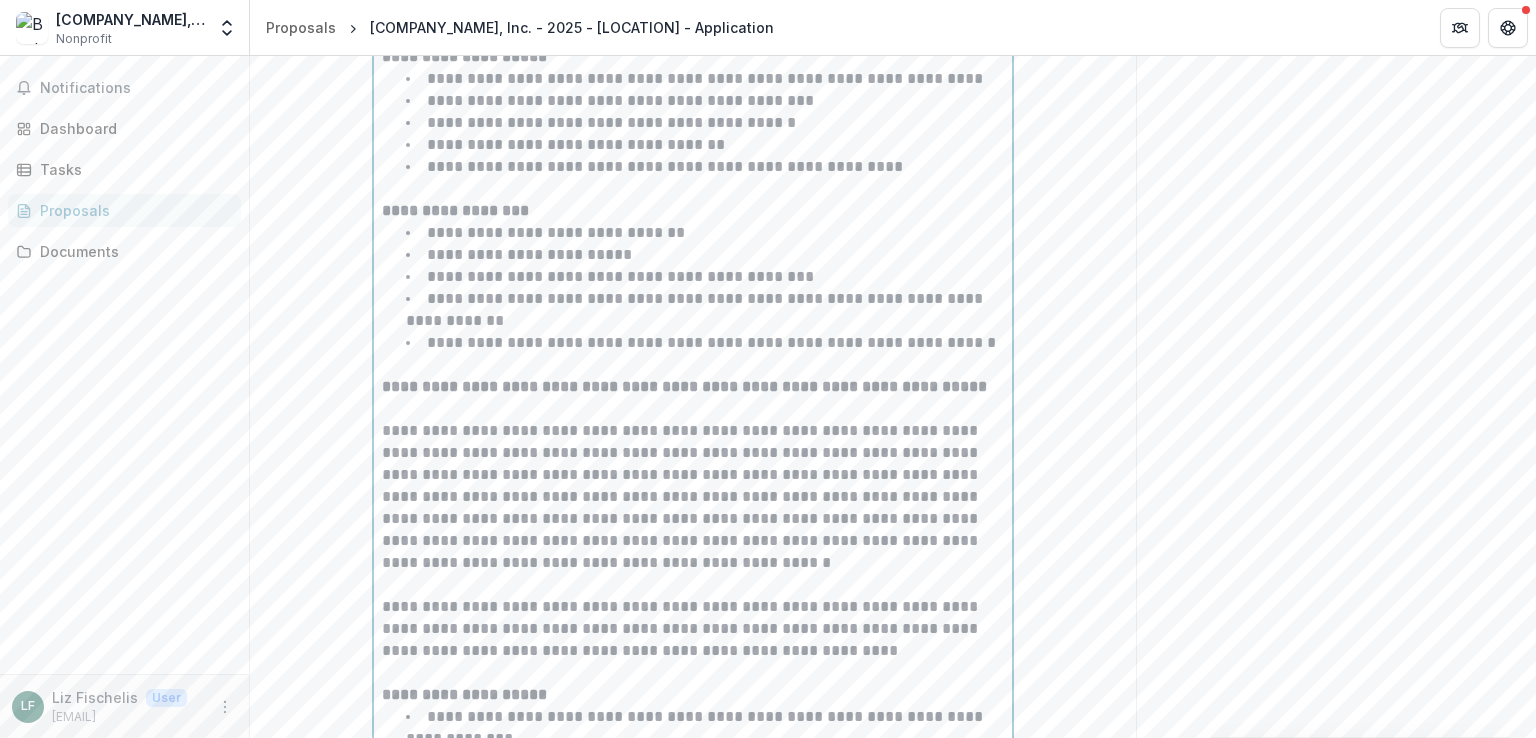 scroll, scrollTop: 6294, scrollLeft: 0, axis: vertical 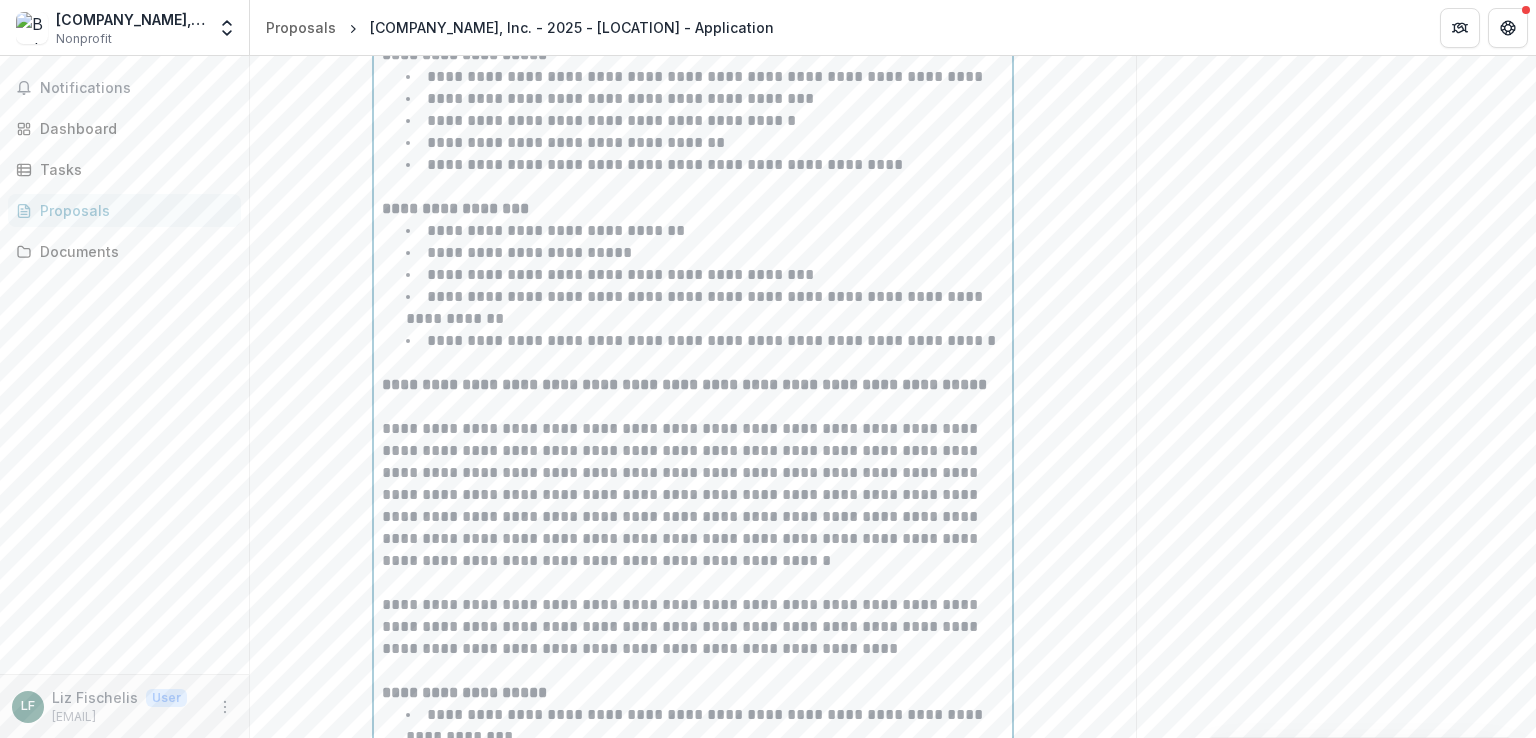 click on "**********" at bounding box center [693, 495] 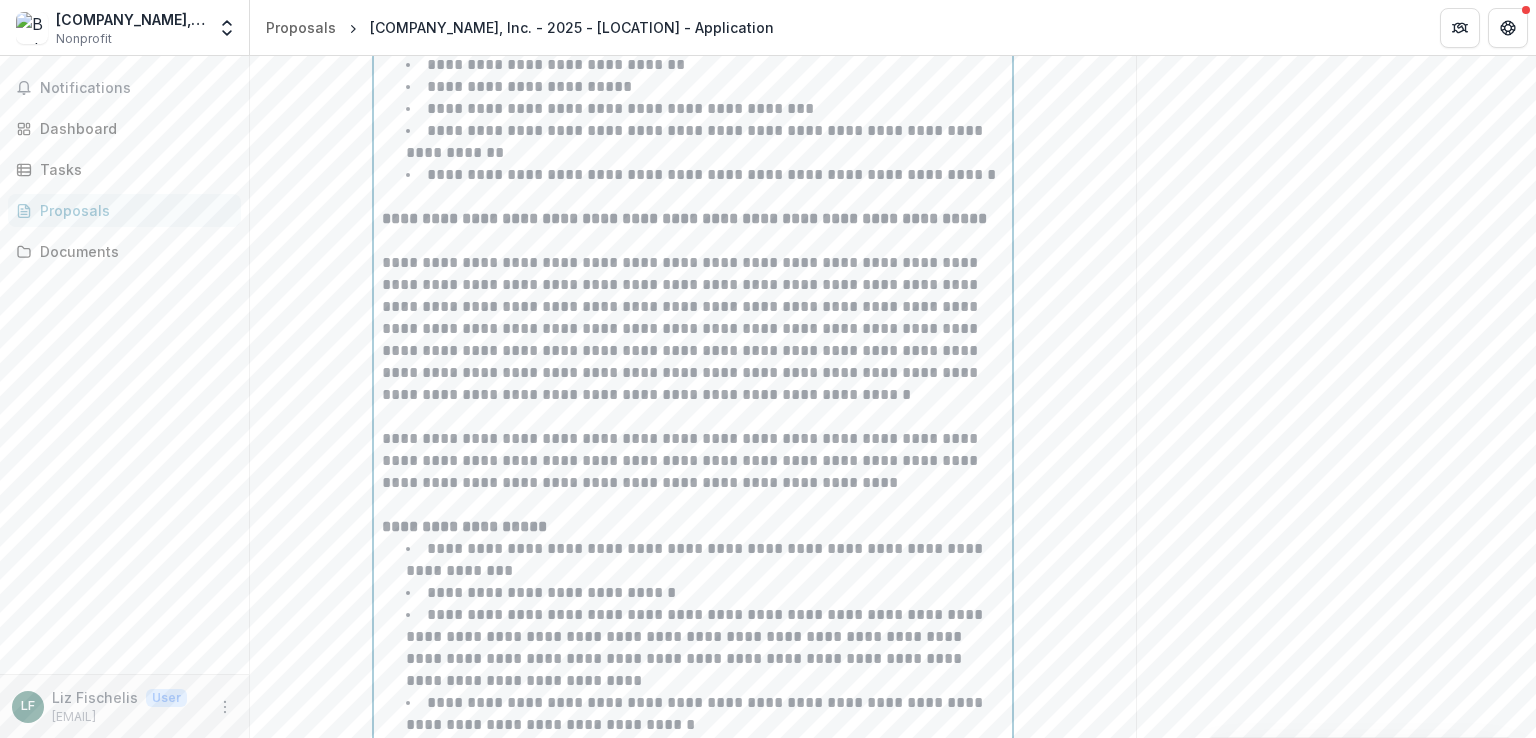 scroll, scrollTop: 6463, scrollLeft: 0, axis: vertical 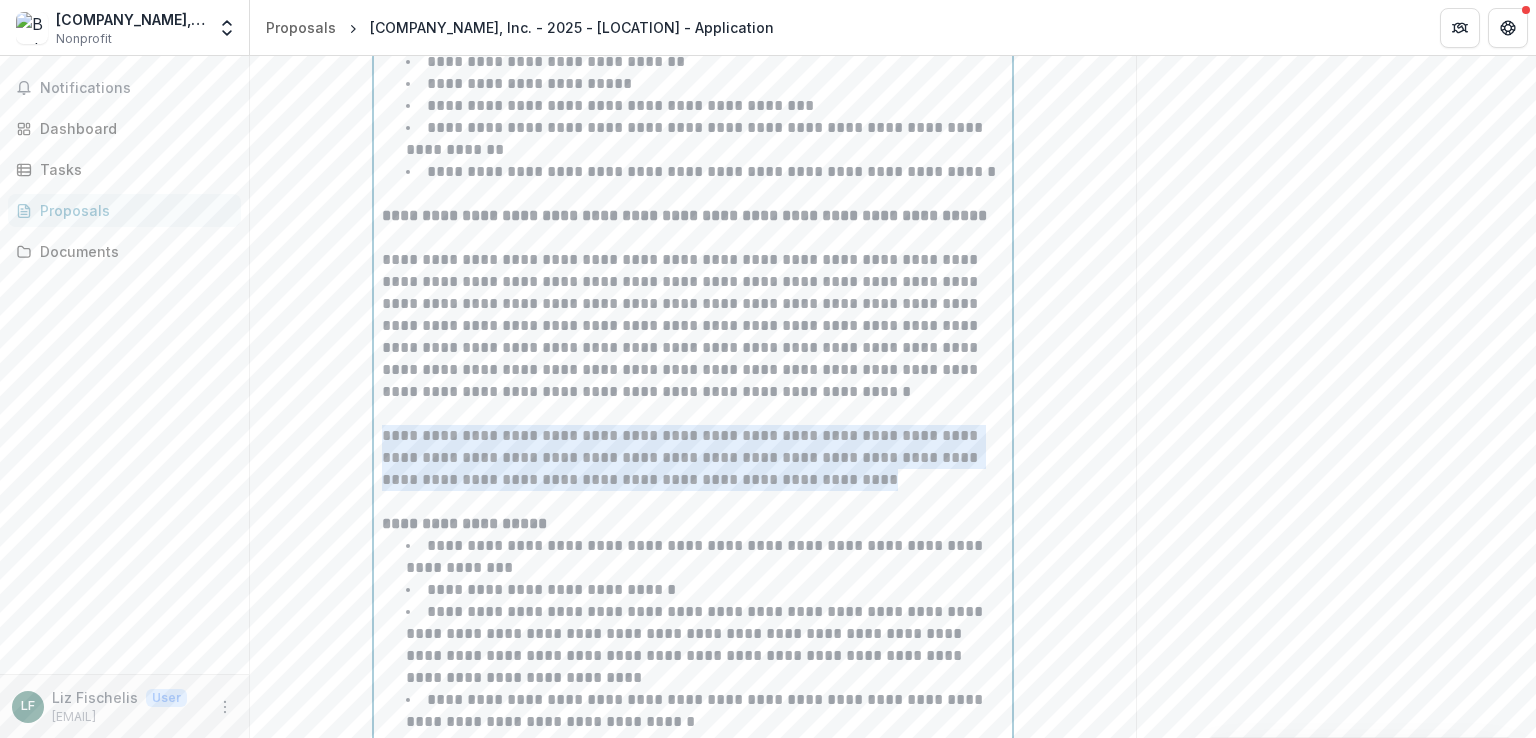 drag, startPoint x: 381, startPoint y: 426, endPoint x: 870, endPoint y: 469, distance: 490.88696 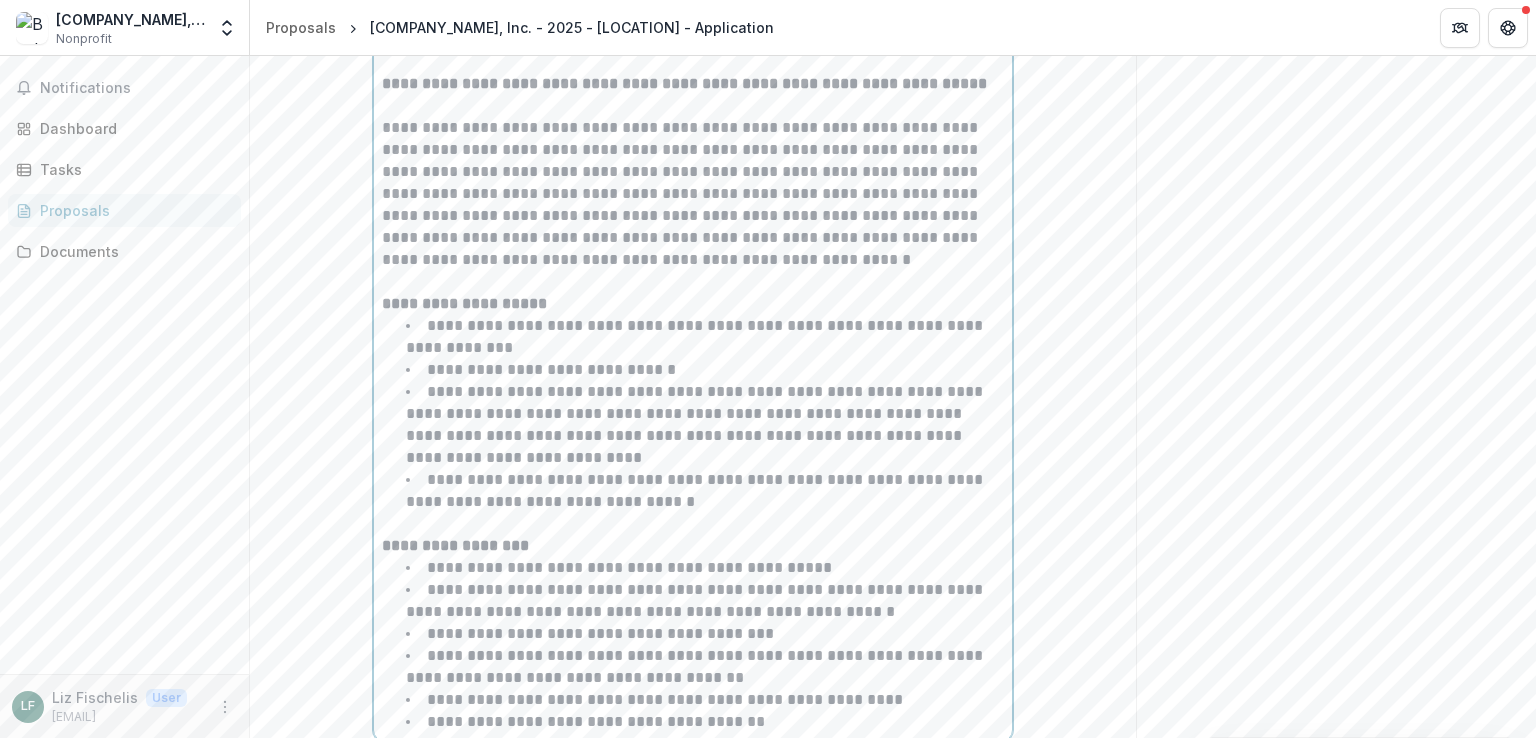 scroll, scrollTop: 6600, scrollLeft: 0, axis: vertical 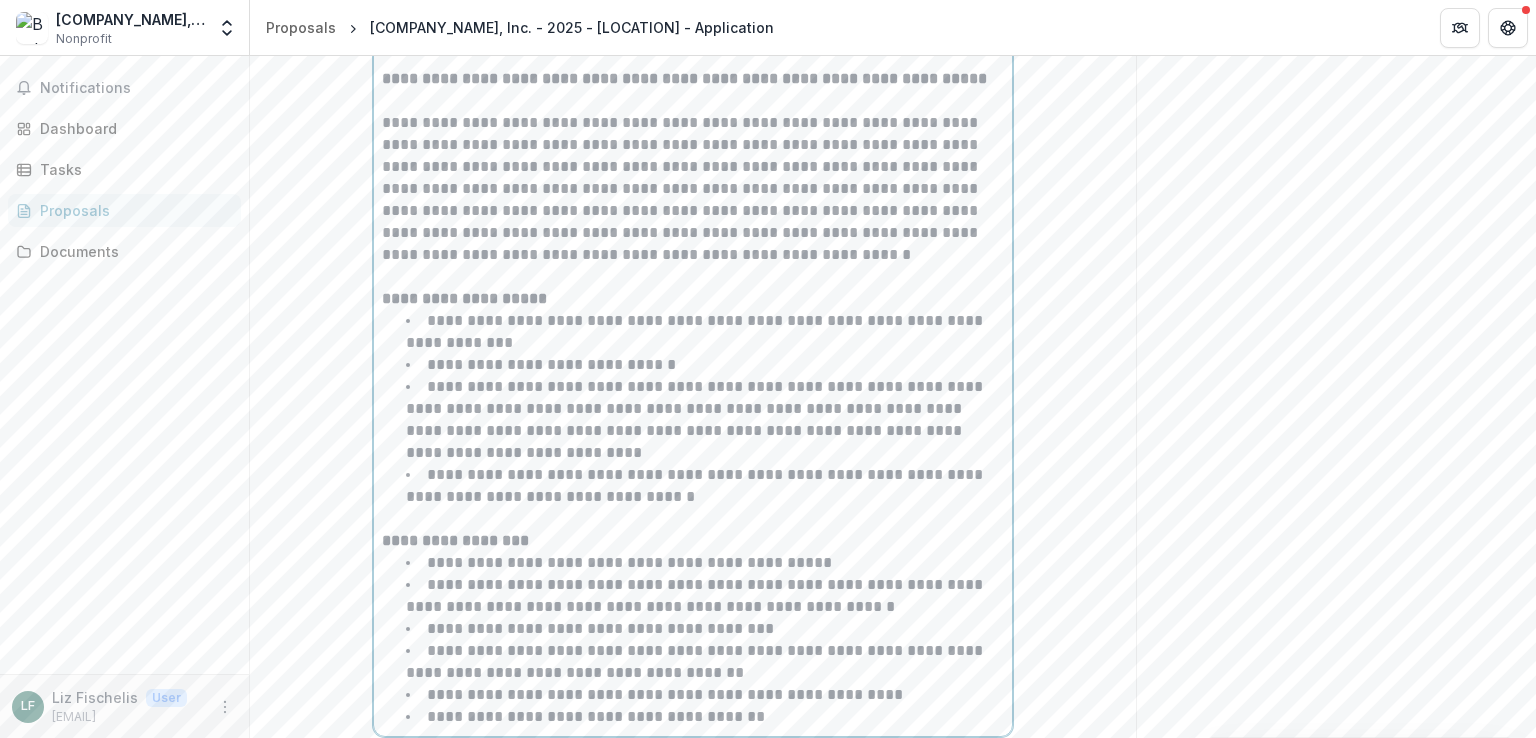 click on "**********" at bounding box center (553, 364) 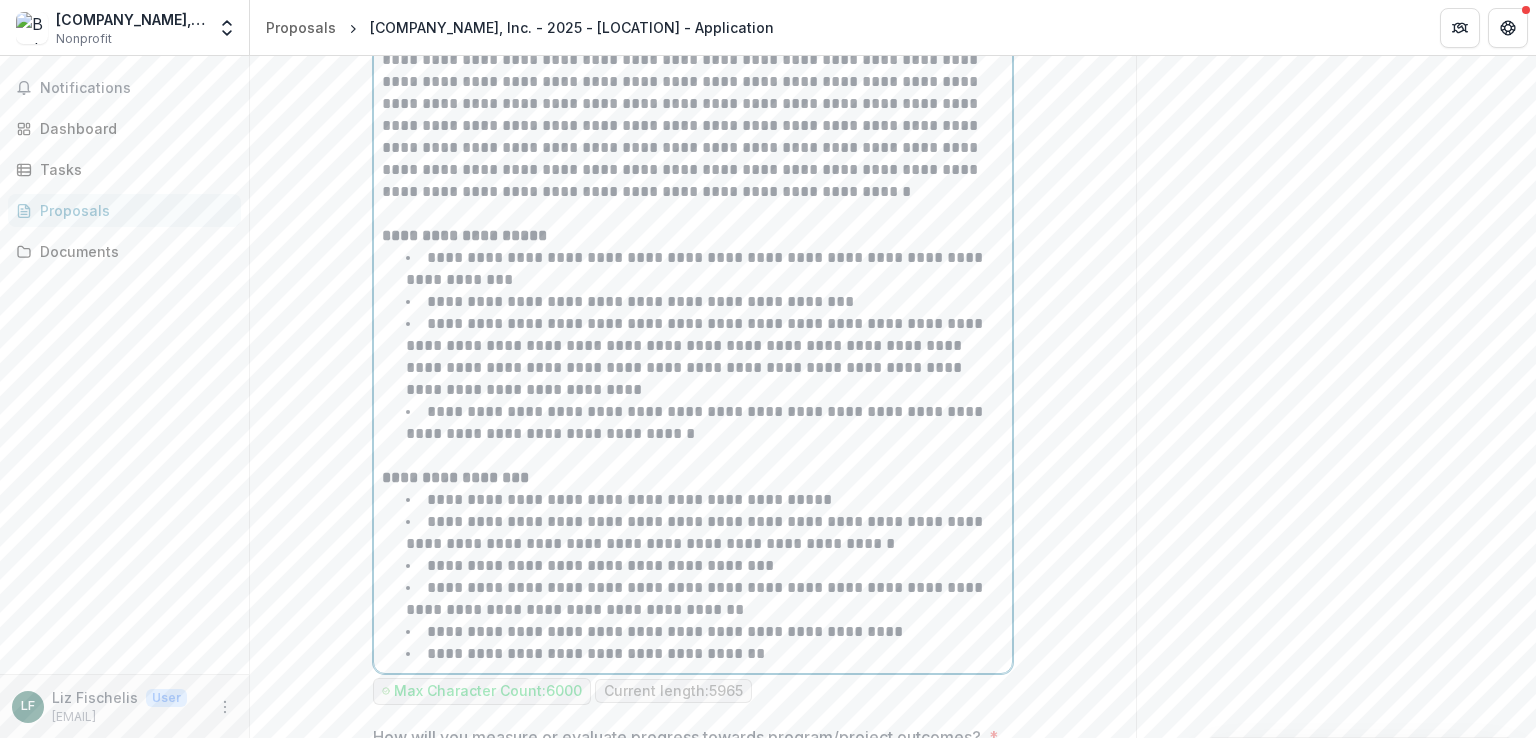 scroll, scrollTop: 6666, scrollLeft: 0, axis: vertical 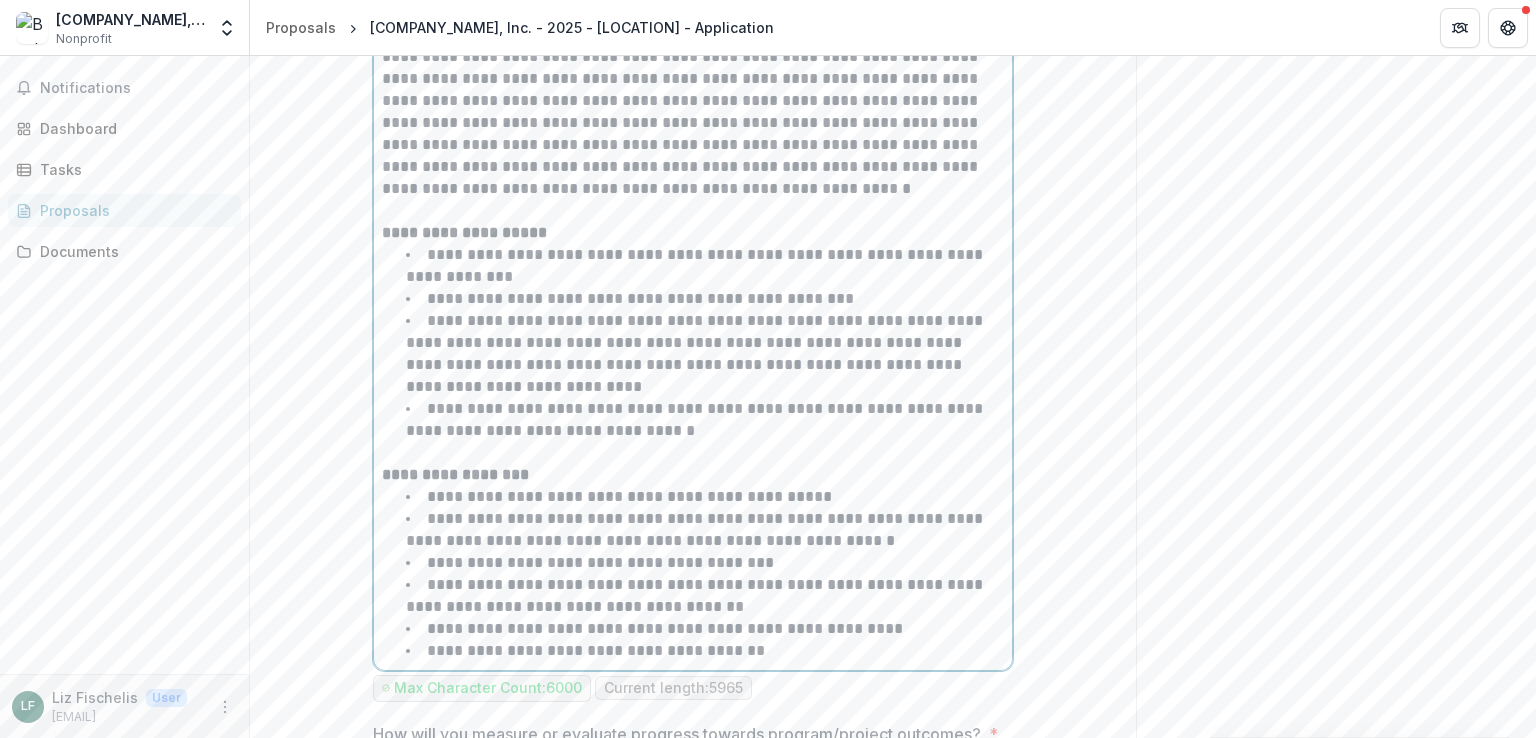 click on "**********" at bounding box center [705, 420] 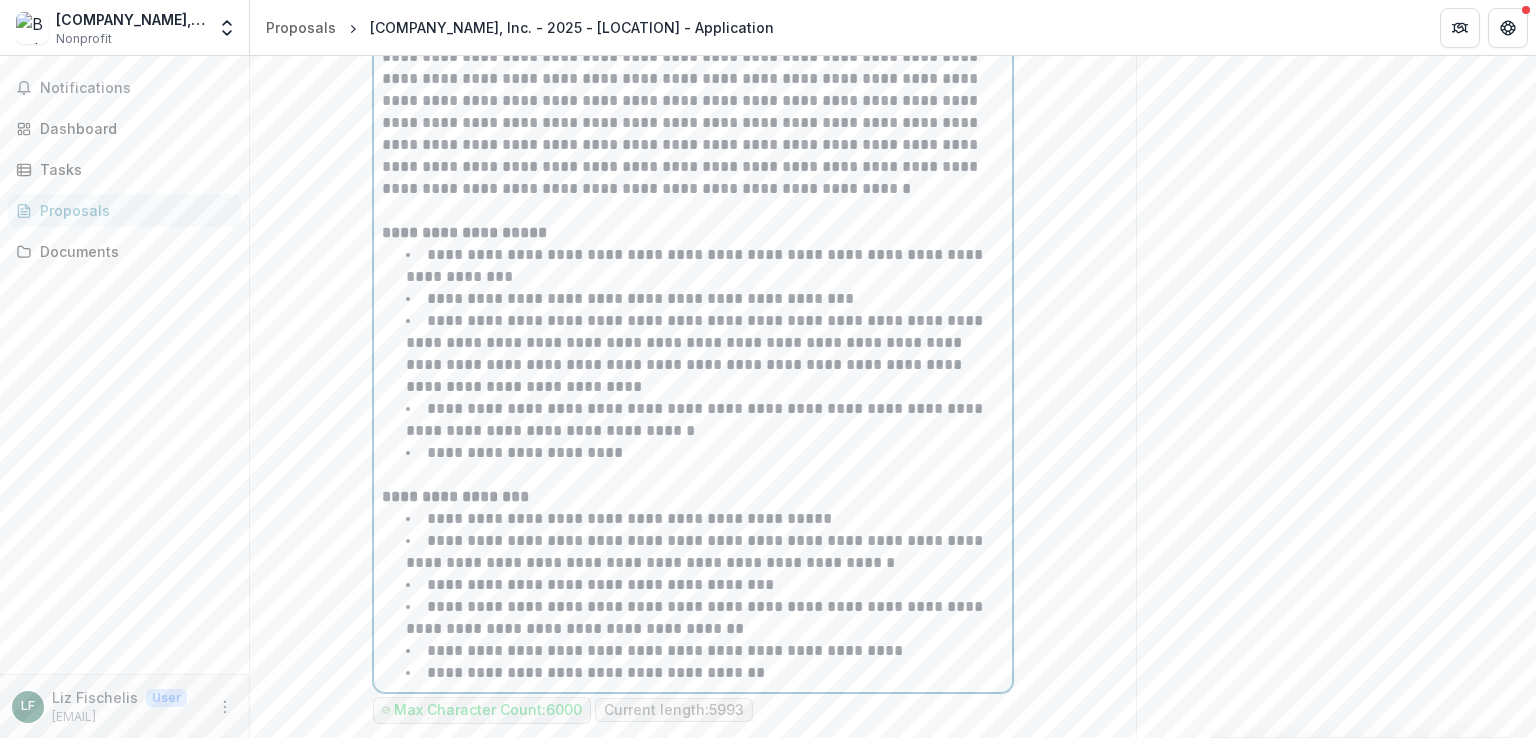 click on "**********" at bounding box center (525, 452) 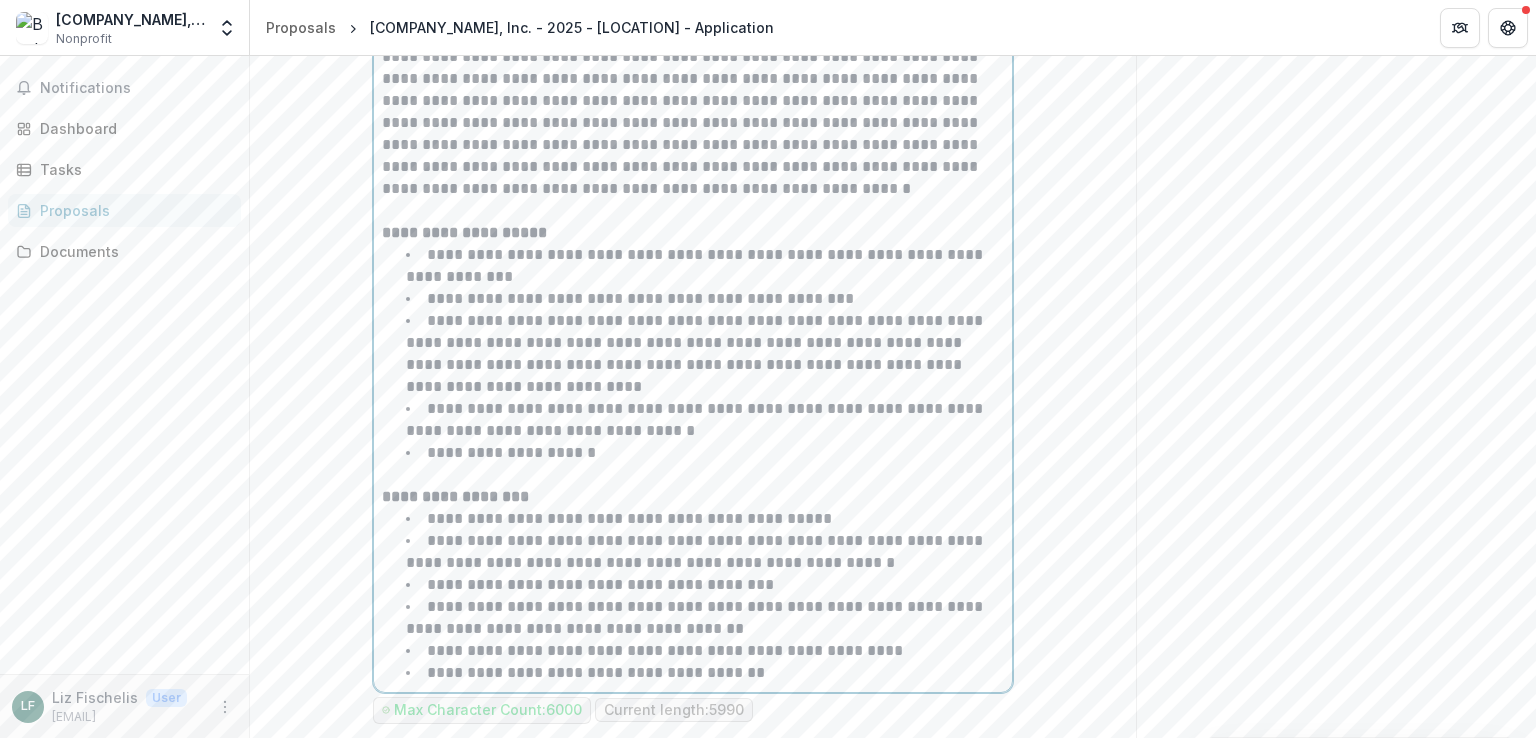 click on "**********" at bounding box center (705, 453) 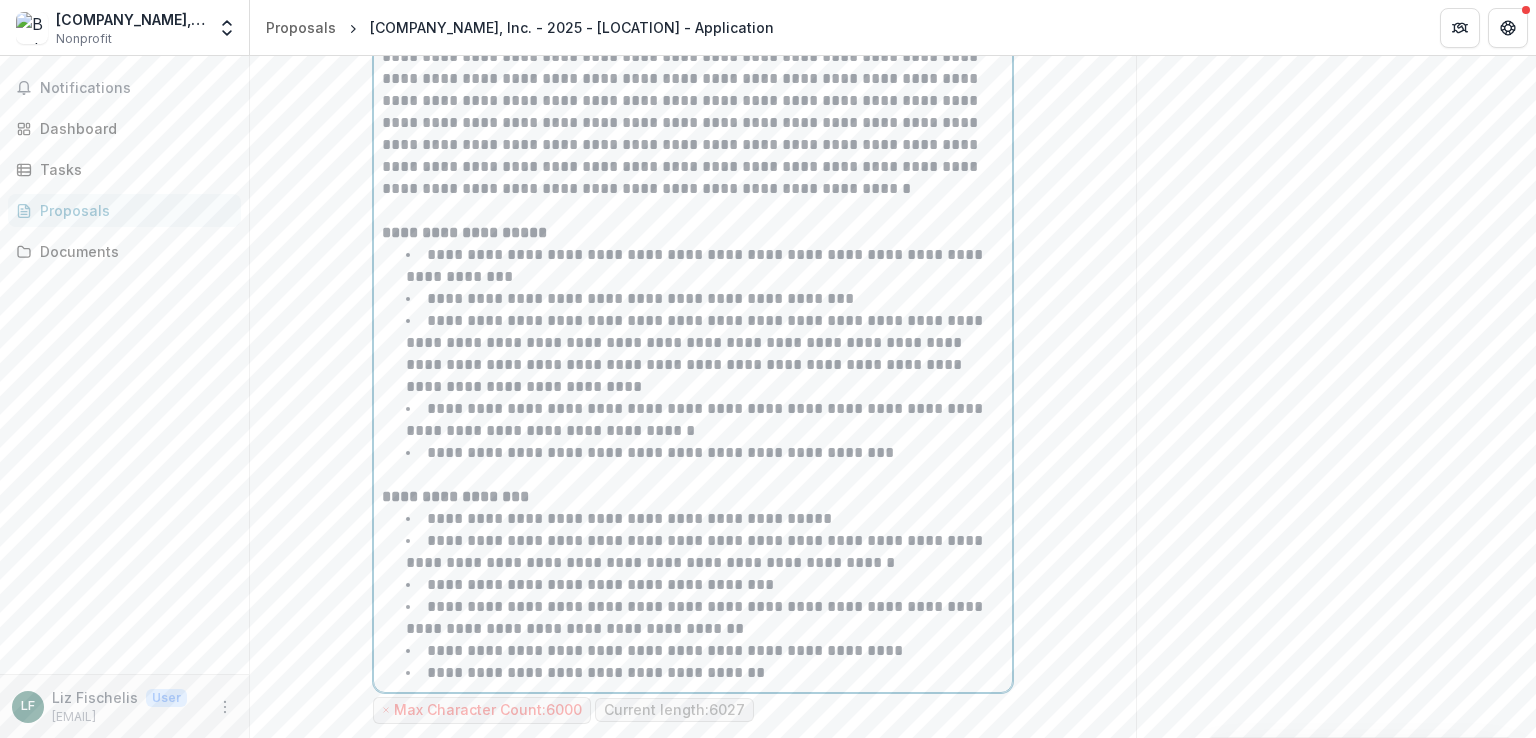 click on "**********" at bounding box center [629, 518] 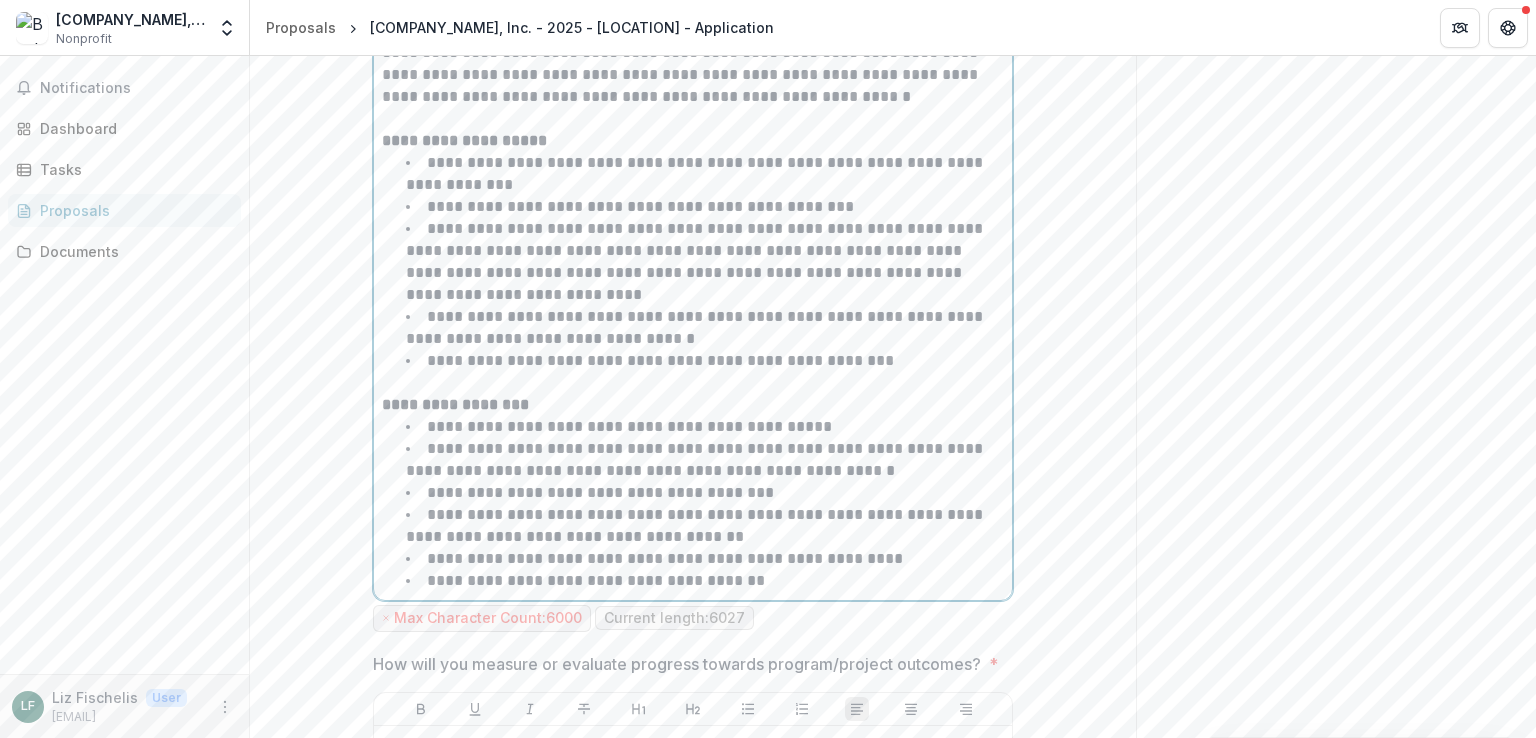 click on "**********" at bounding box center (660, 360) 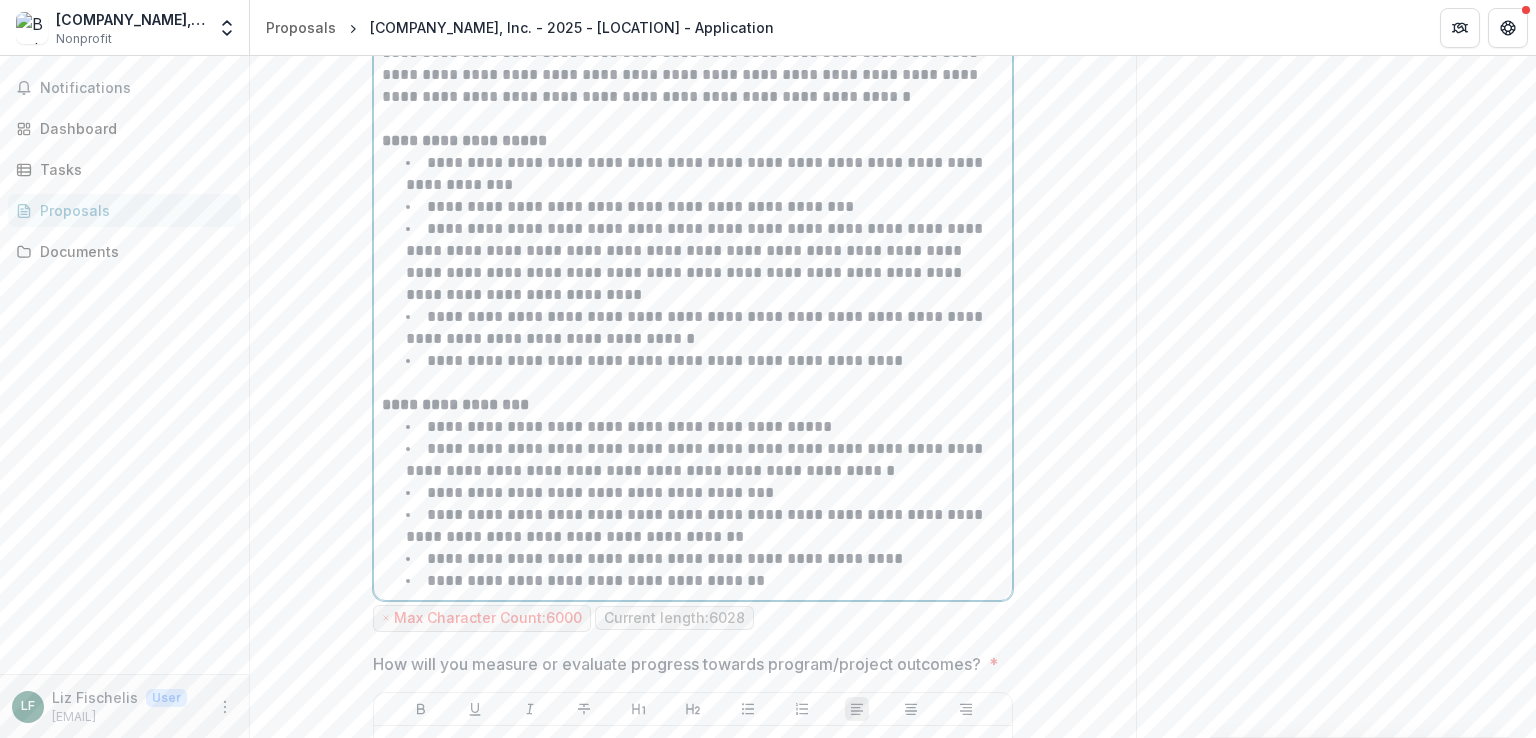 click on "**********" at bounding box center [705, 361] 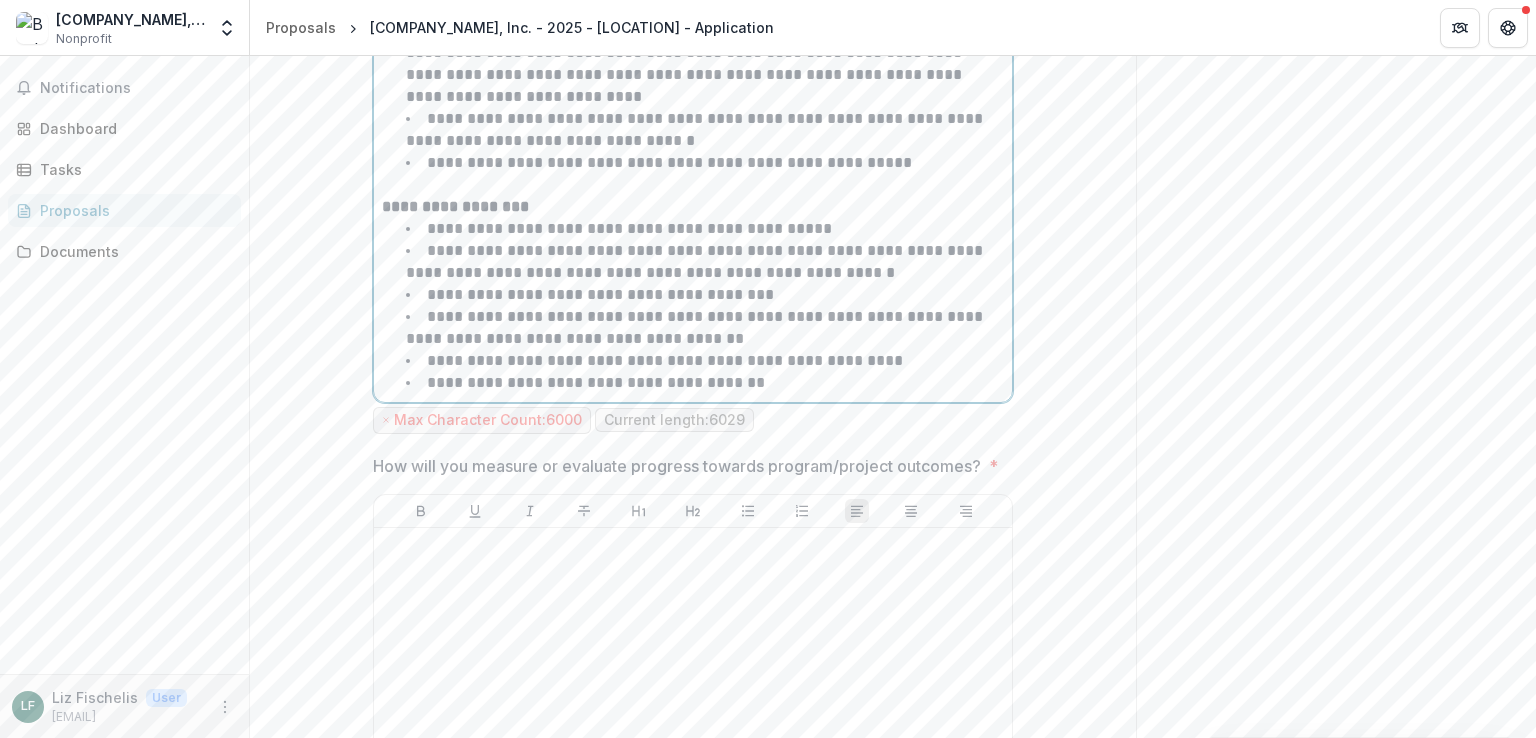 scroll, scrollTop: 6958, scrollLeft: 0, axis: vertical 